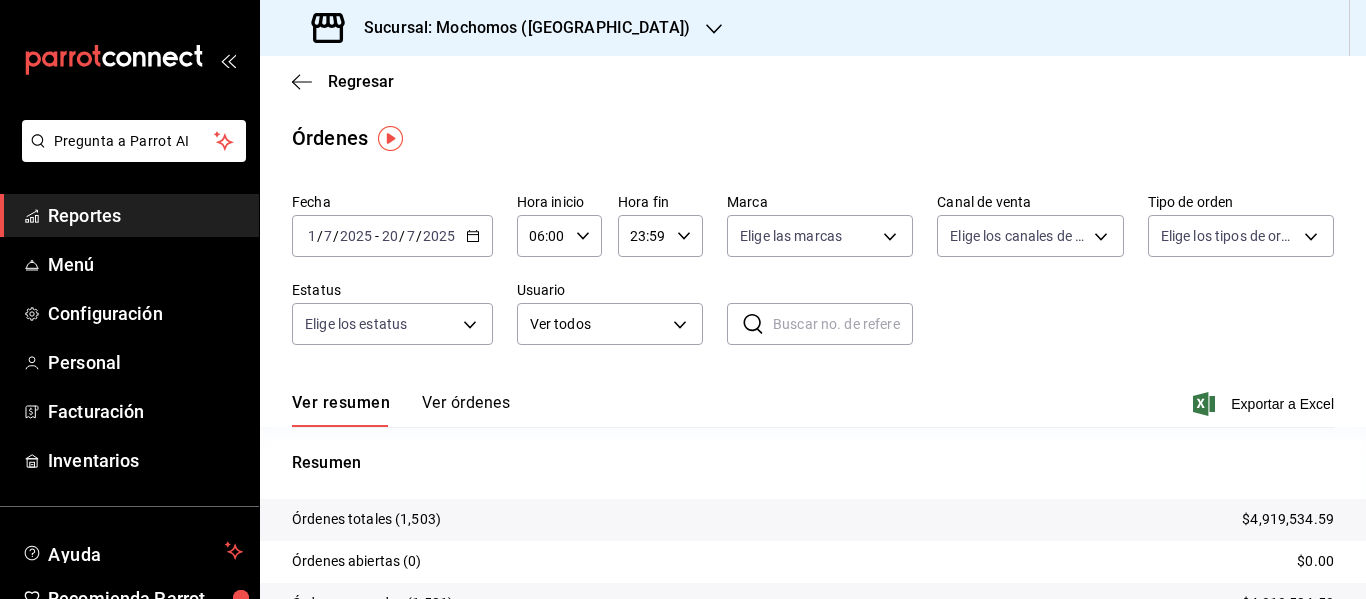 scroll, scrollTop: 0, scrollLeft: 0, axis: both 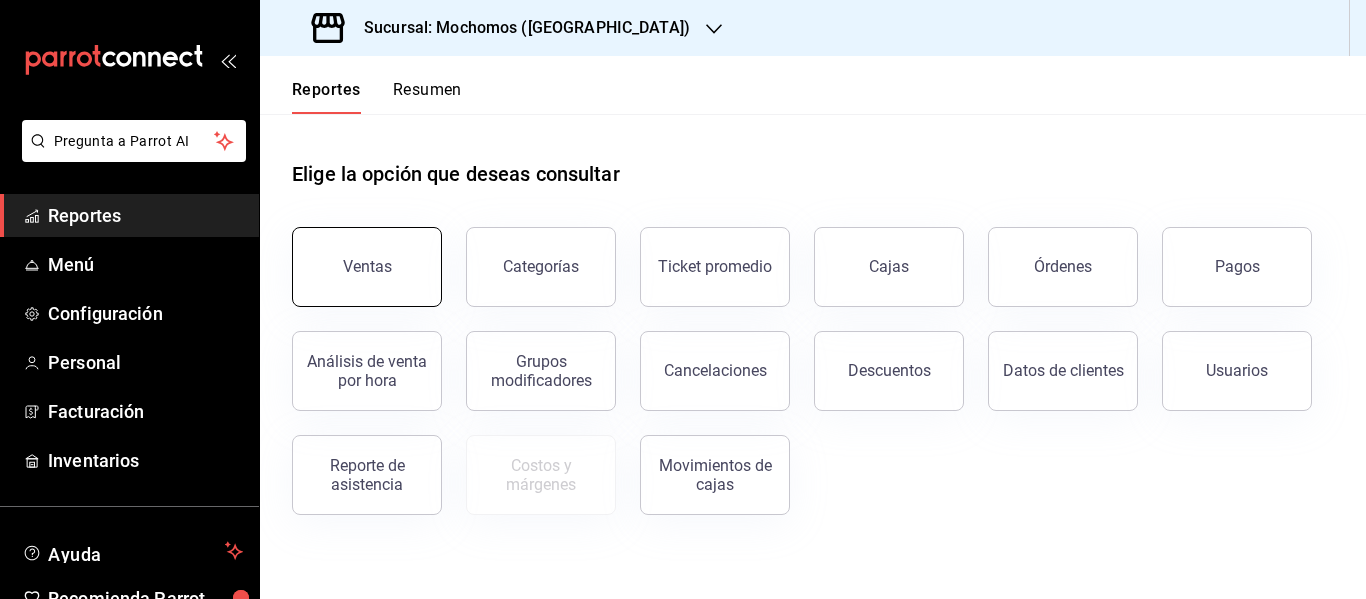 click on "Ventas" at bounding box center [367, 267] 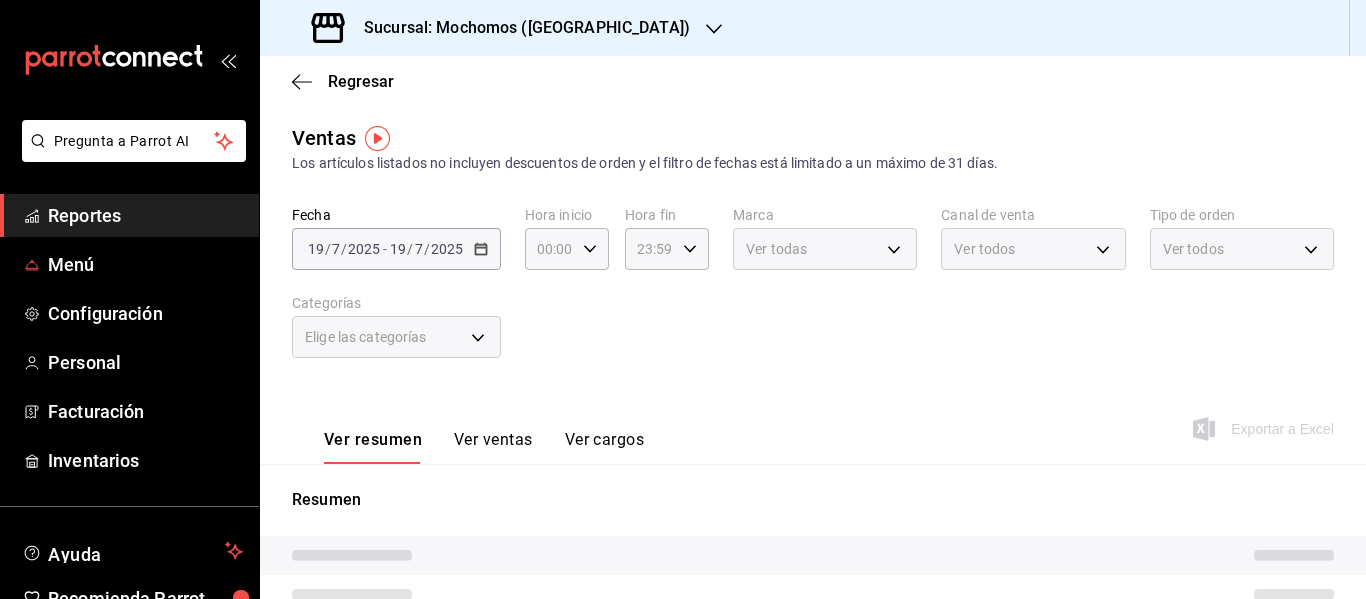 click on "Reportes" at bounding box center (145, 215) 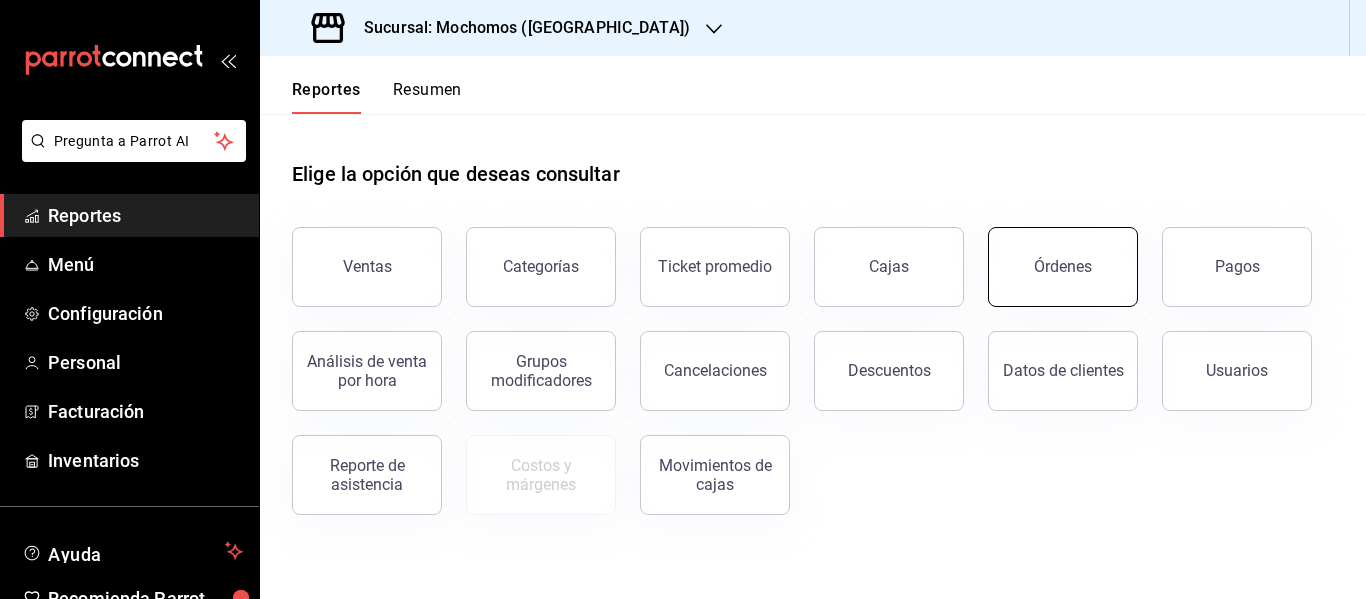 click on "Órdenes" at bounding box center [1063, 267] 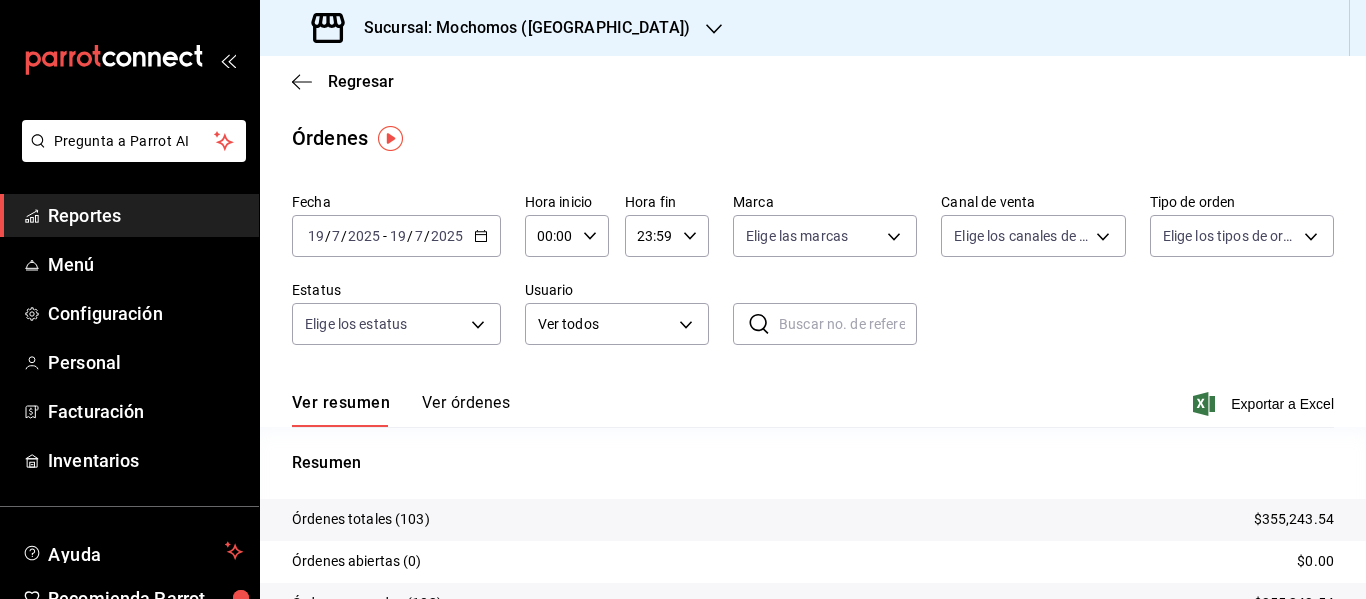 click on "2025-07-19 19 / 7 / 2025 - 2025-07-19 19 / 7 / 2025" at bounding box center [396, 236] 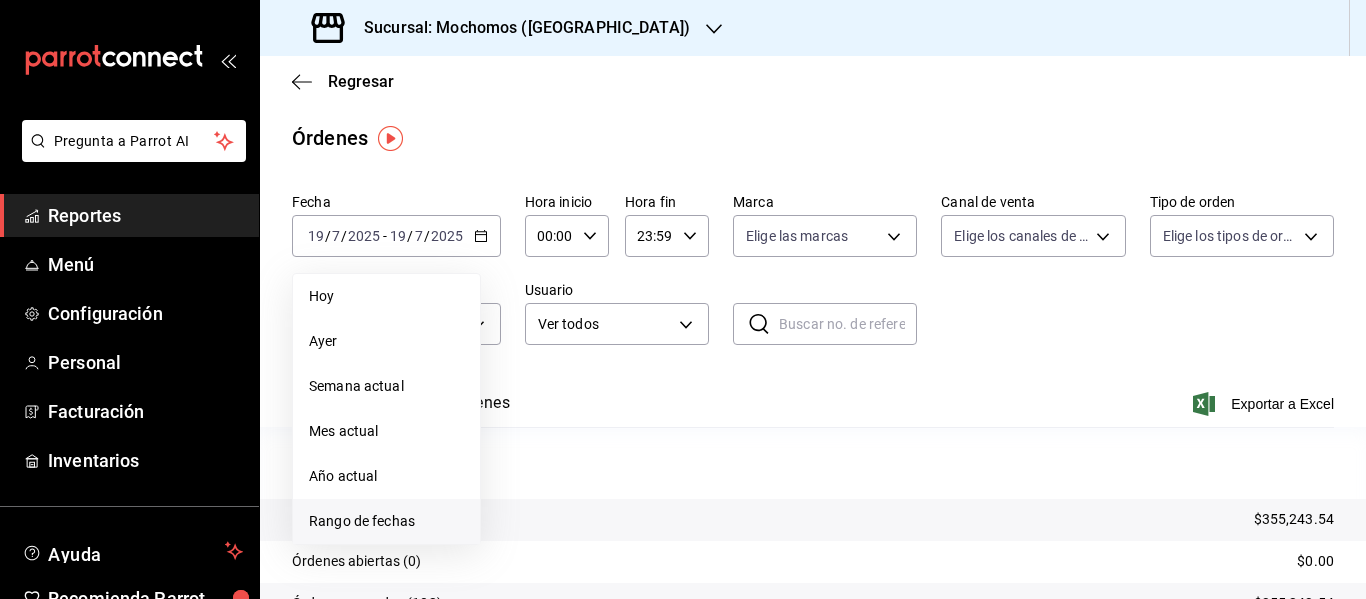 click on "Rango de fechas" at bounding box center [386, 521] 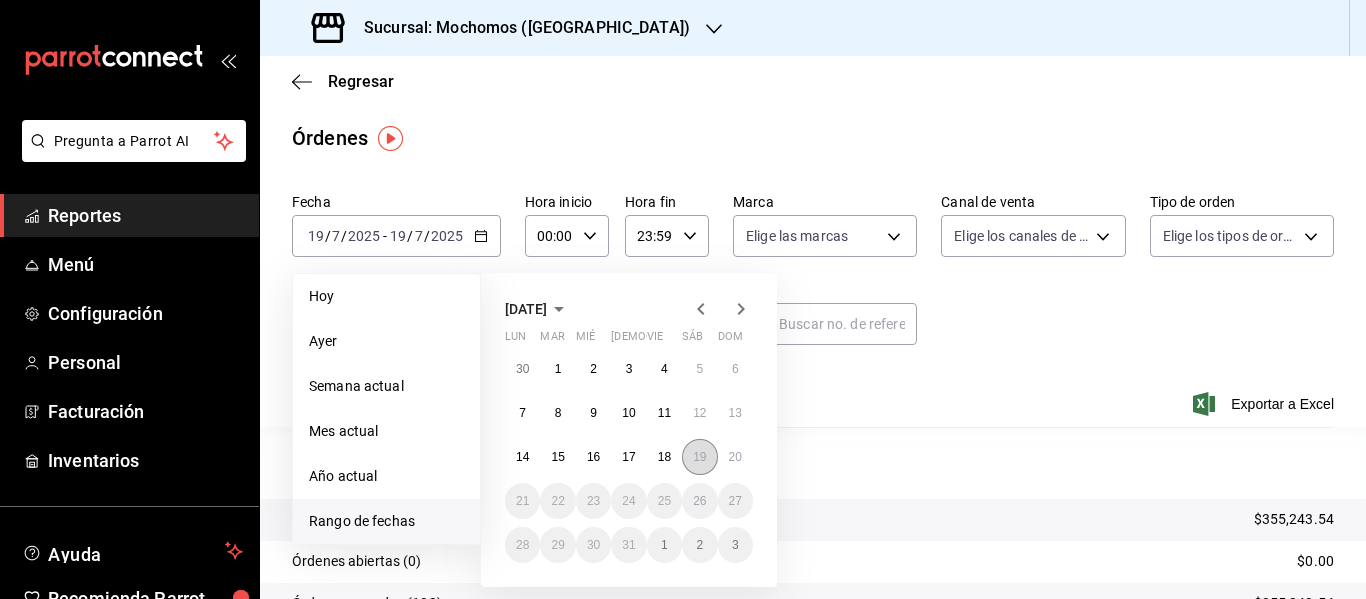 click on "19" at bounding box center [699, 457] 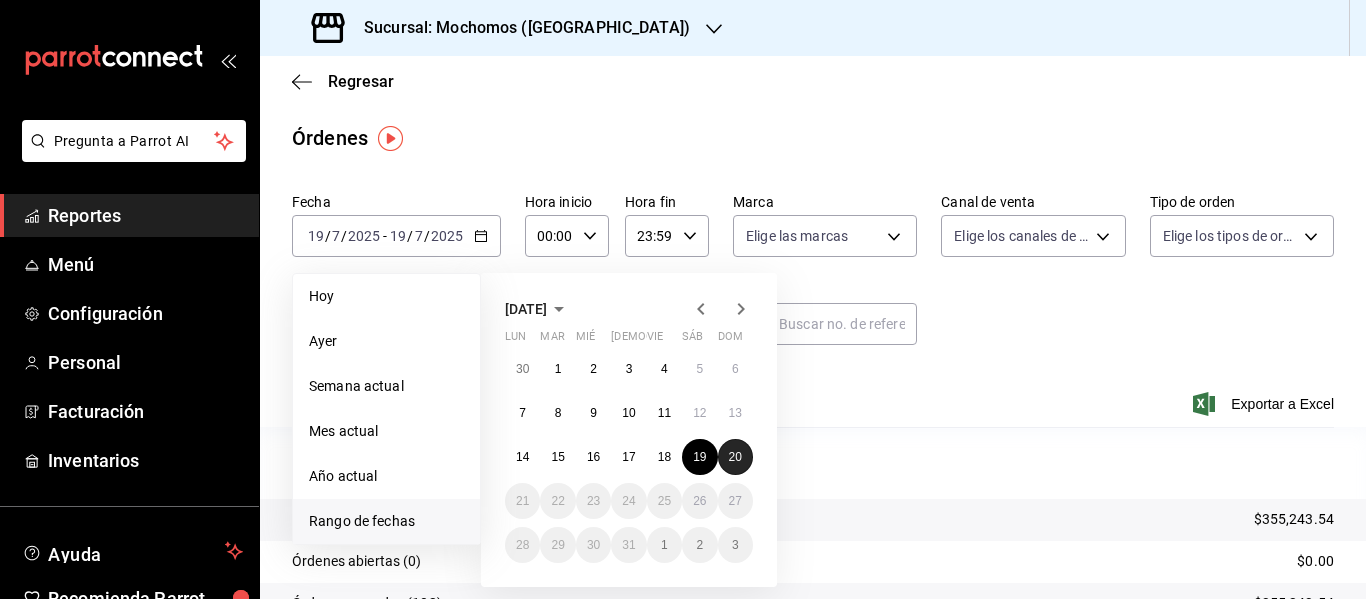 click on "20" at bounding box center (735, 457) 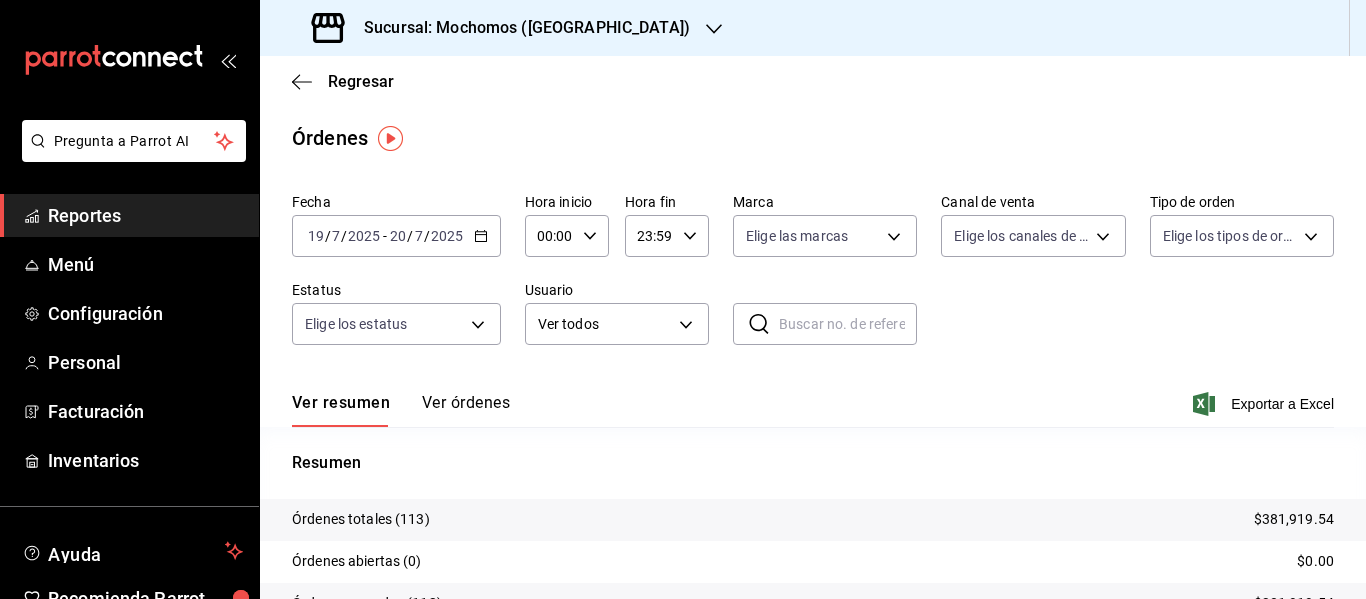 click 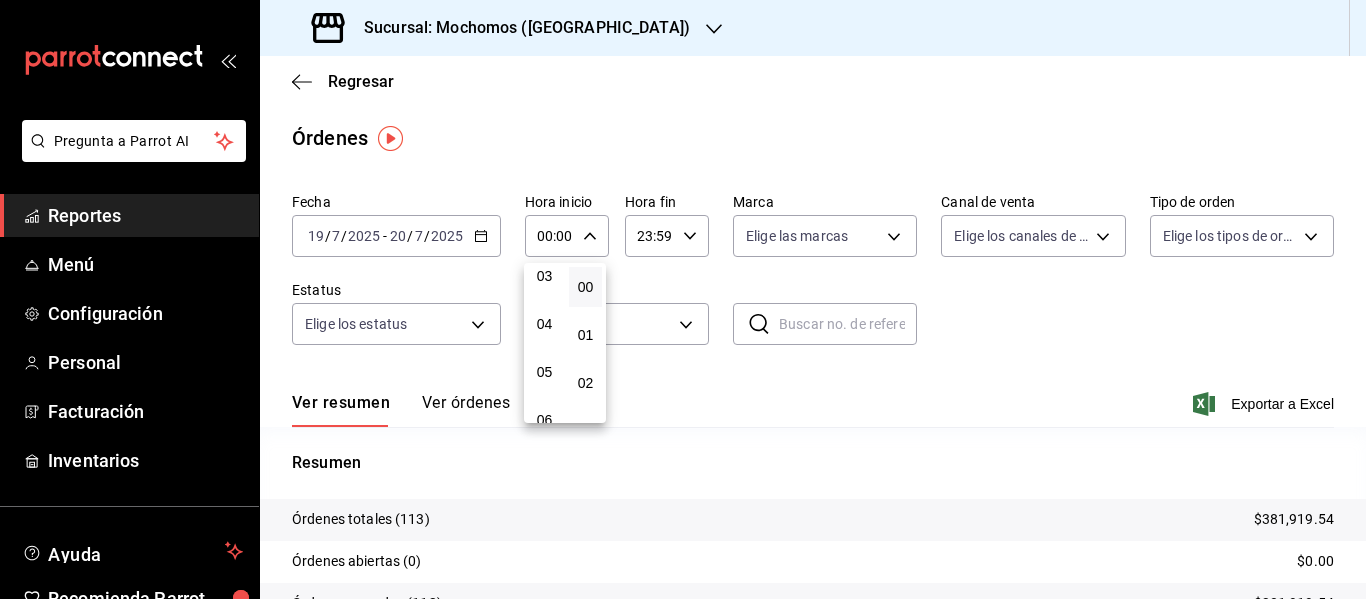 scroll, scrollTop: 157, scrollLeft: 0, axis: vertical 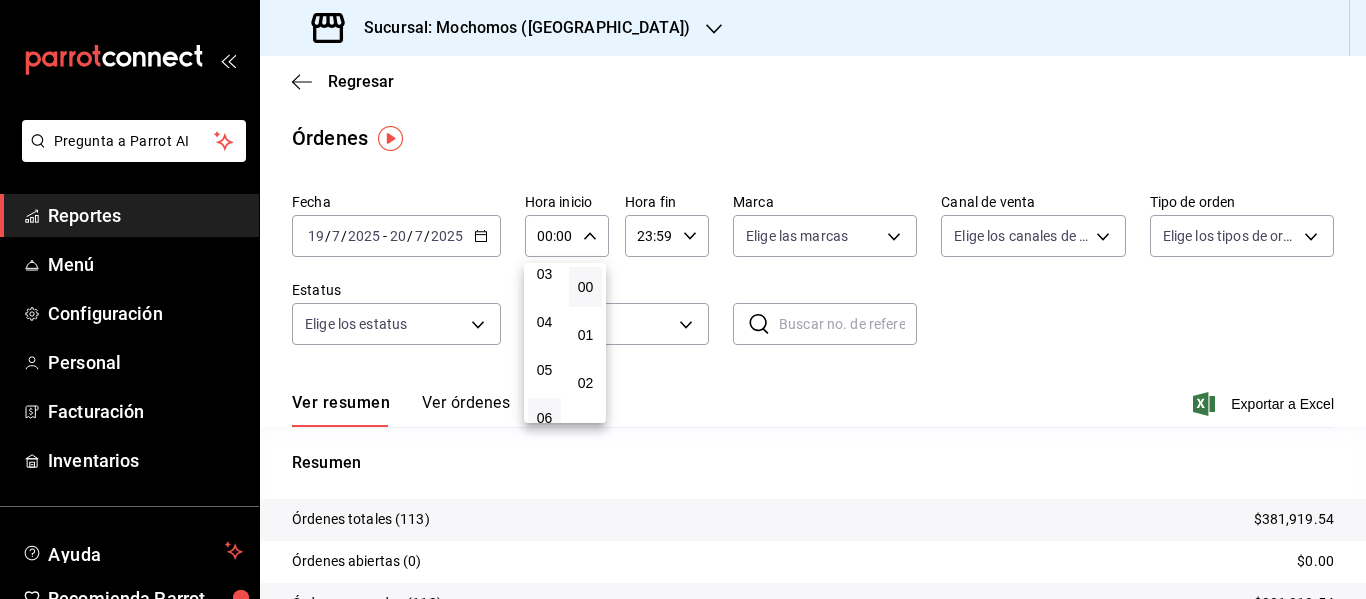 click on "06" at bounding box center (544, 418) 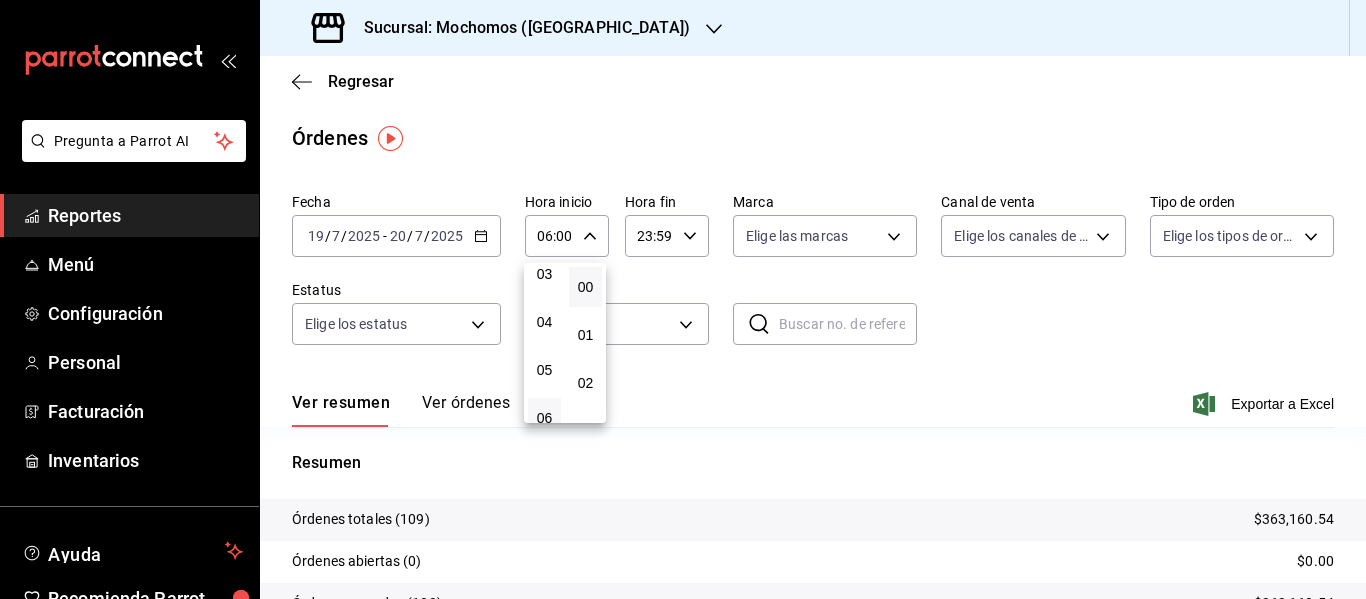 click at bounding box center [683, 299] 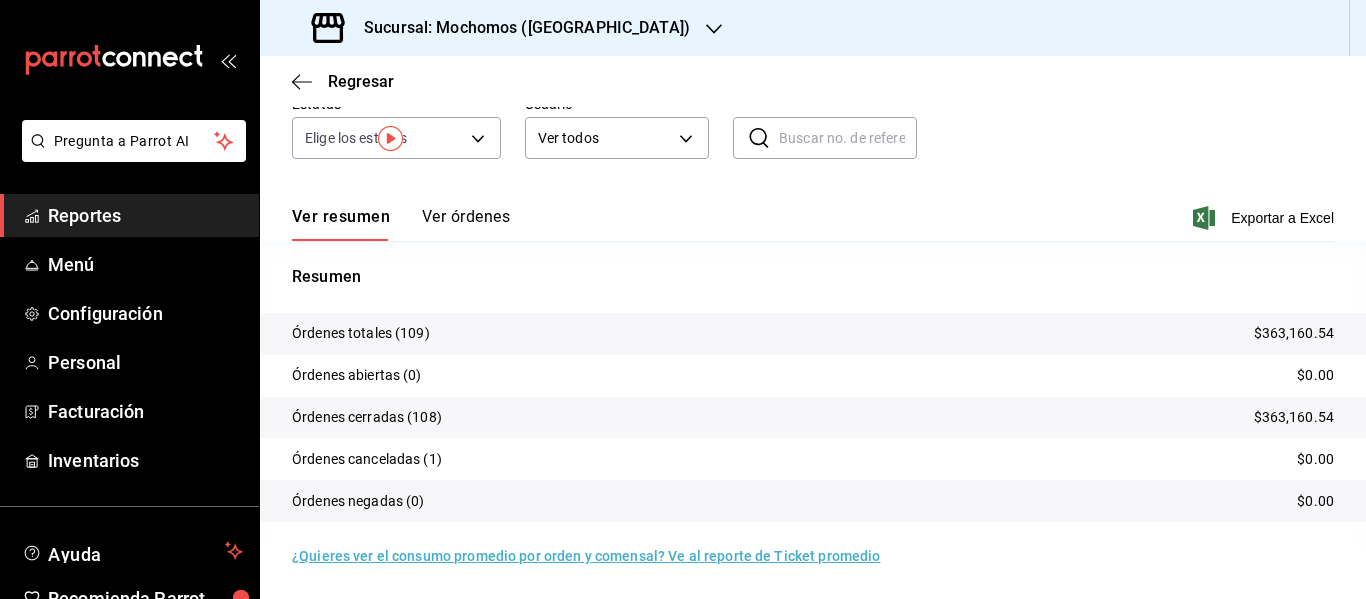 scroll, scrollTop: 0, scrollLeft: 0, axis: both 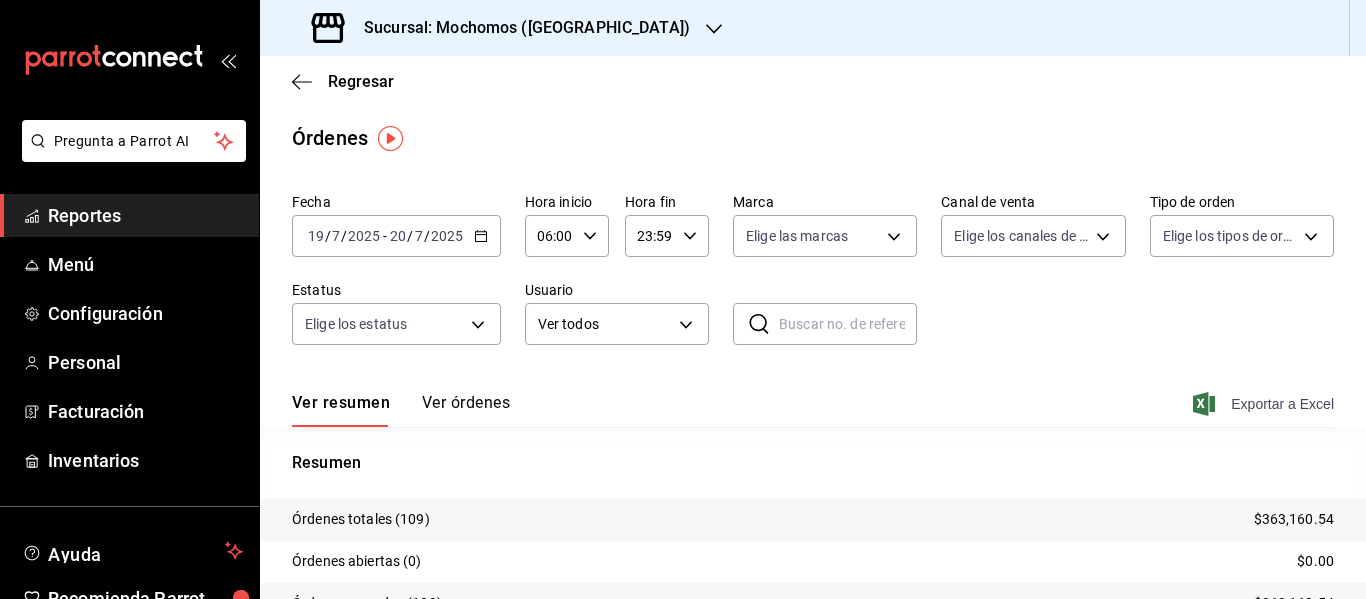 click on "Exportar a Excel" at bounding box center (1265, 404) 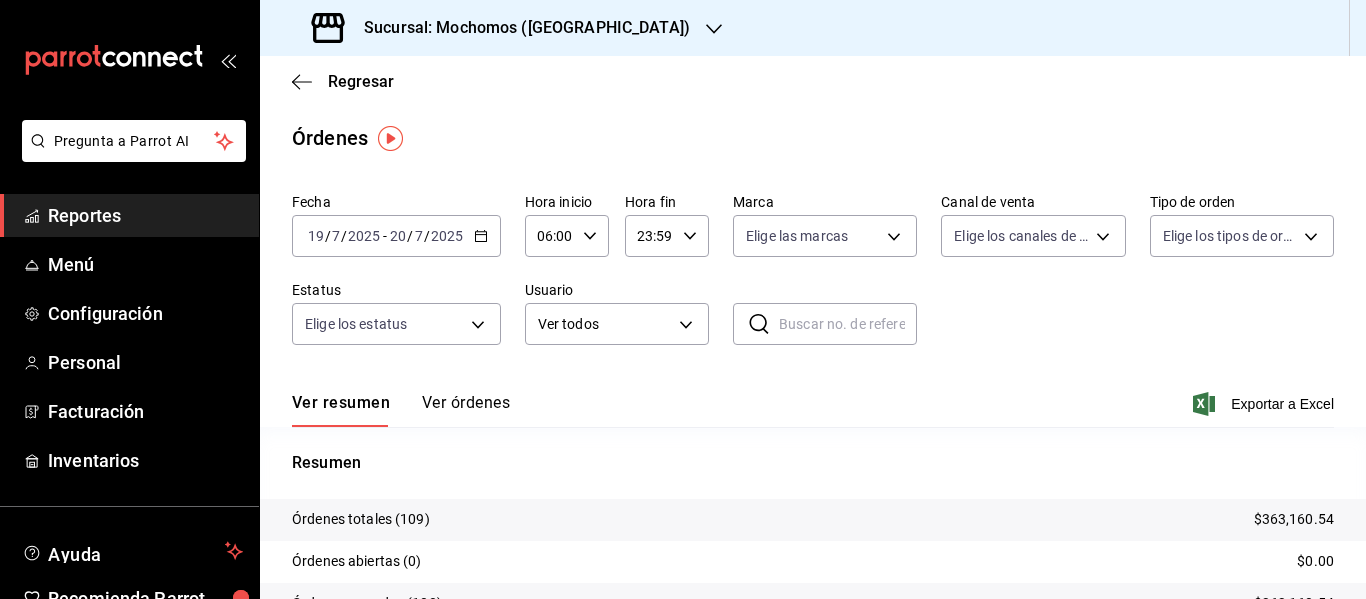 click on "Reportes" at bounding box center (129, 215) 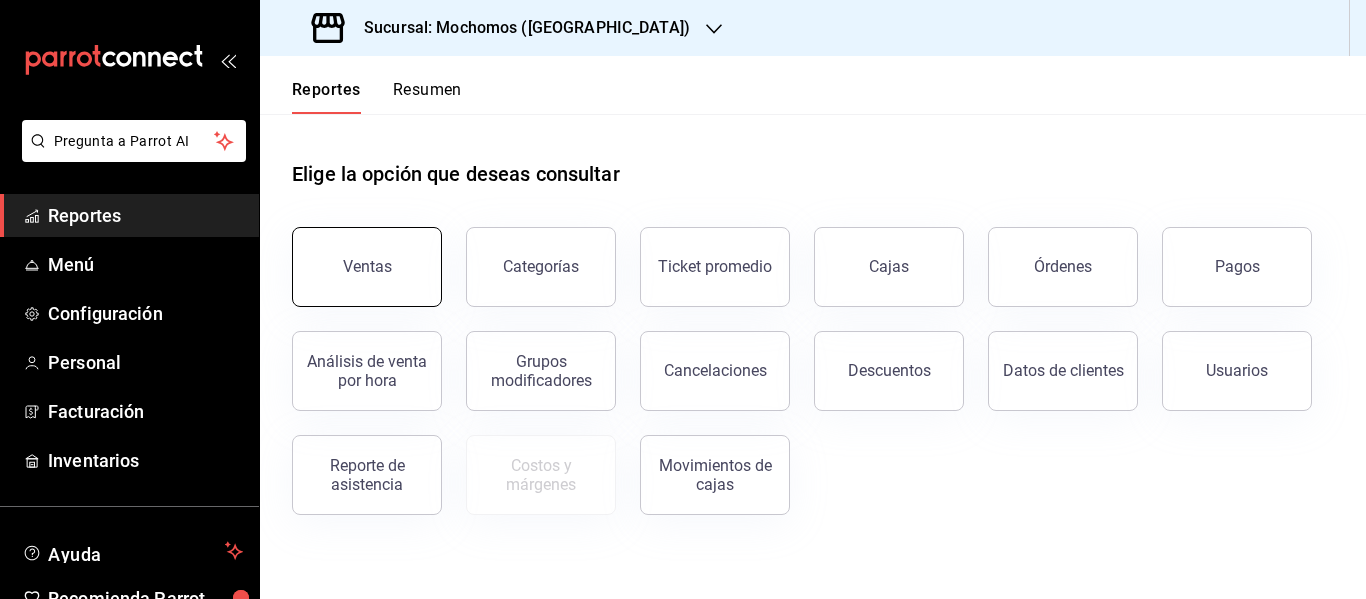 click on "Ventas" at bounding box center [367, 267] 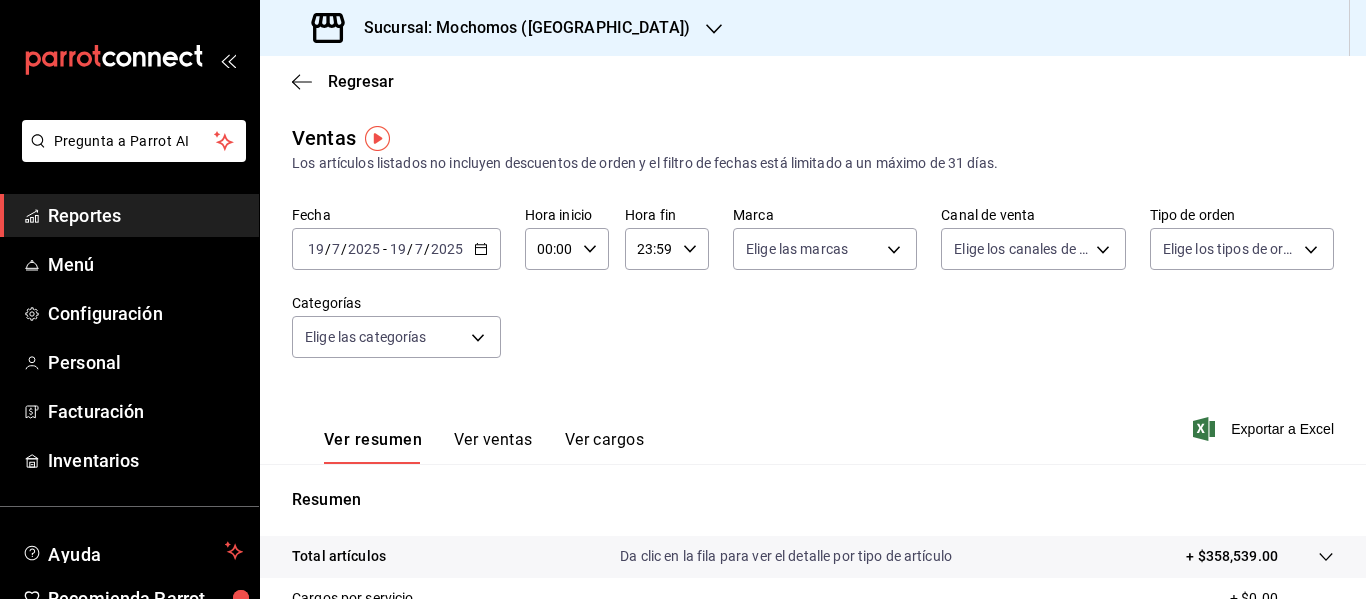 click on "Ver ventas" at bounding box center [493, 447] 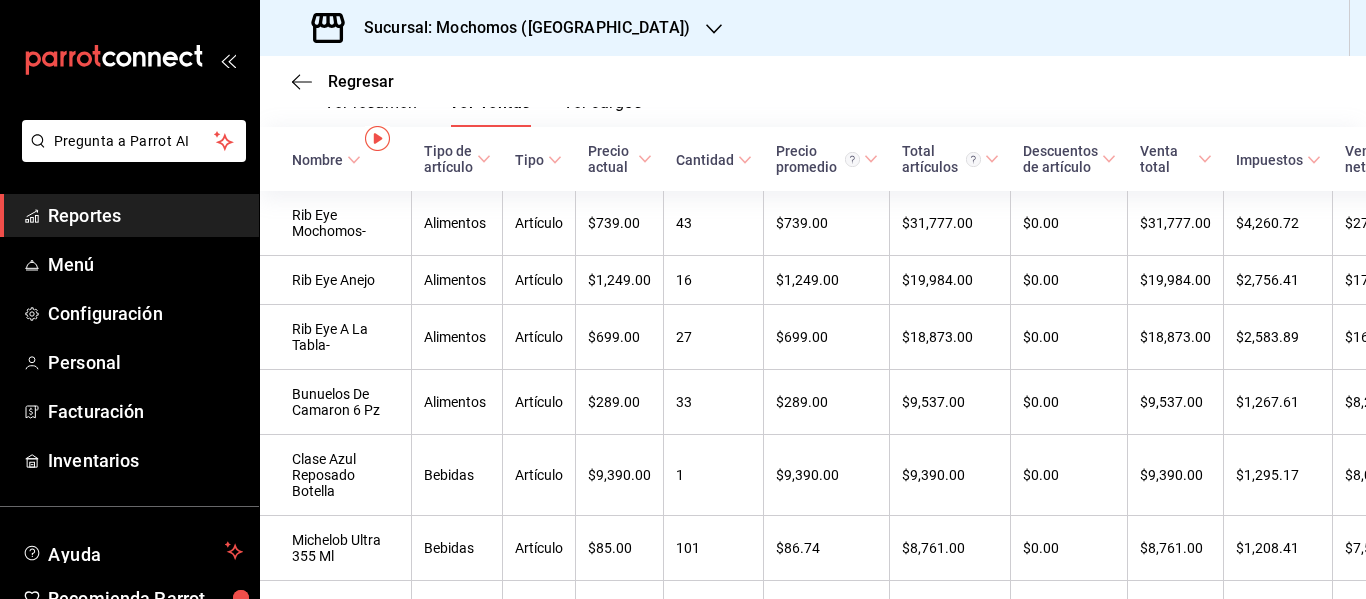 scroll, scrollTop: 0, scrollLeft: 0, axis: both 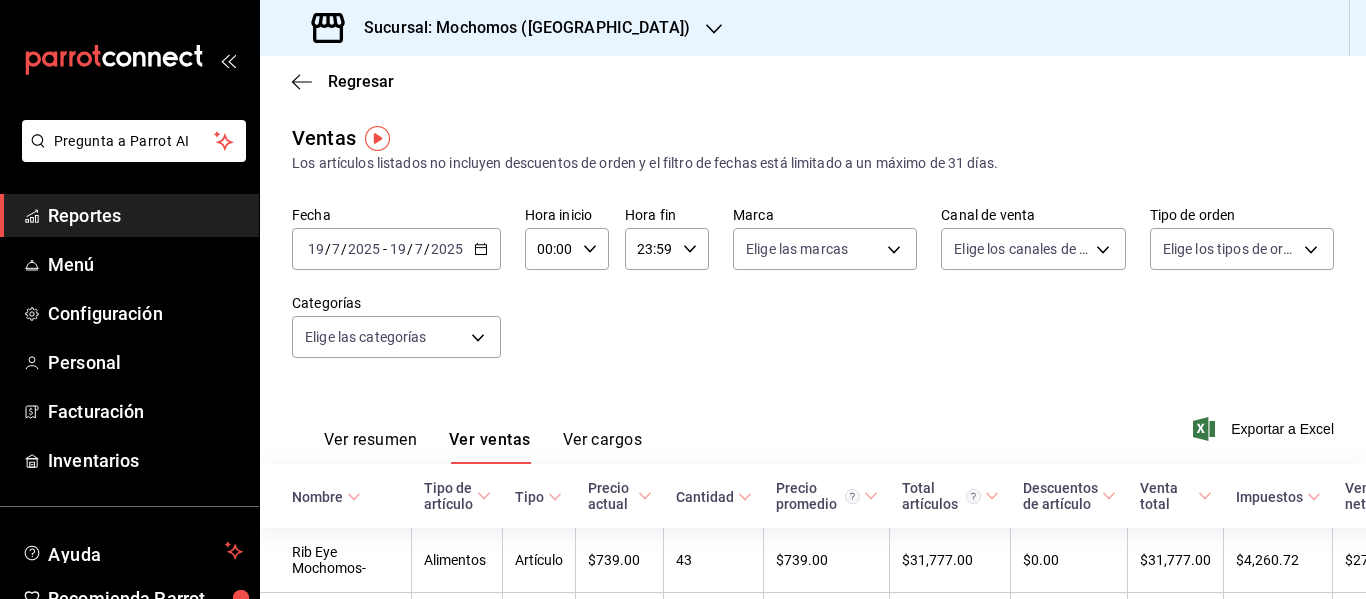 click on "Ver resumen" at bounding box center (370, 447) 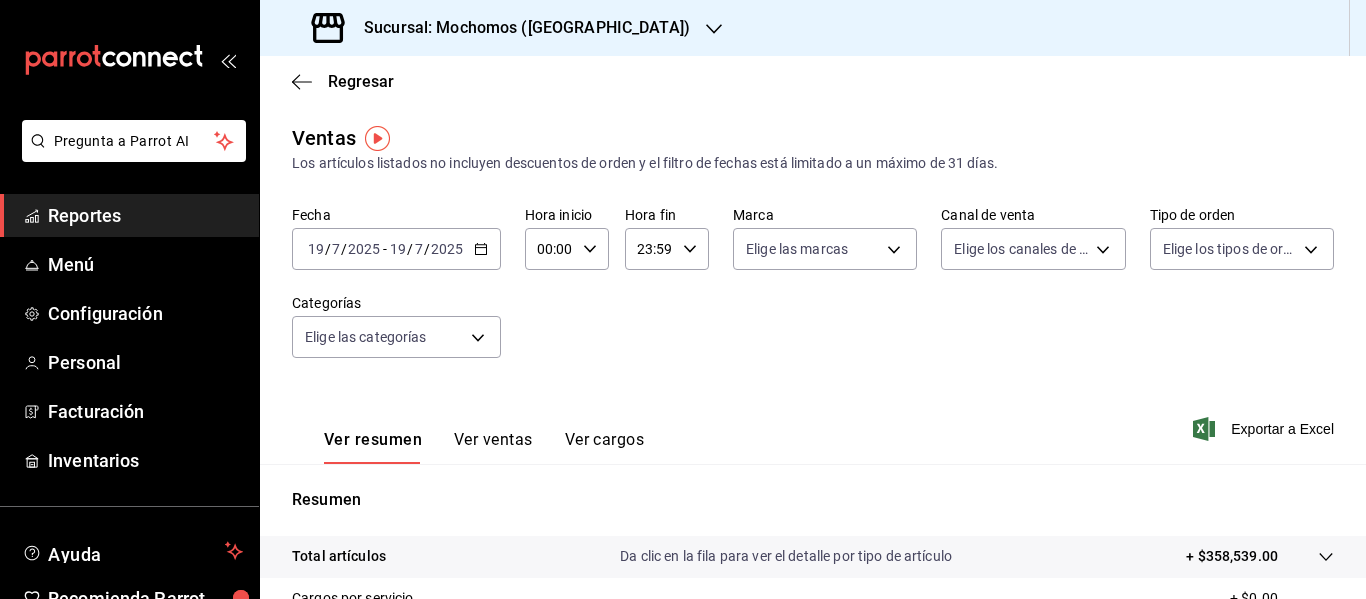 click on "/" at bounding box center [410, 249] 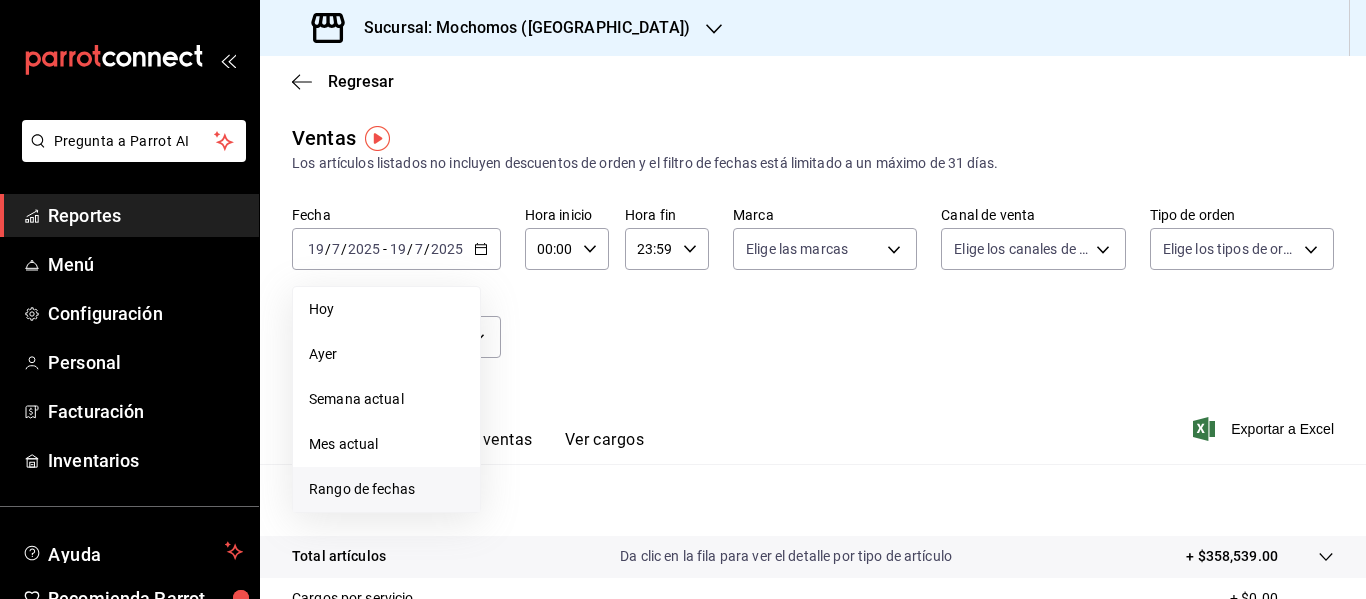 click on "Rango de fechas" at bounding box center (386, 489) 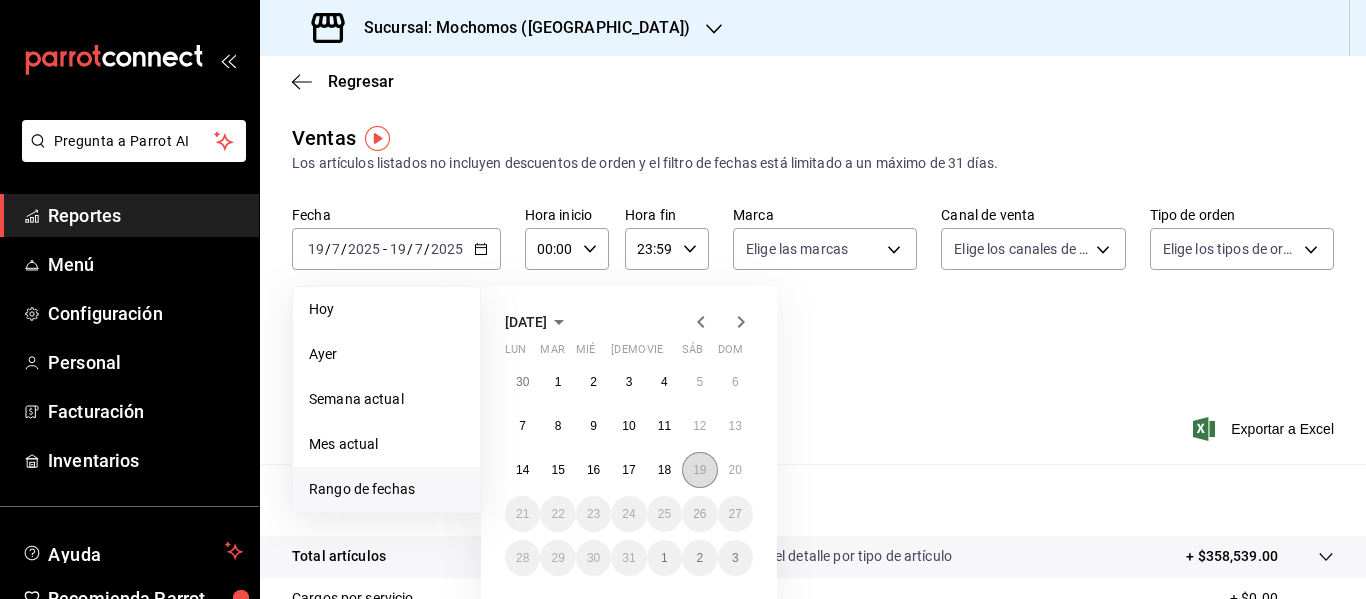 click on "19" at bounding box center (699, 470) 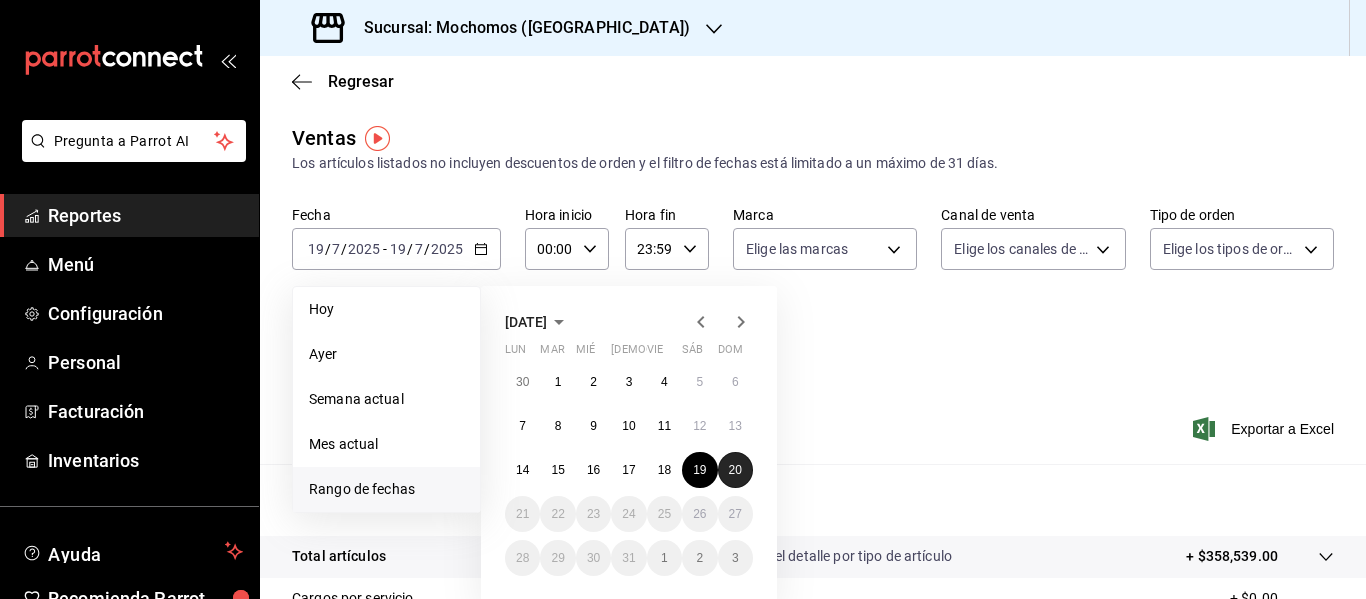 click on "20" at bounding box center (735, 470) 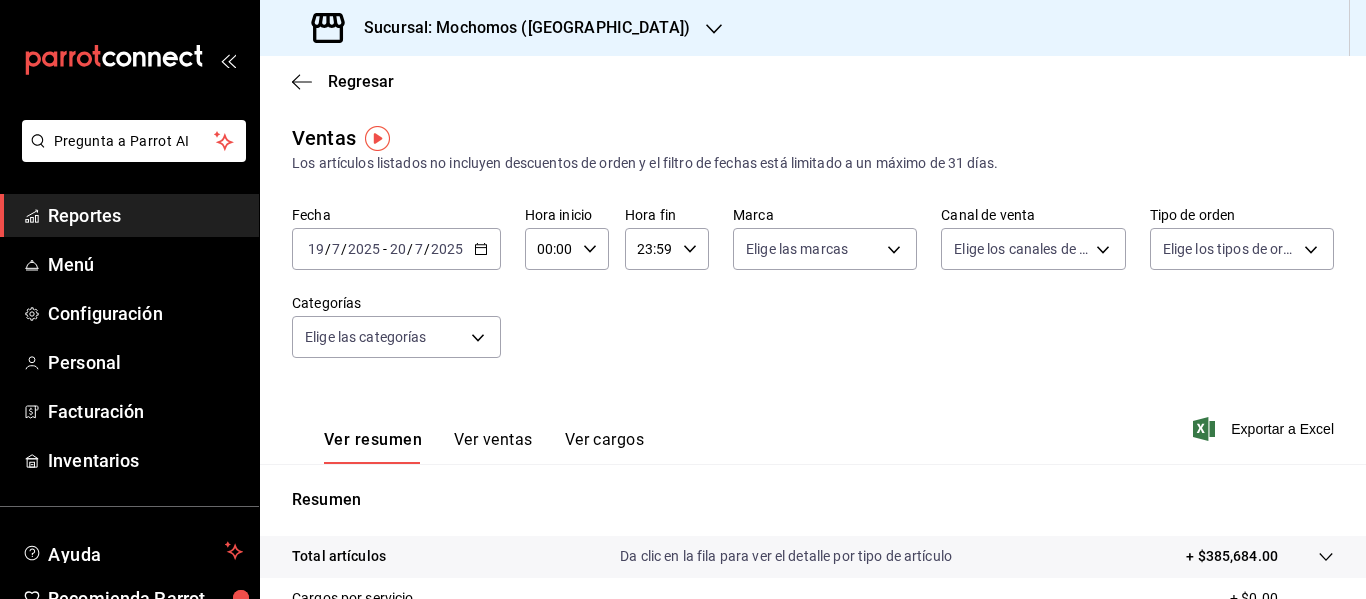 click on "00:00 Hora inicio" at bounding box center [567, 249] 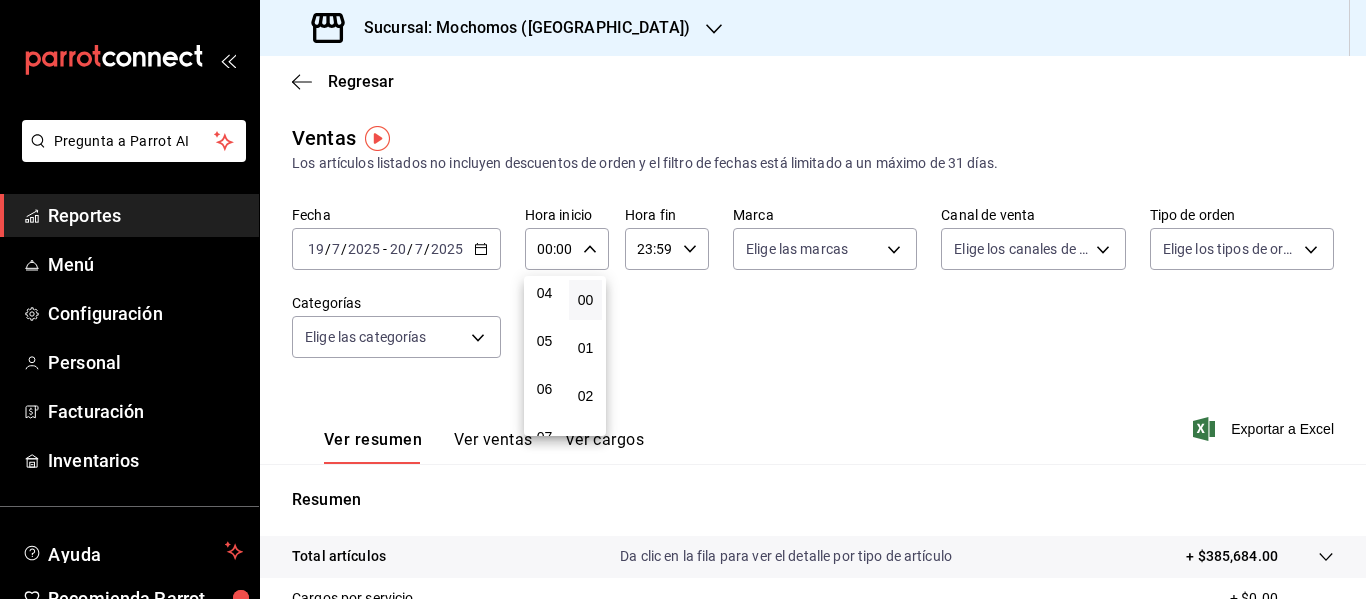 scroll, scrollTop: 200, scrollLeft: 0, axis: vertical 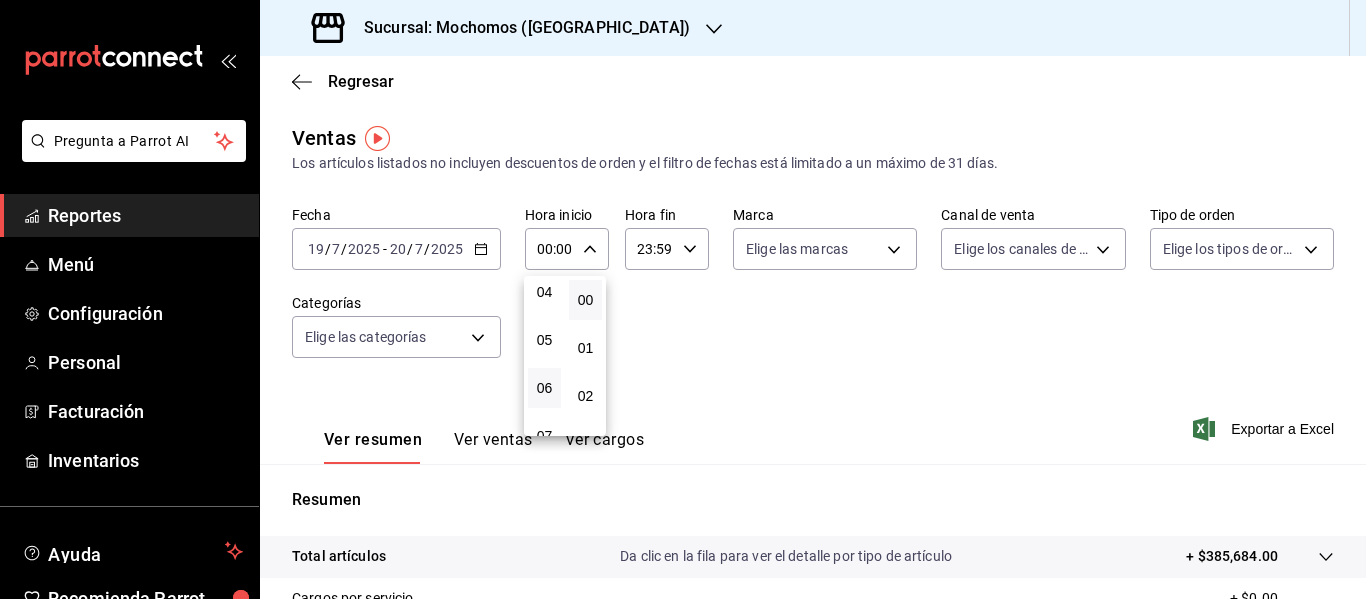 click on "06" at bounding box center (544, 388) 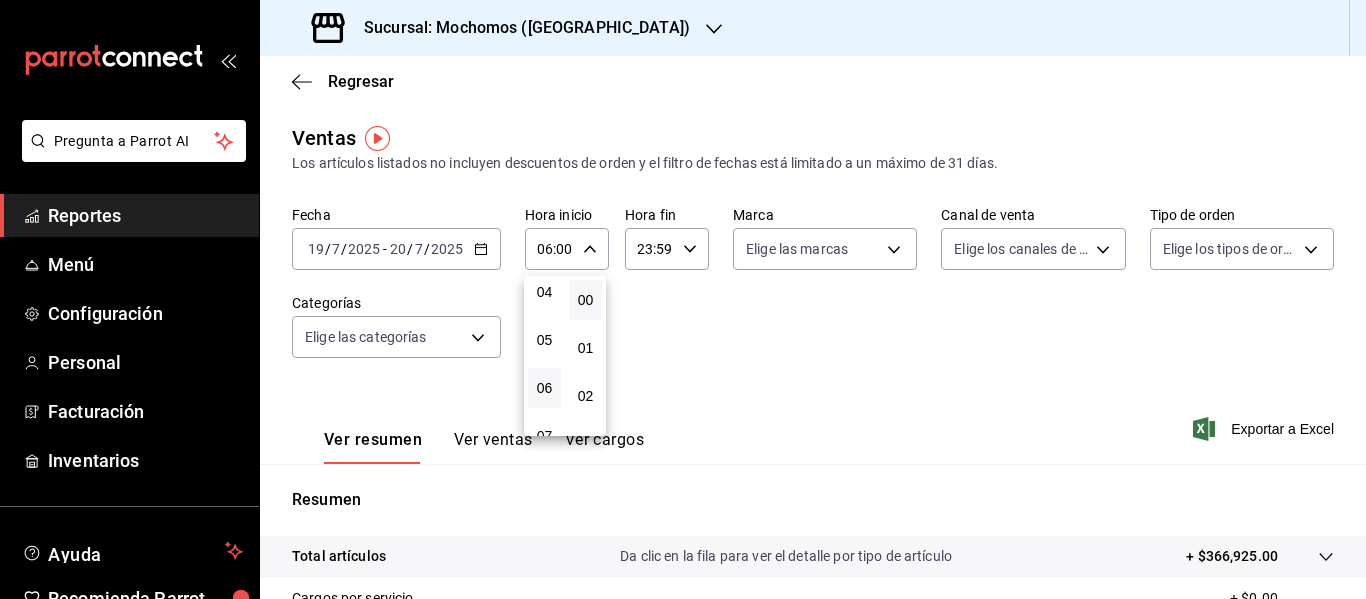 click at bounding box center (683, 299) 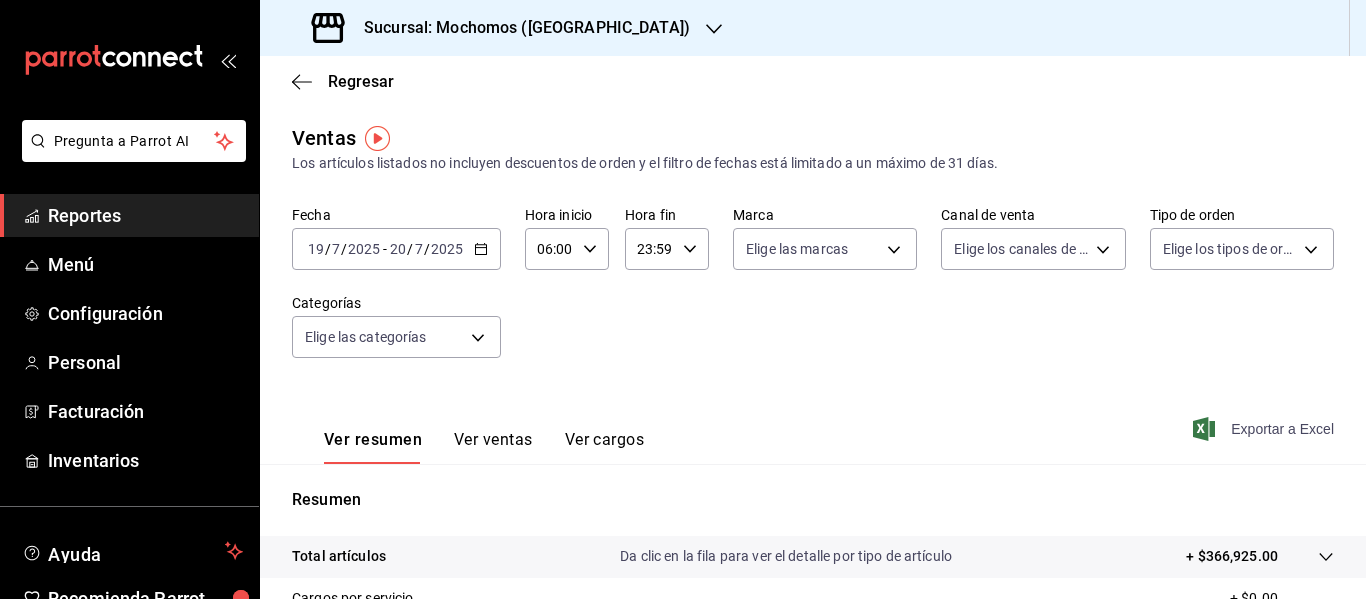 click on "Exportar a Excel" at bounding box center [1265, 429] 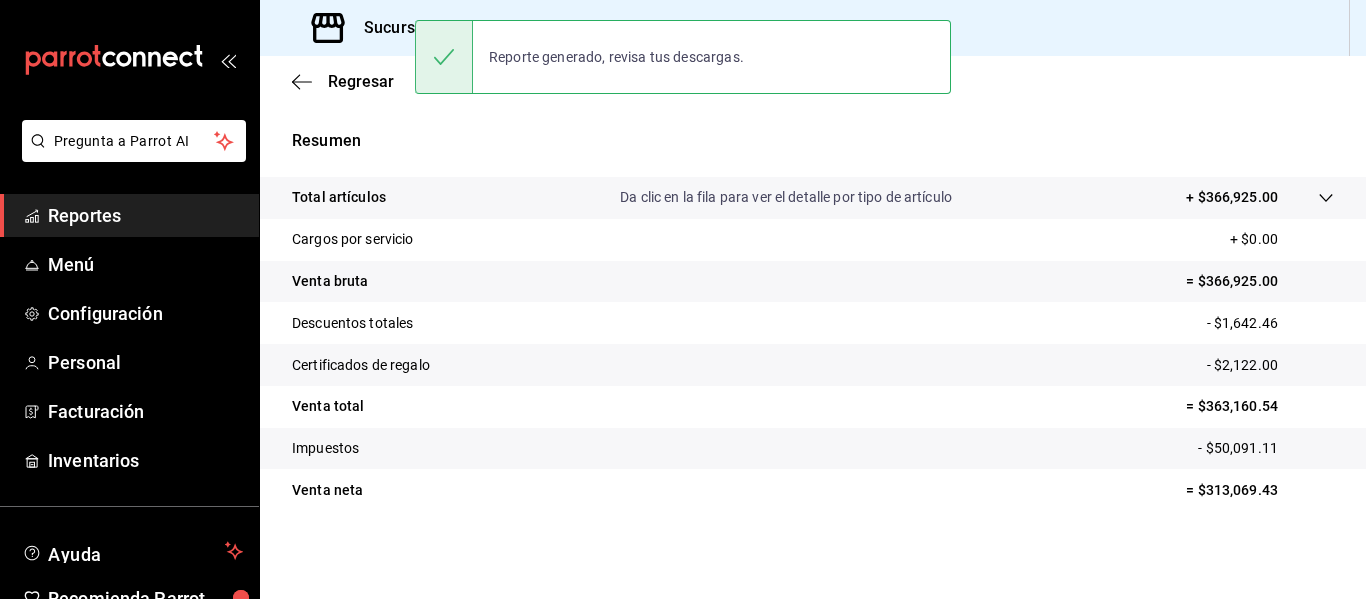 scroll, scrollTop: 0, scrollLeft: 0, axis: both 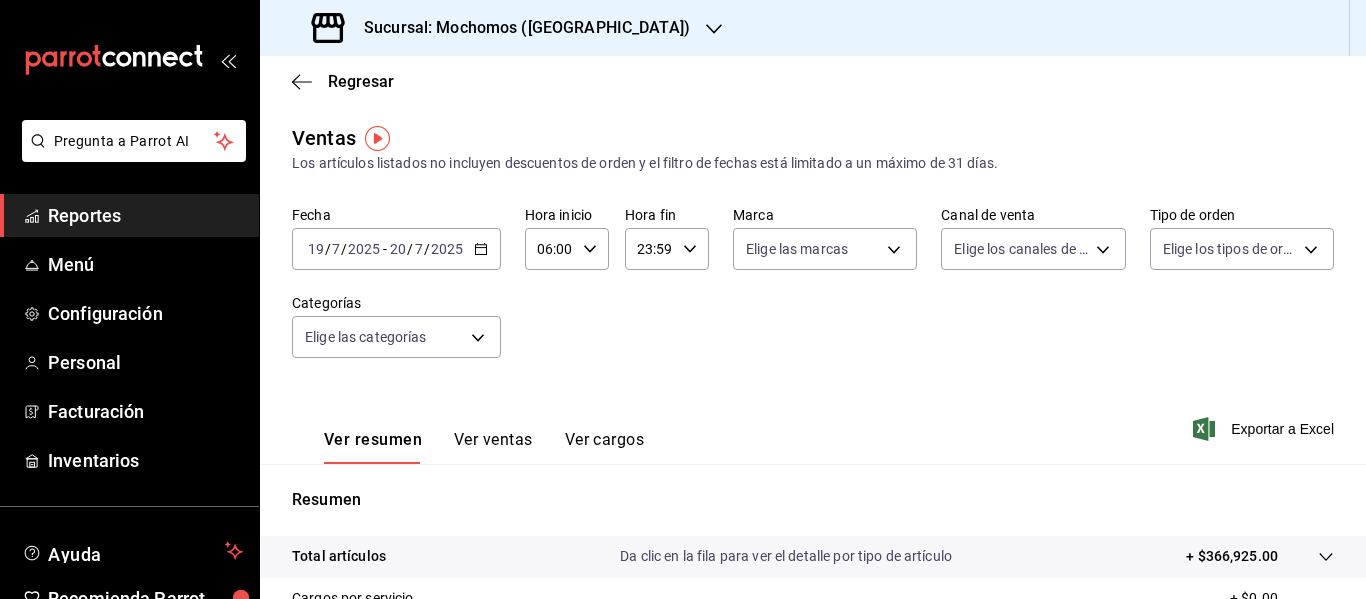 click on "Reportes" at bounding box center [129, 215] 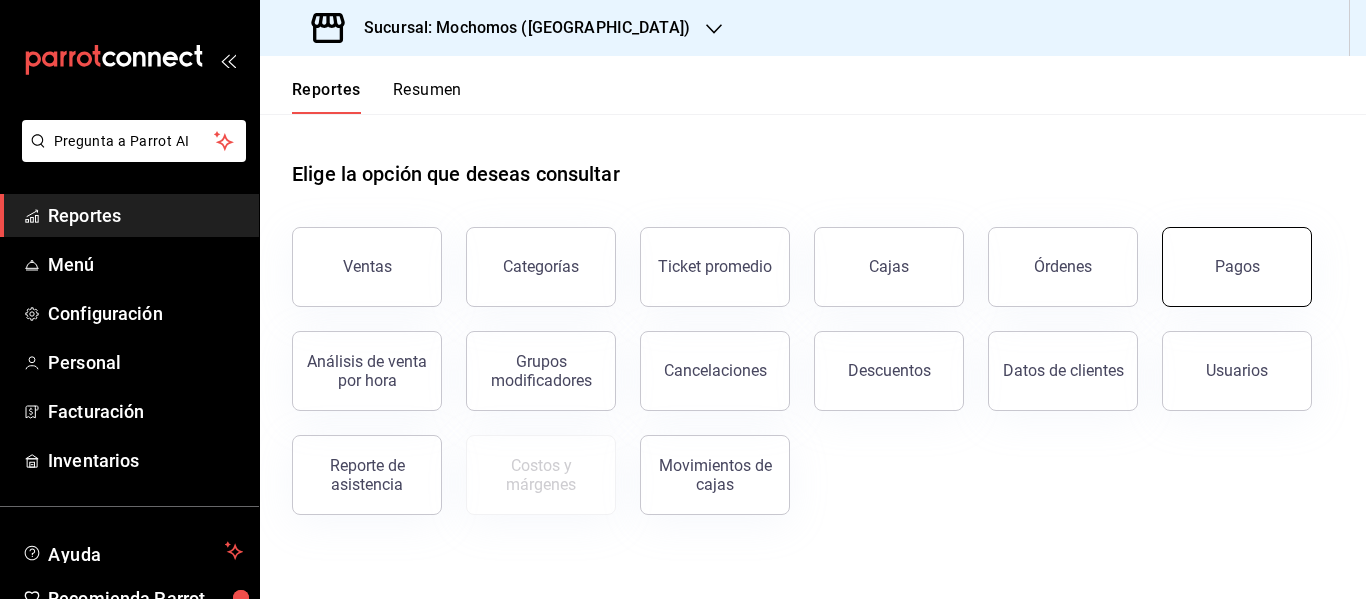 click on "Pagos" at bounding box center (1237, 267) 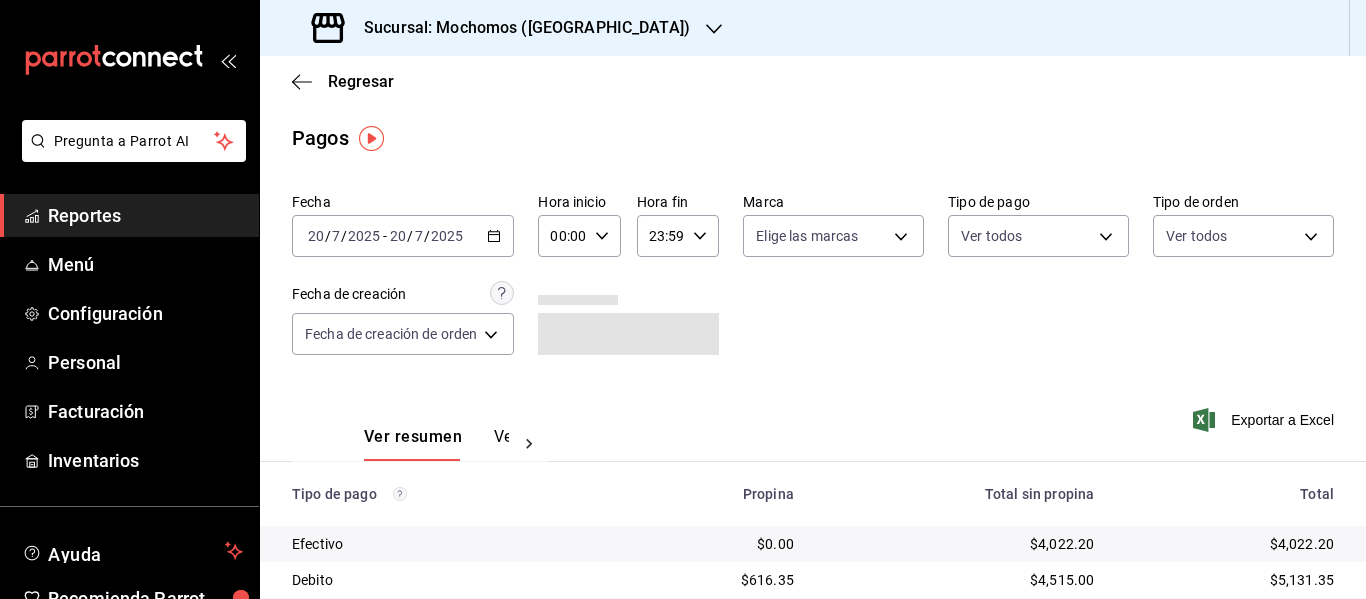 click on "00:00 Hora inicio" at bounding box center [579, 236] 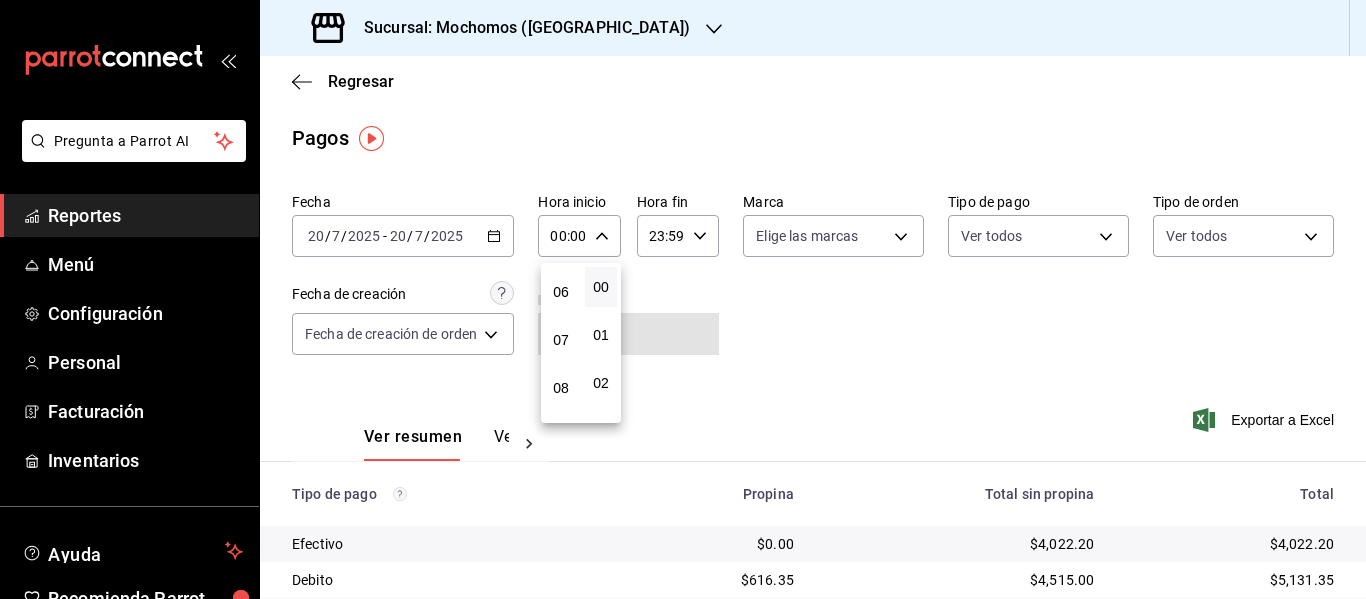 scroll, scrollTop: 281, scrollLeft: 0, axis: vertical 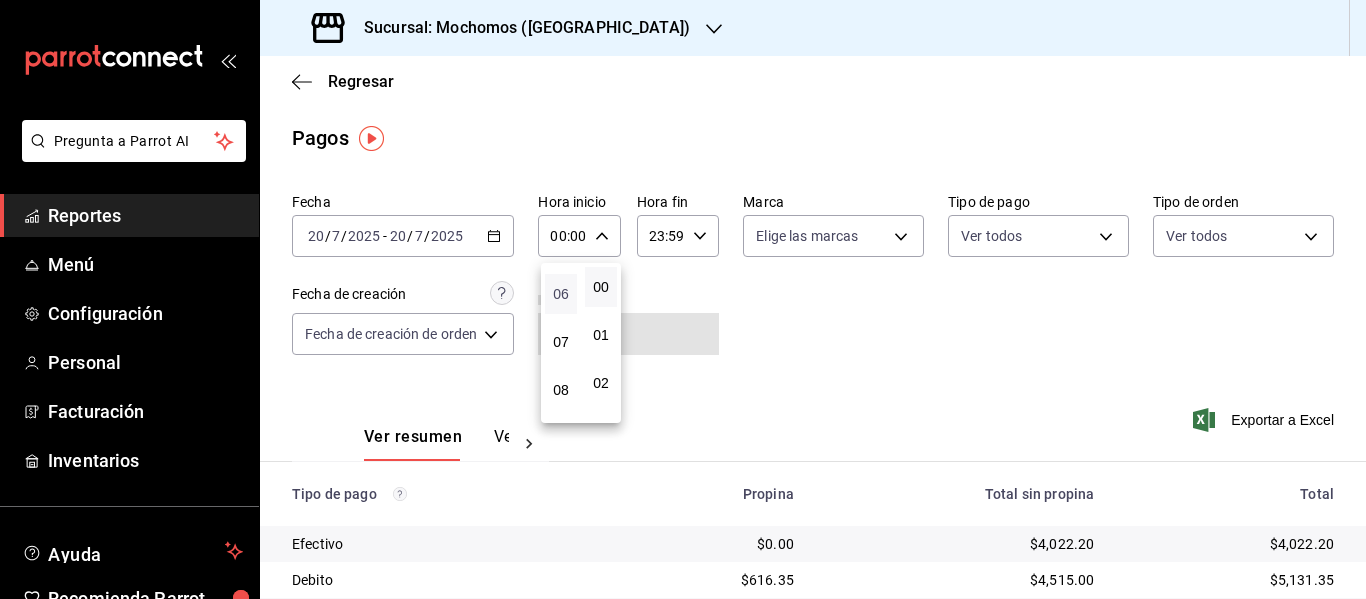 click on "06" at bounding box center (561, 294) 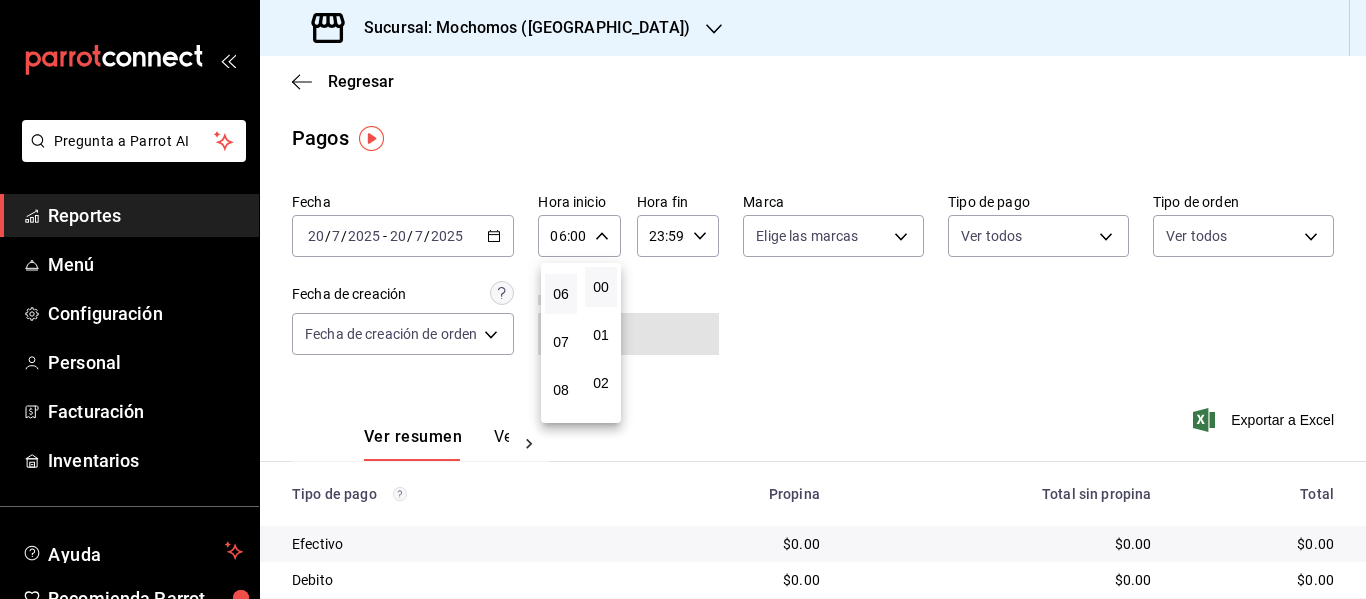 click at bounding box center (683, 299) 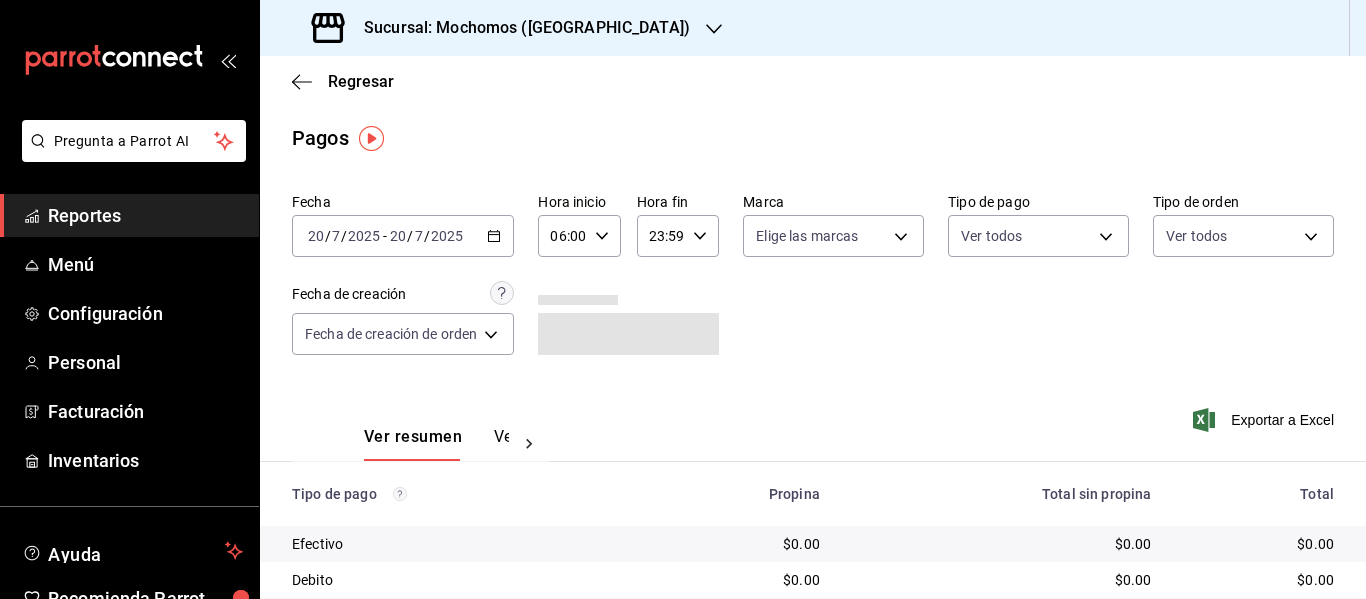 click on "7" at bounding box center (419, 236) 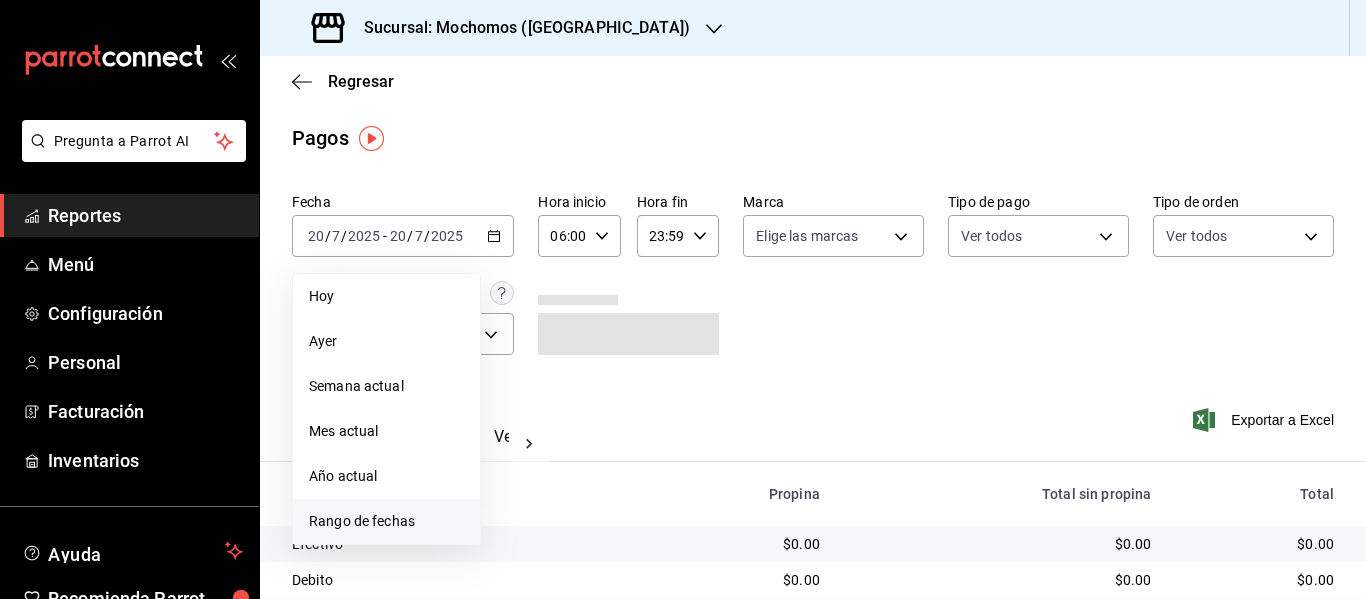 click on "Rango de fechas" at bounding box center (386, 521) 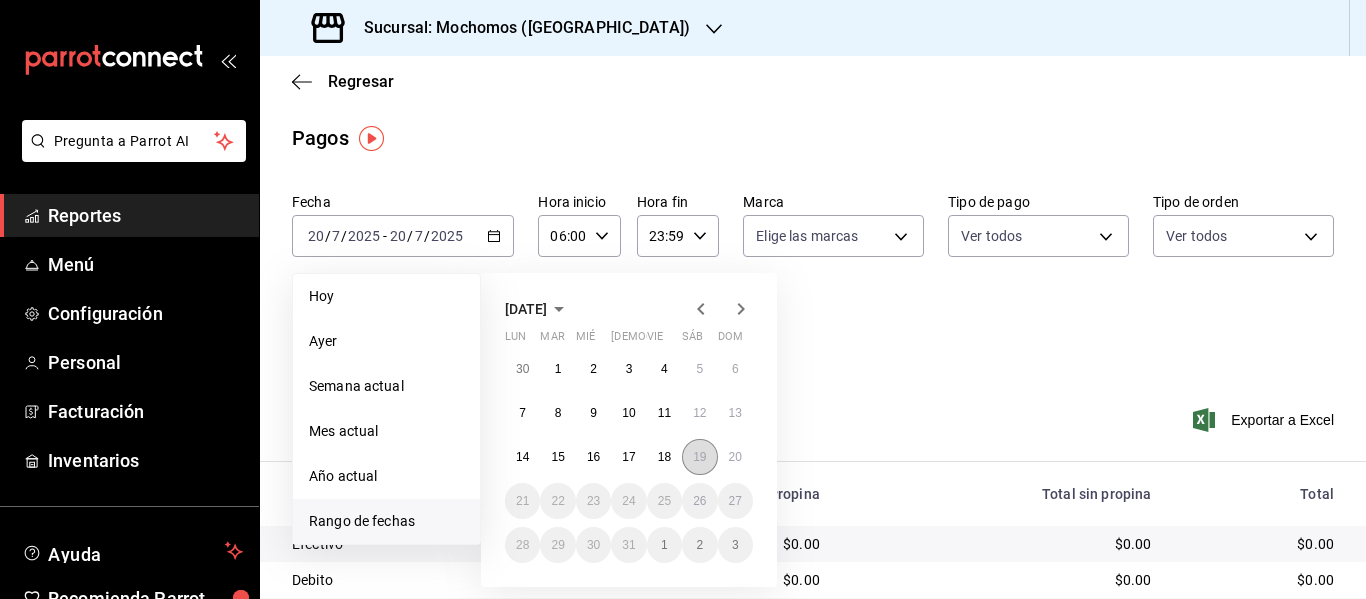 click on "19" at bounding box center (699, 457) 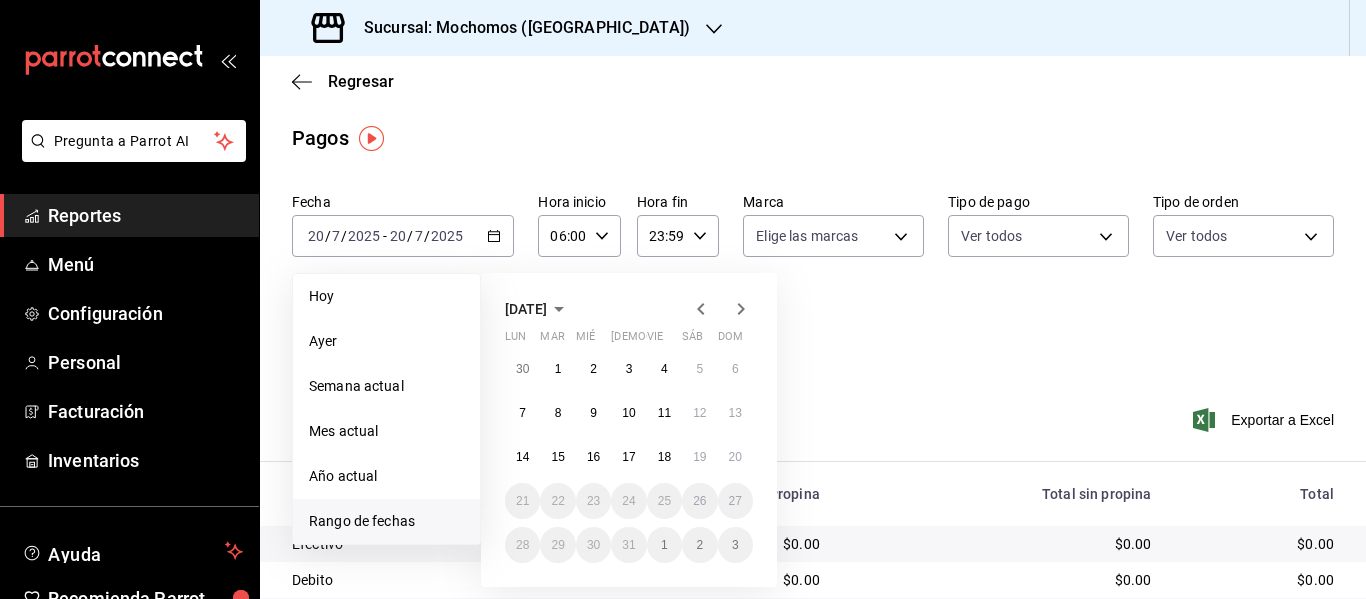 click on "20" at bounding box center [735, 457] 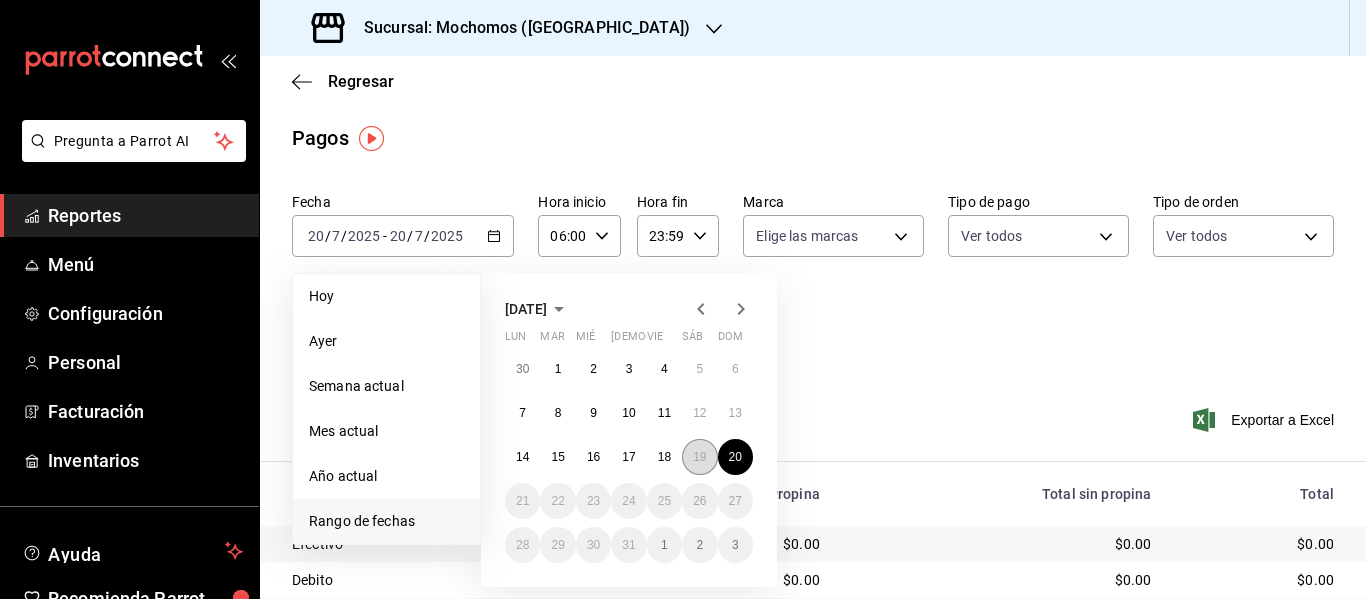 click on "19" at bounding box center (699, 457) 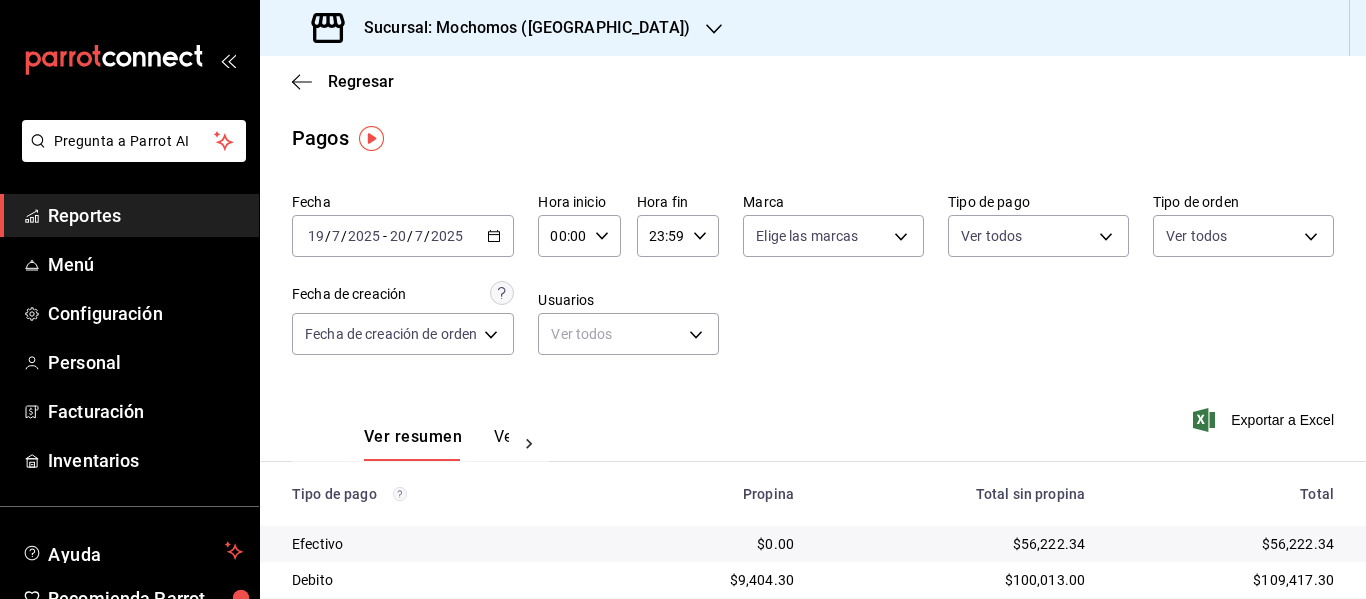 click on "00:00 Hora inicio" at bounding box center [579, 236] 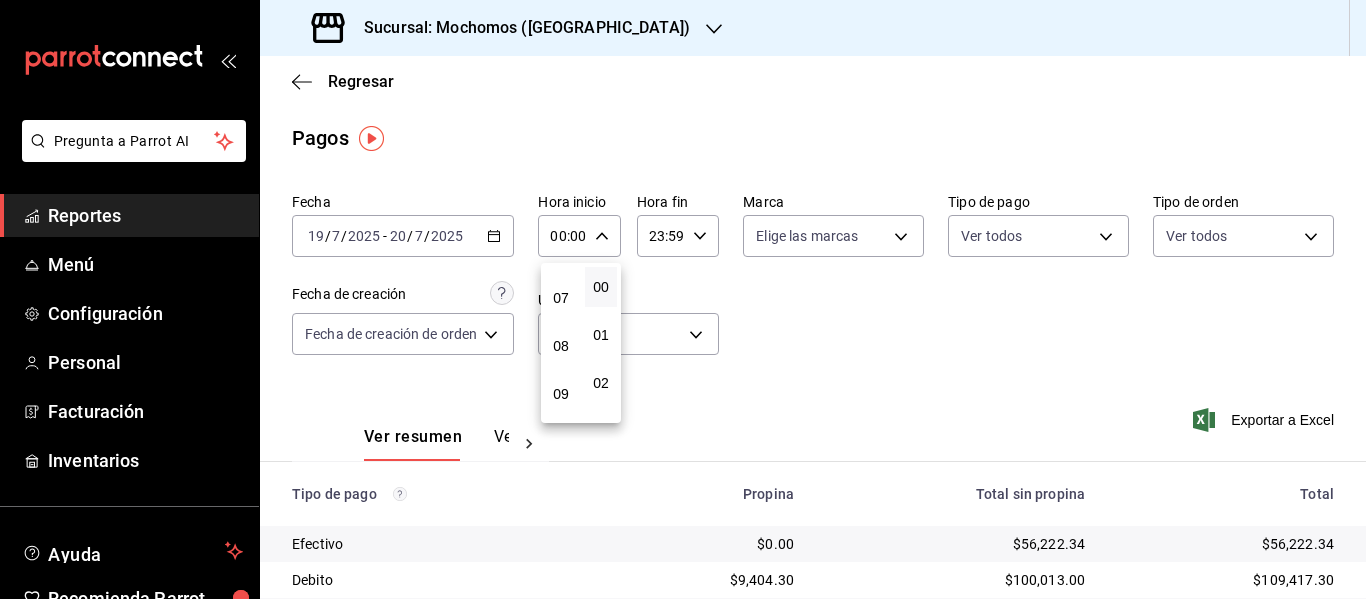 scroll, scrollTop: 327, scrollLeft: 0, axis: vertical 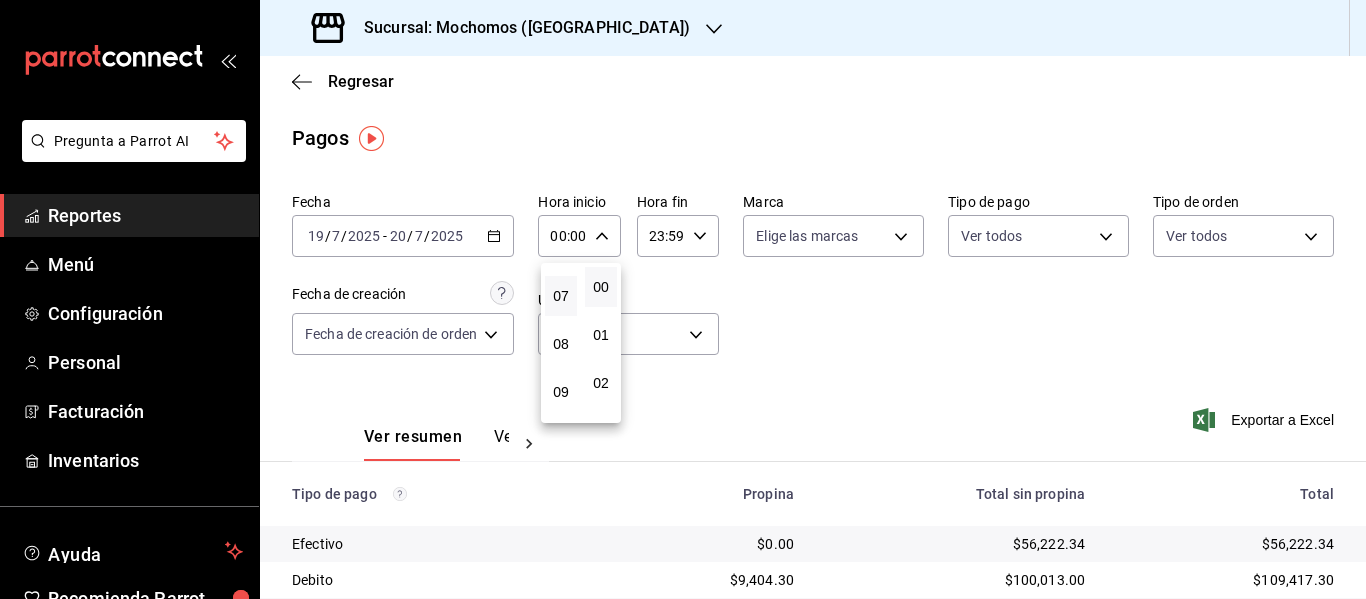 click on "07" at bounding box center [561, 296] 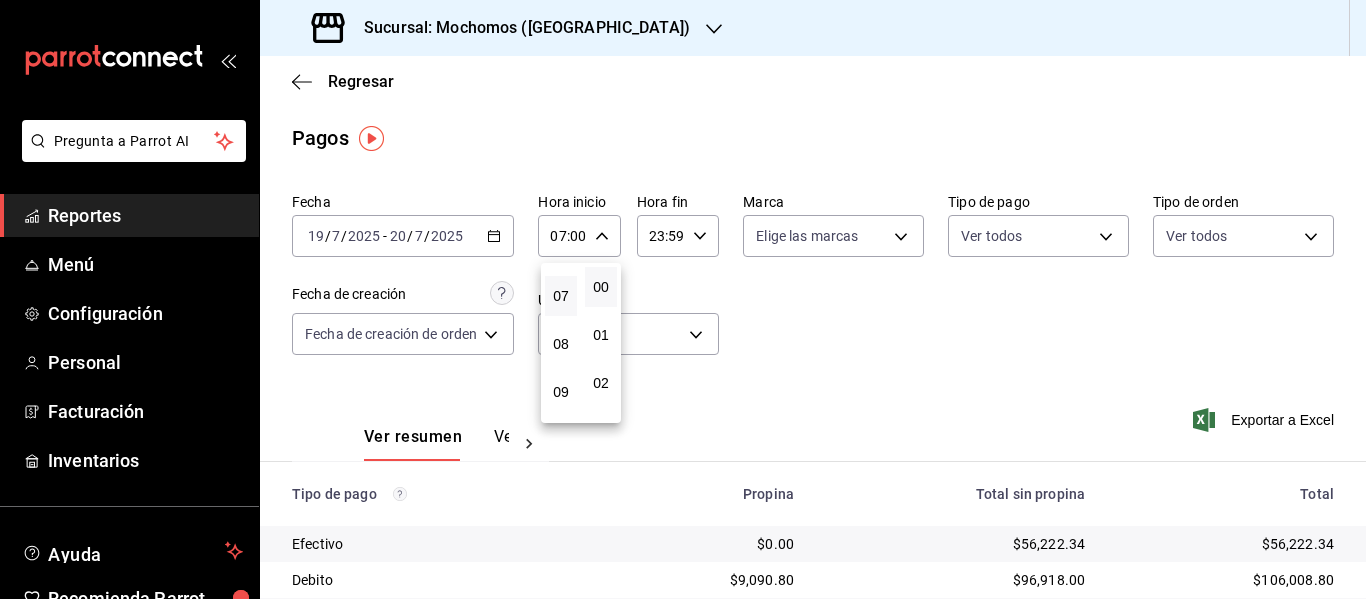 click at bounding box center (683, 299) 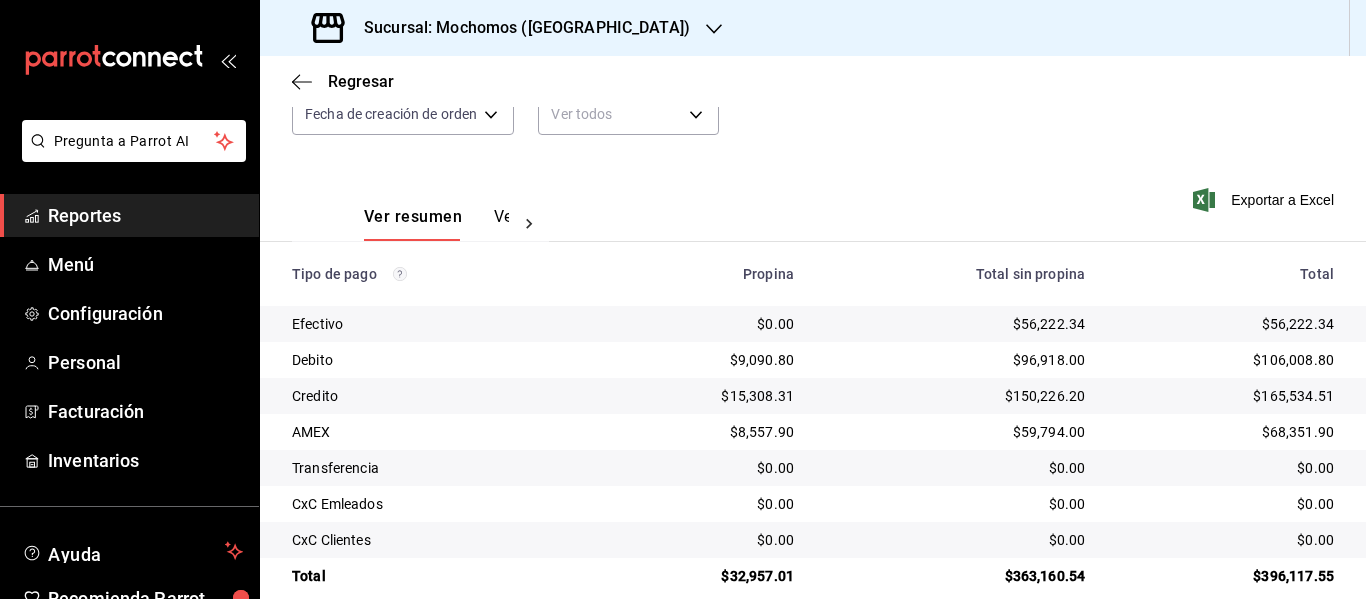 scroll, scrollTop: 221, scrollLeft: 0, axis: vertical 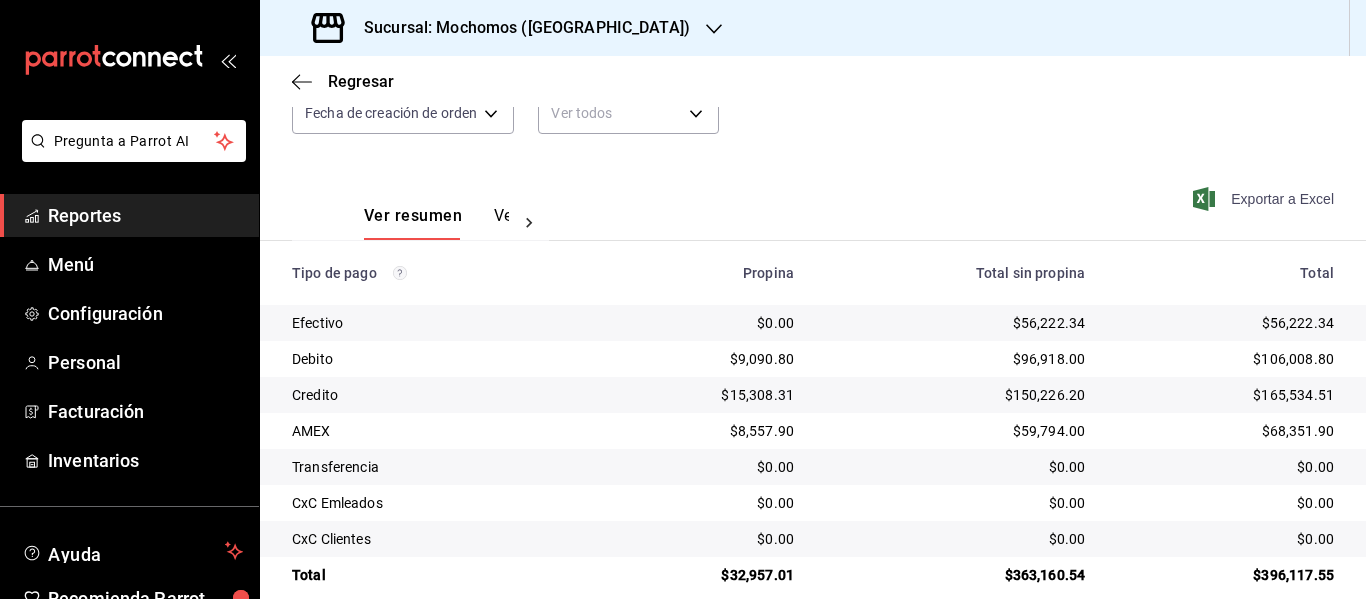 click on "Exportar a Excel" at bounding box center [1265, 199] 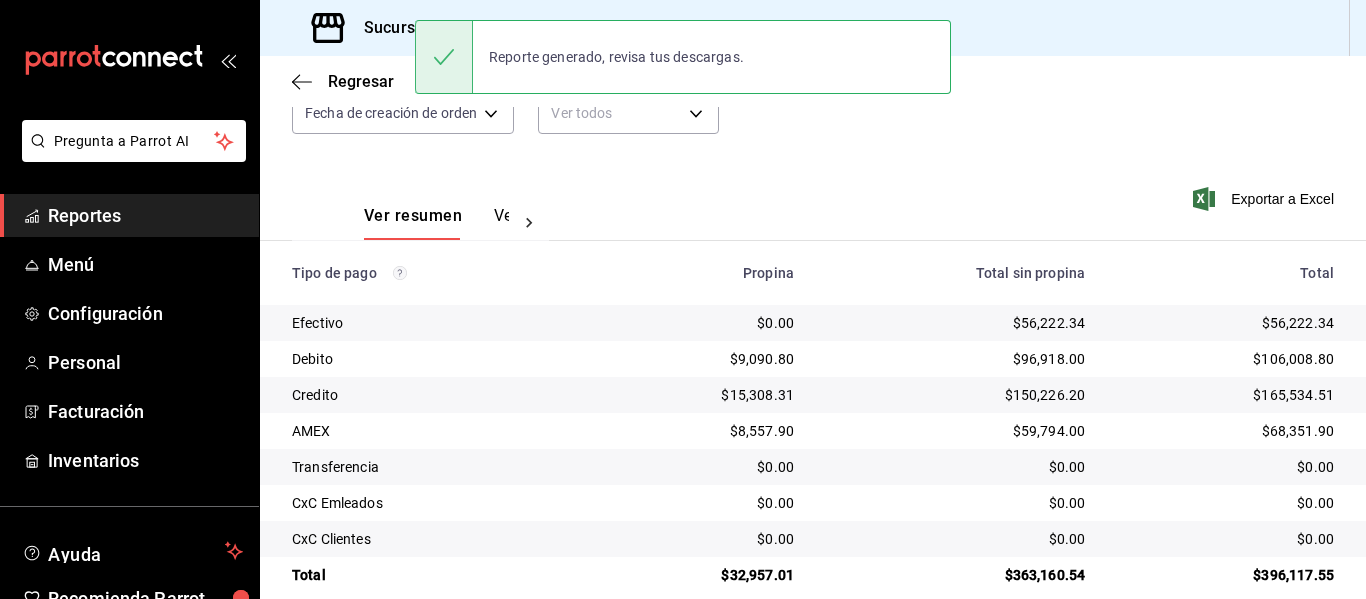 scroll, scrollTop: 248, scrollLeft: 0, axis: vertical 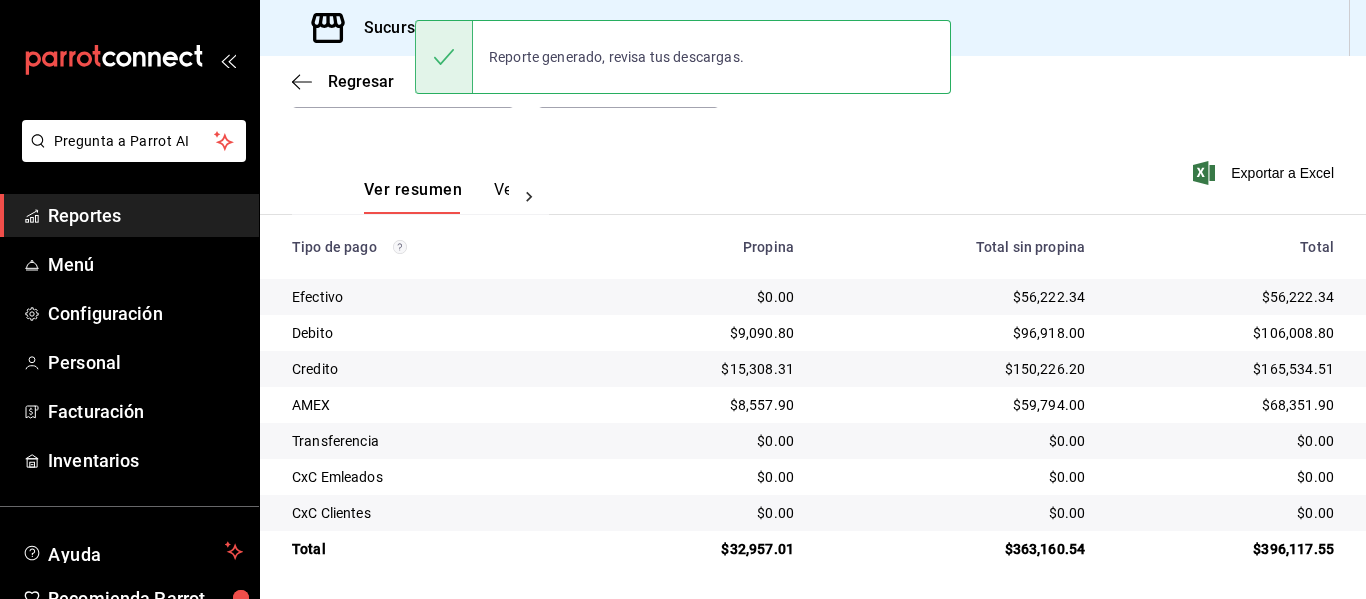 click on "Reportes" at bounding box center (145, 215) 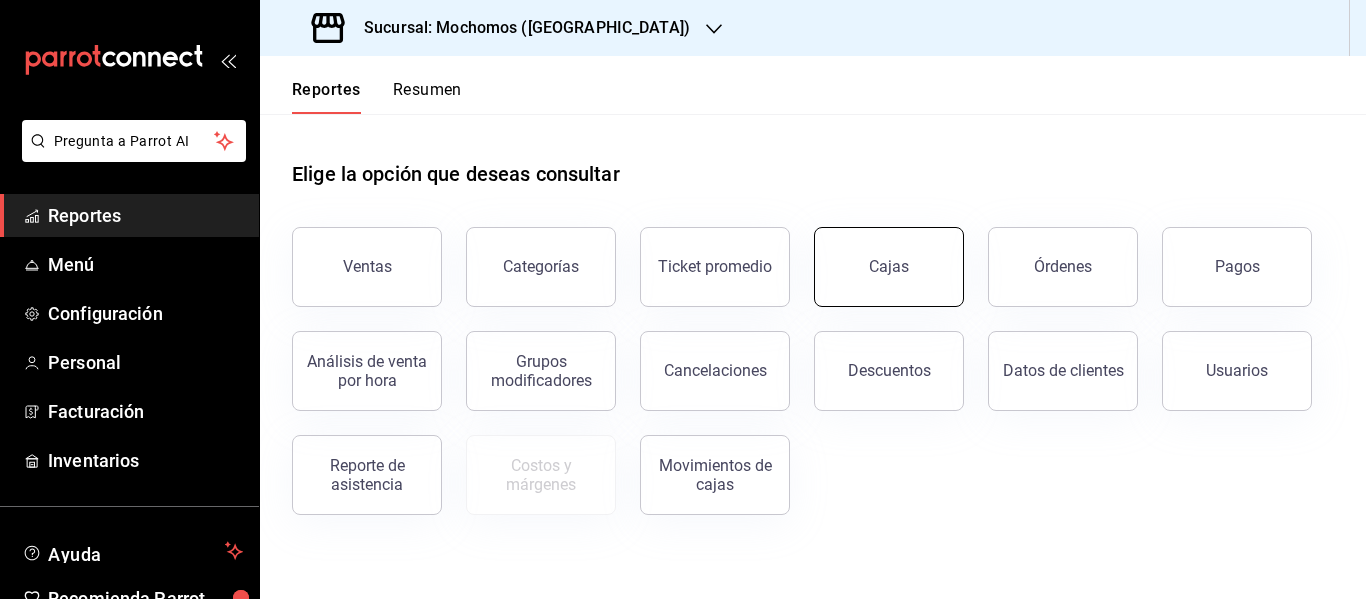 click on "Cajas" at bounding box center [889, 267] 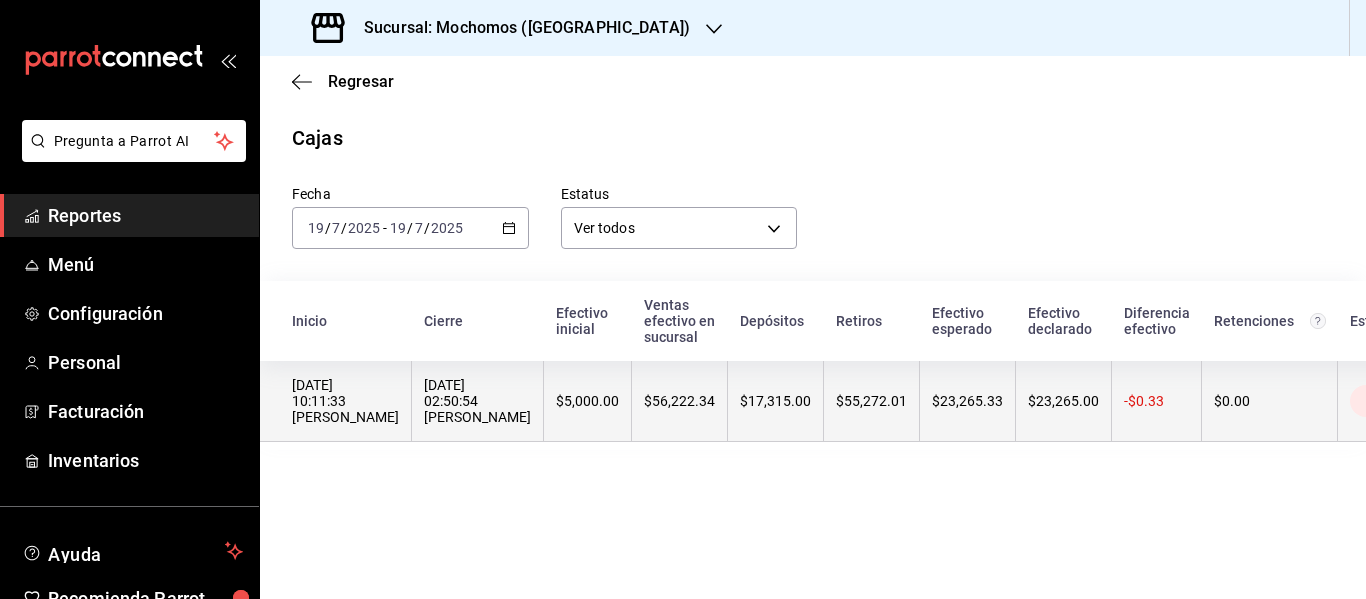 click on "$5,000.00" at bounding box center (588, 401) 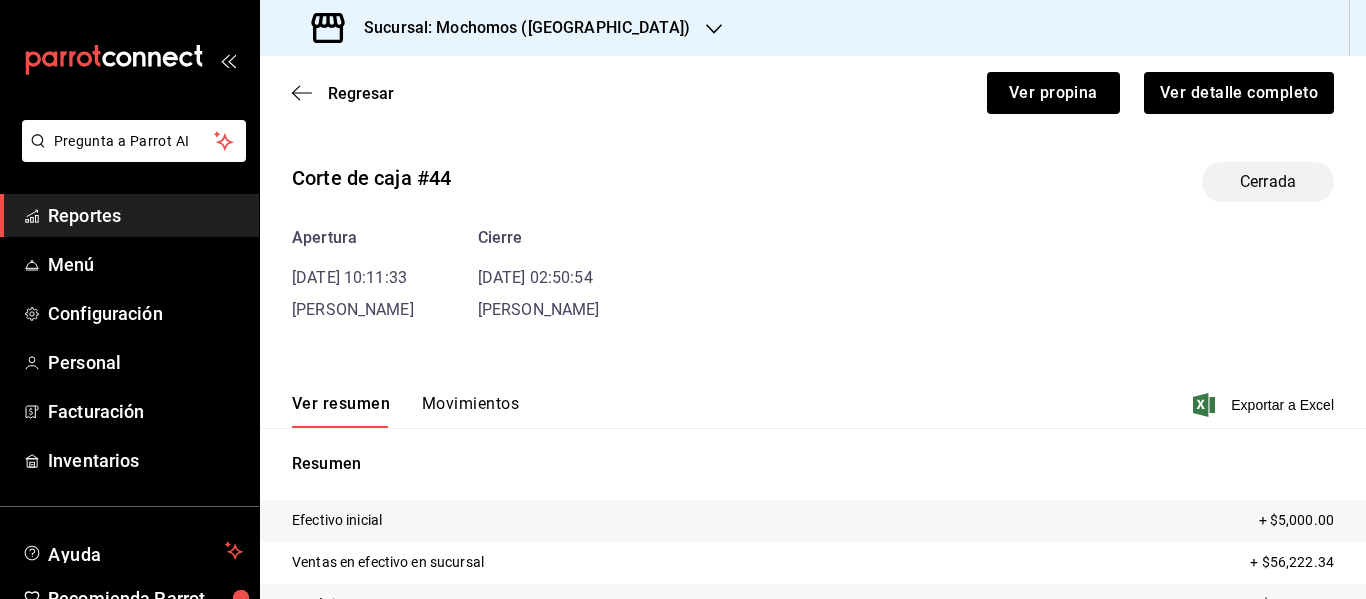 click on "Apertura 19/07/25 10:11:33 Irving Valles Cierre 20/07/25 02:50:54 Bertha Gomez" at bounding box center (813, 274) 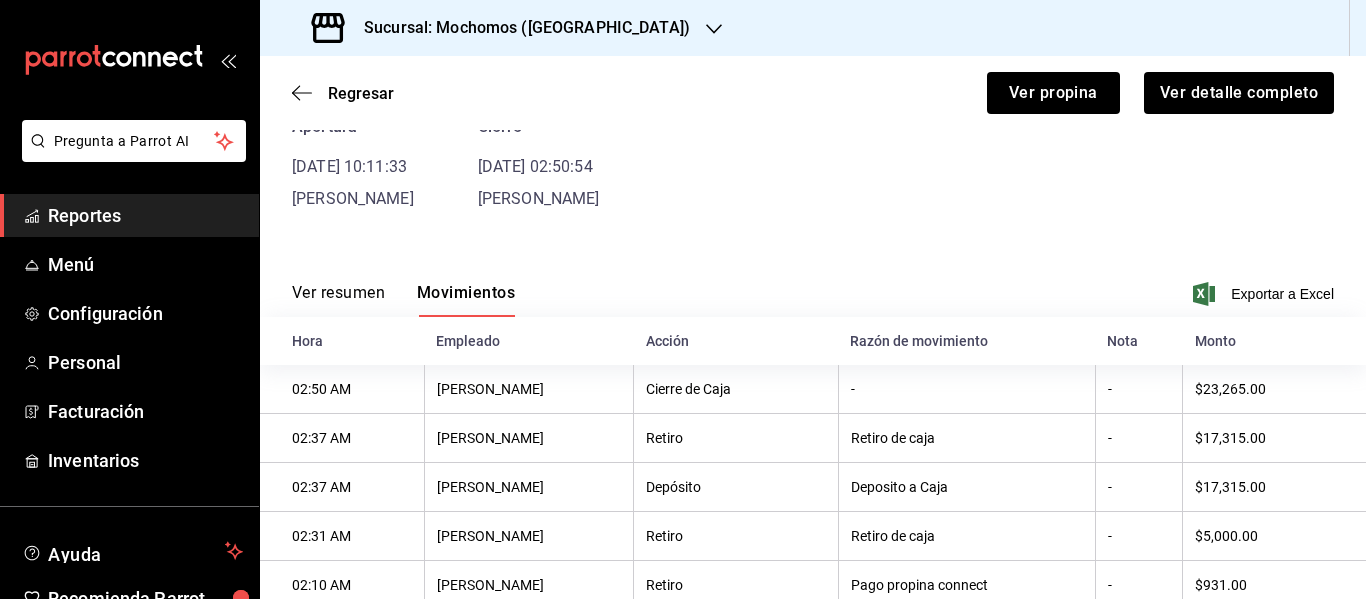 scroll, scrollTop: 113, scrollLeft: 0, axis: vertical 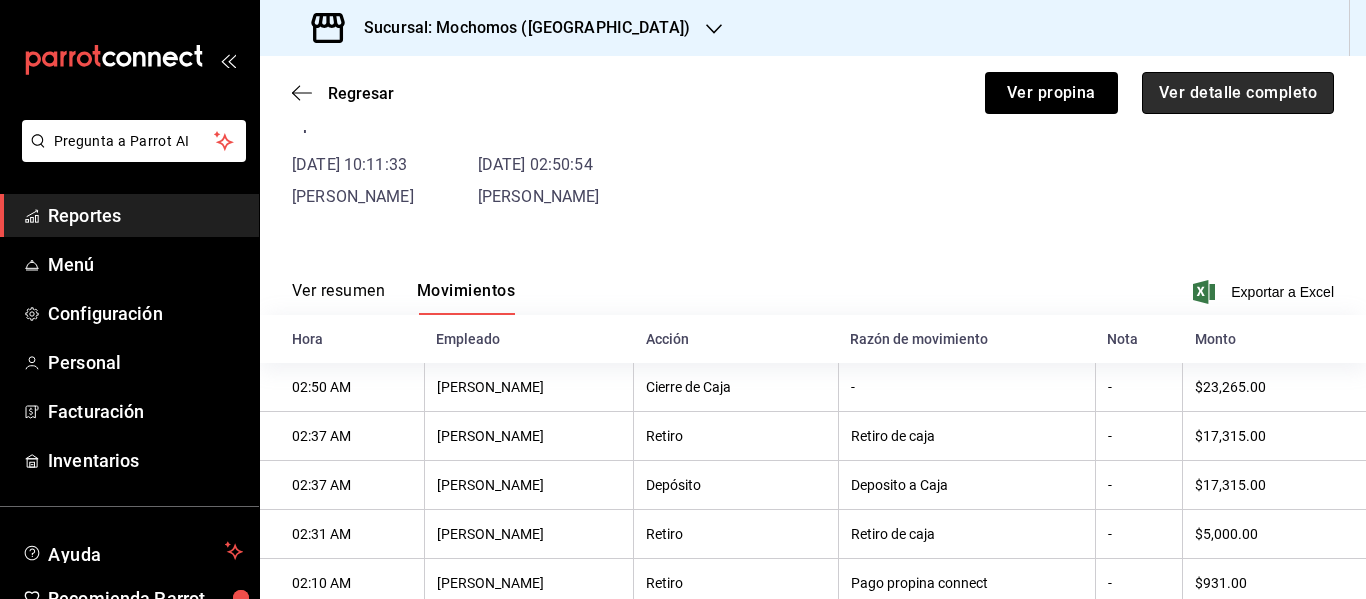 click on "Ver detalle completo" at bounding box center [1238, 93] 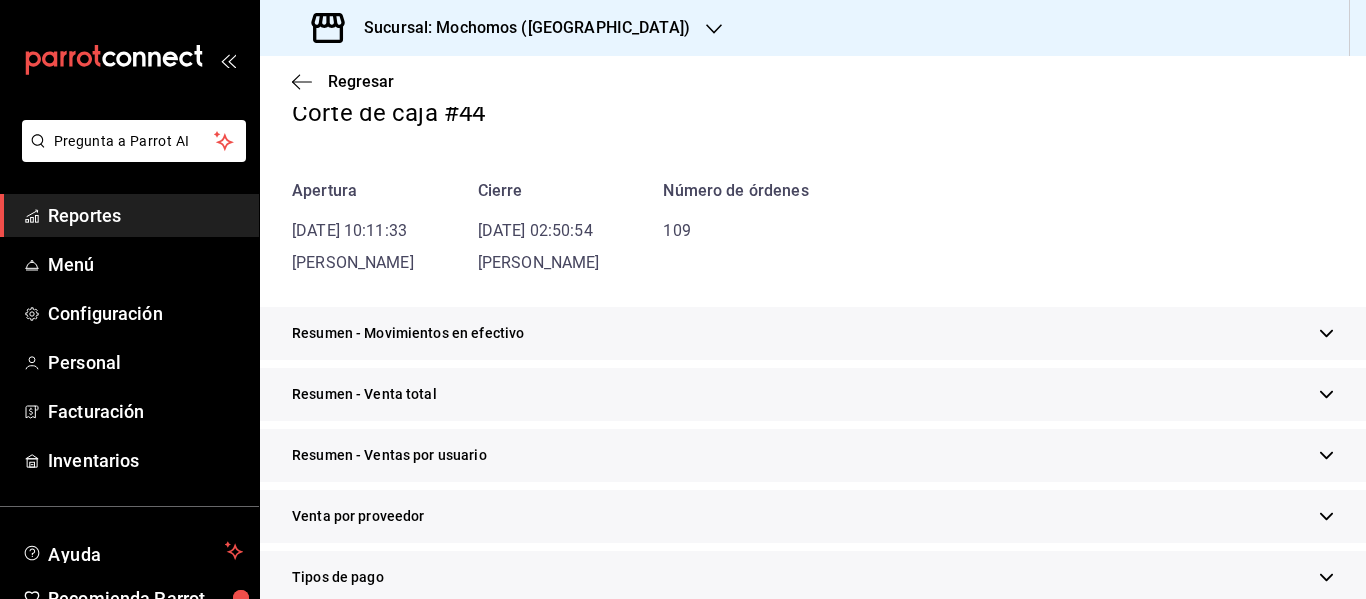 scroll, scrollTop: 174, scrollLeft: 0, axis: vertical 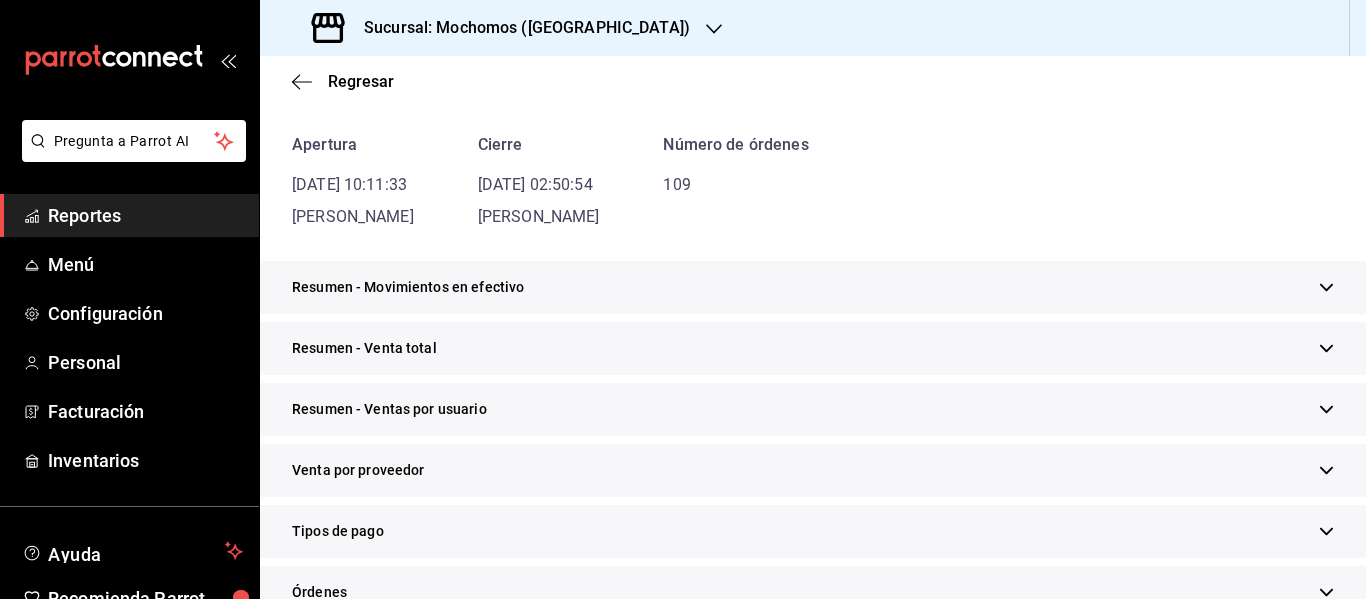 click on "Resumen - Movimientos en efectivo" at bounding box center [813, 287] 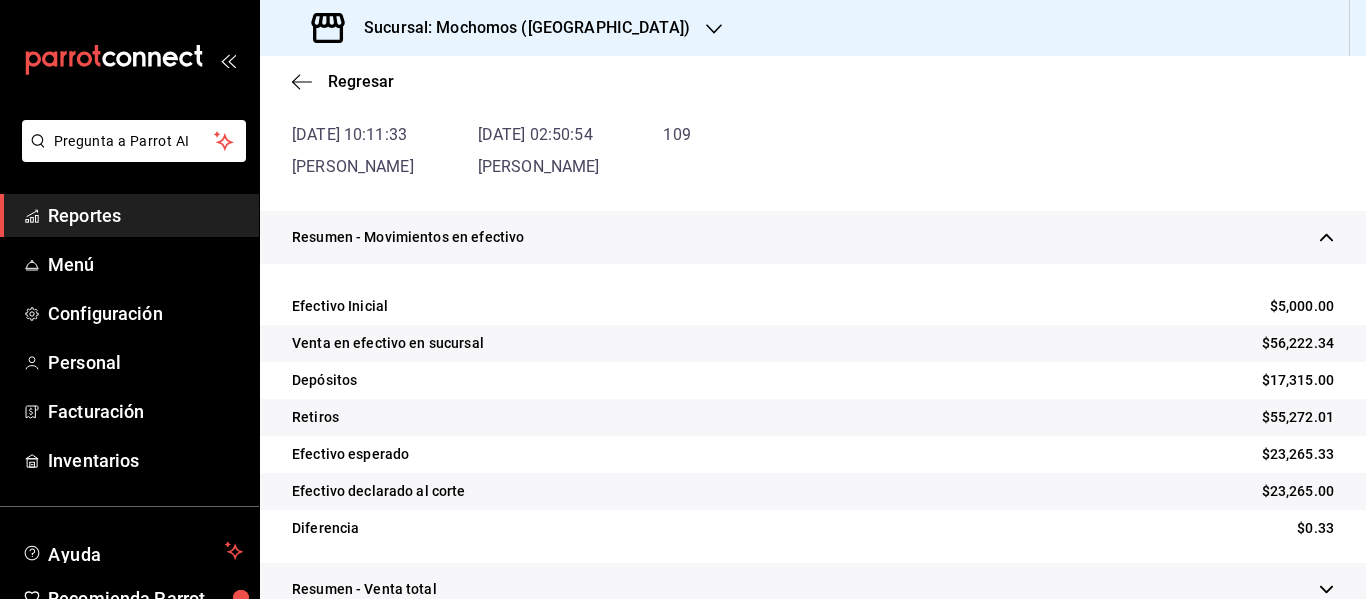 scroll, scrollTop: 0, scrollLeft: 0, axis: both 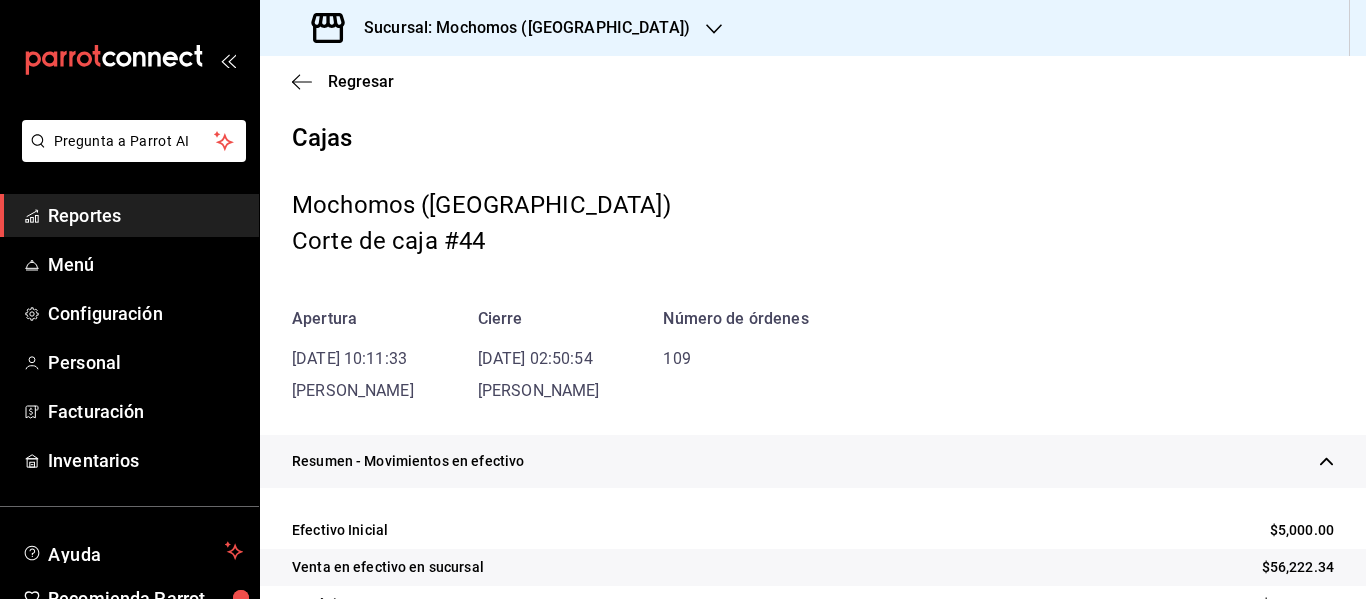 click on "Reportes" at bounding box center [145, 215] 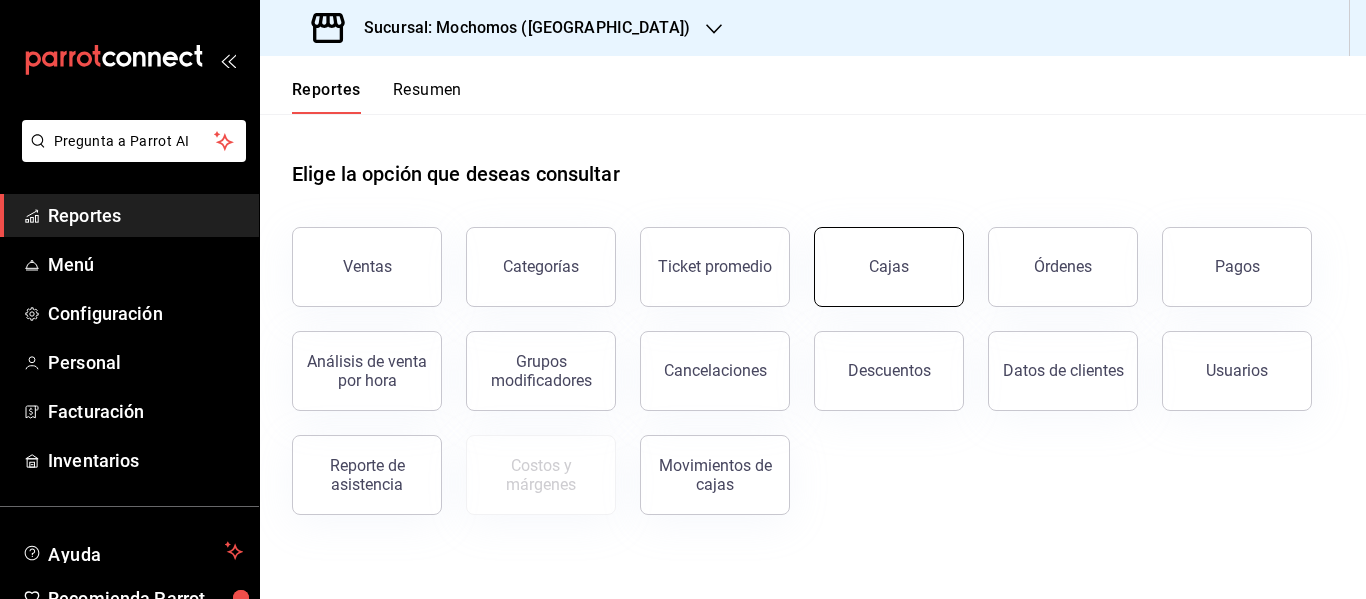 click on "Cajas" at bounding box center (889, 267) 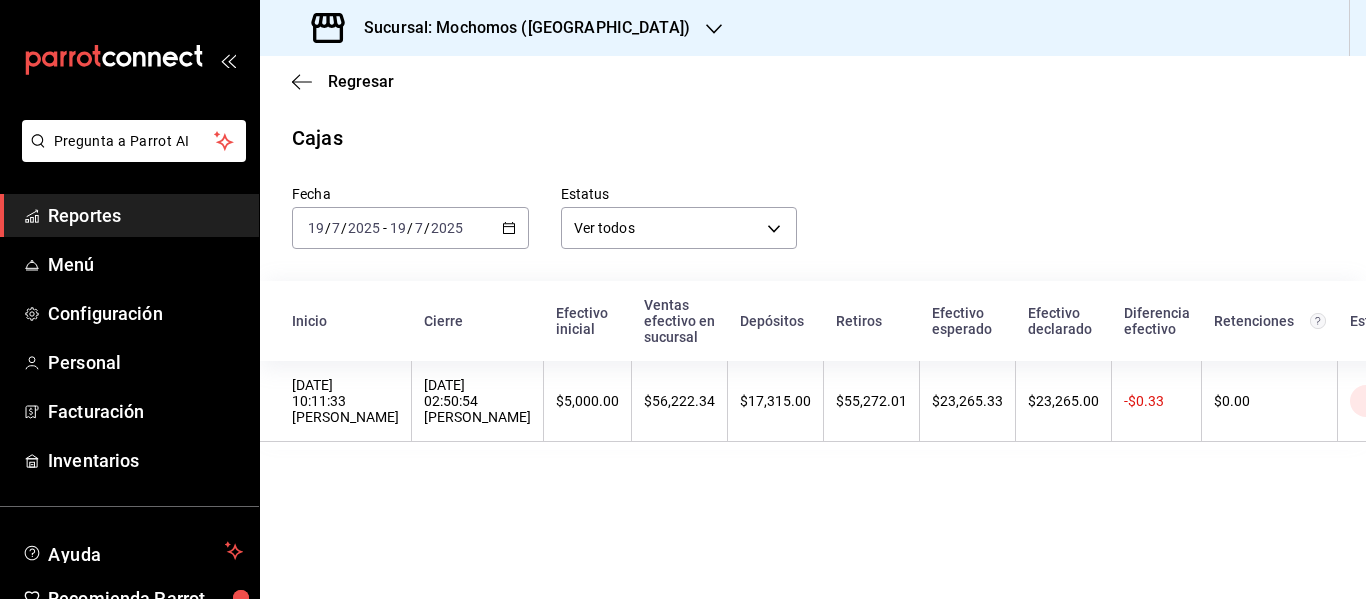 click on "$56,222.34" at bounding box center [679, 401] 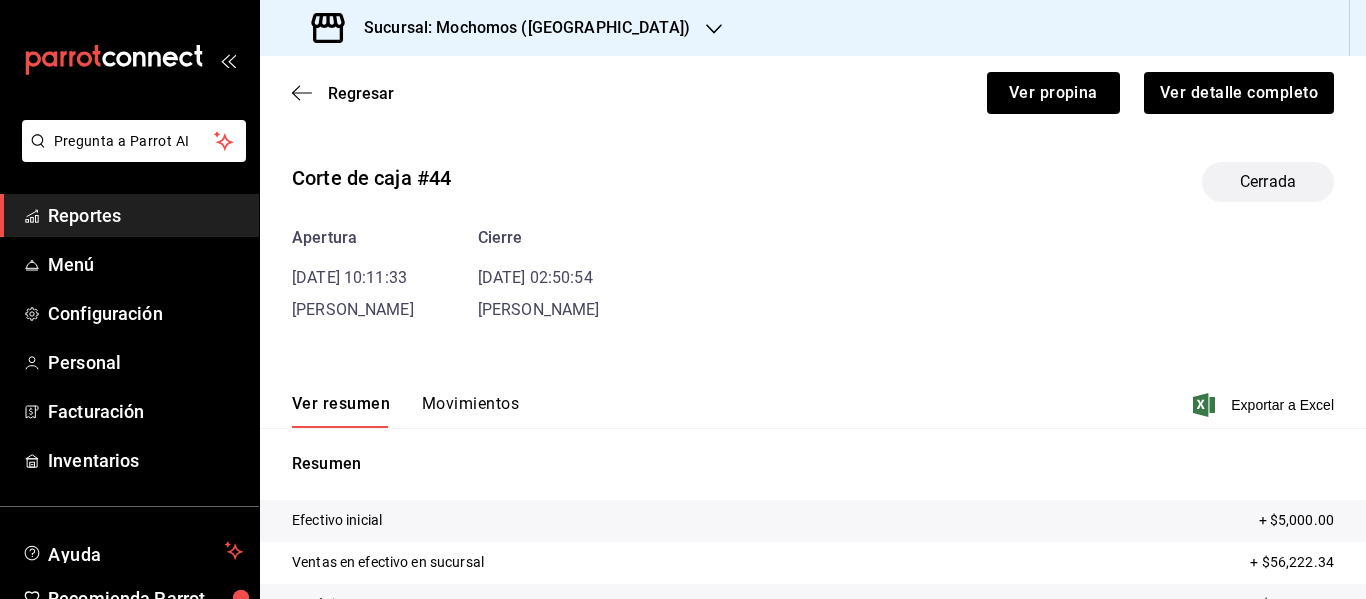 scroll, scrollTop: 217, scrollLeft: 0, axis: vertical 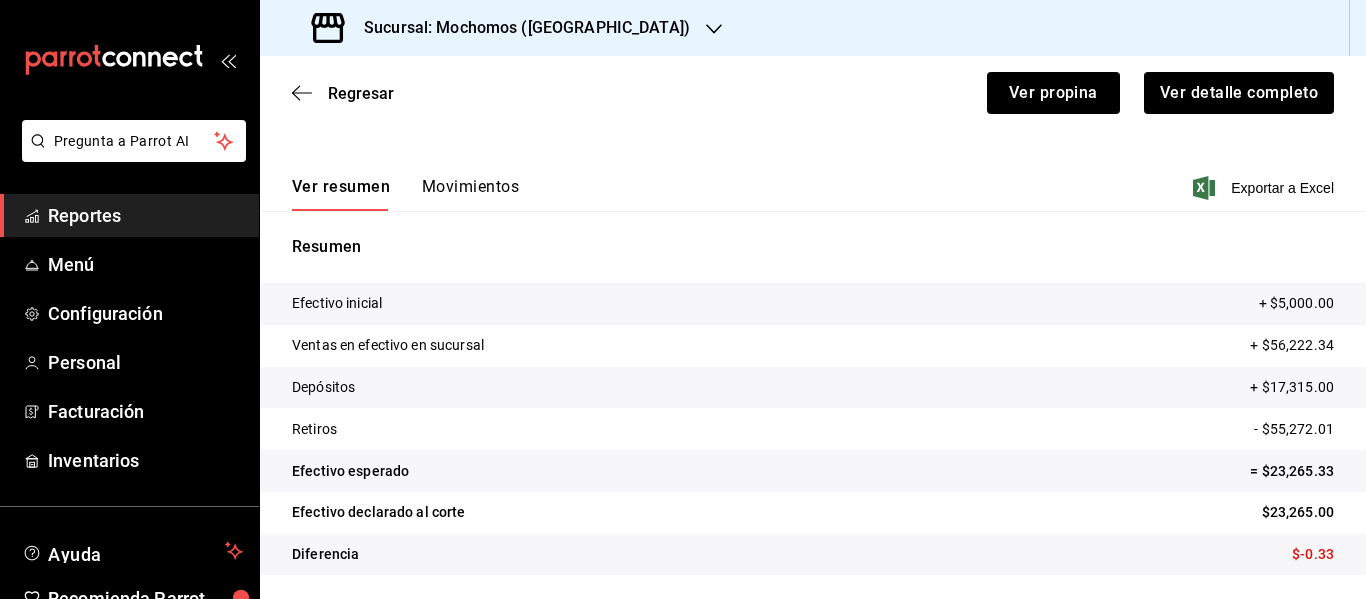 click on "Movimientos" at bounding box center (470, 194) 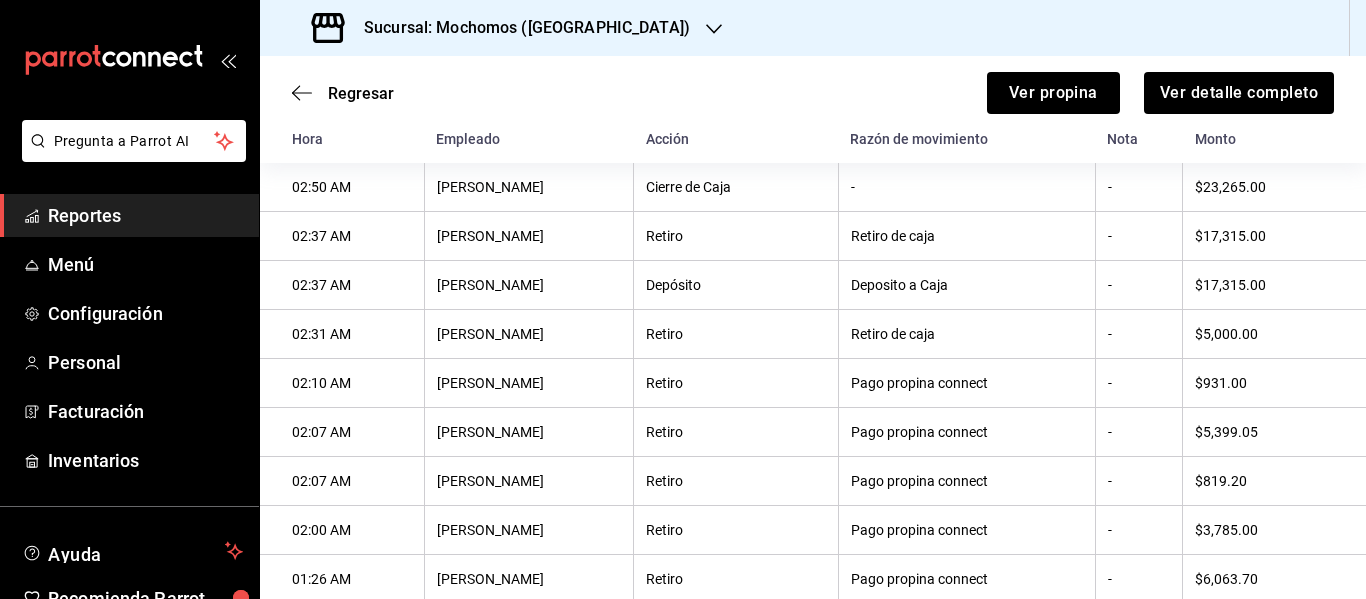 scroll, scrollTop: 300, scrollLeft: 0, axis: vertical 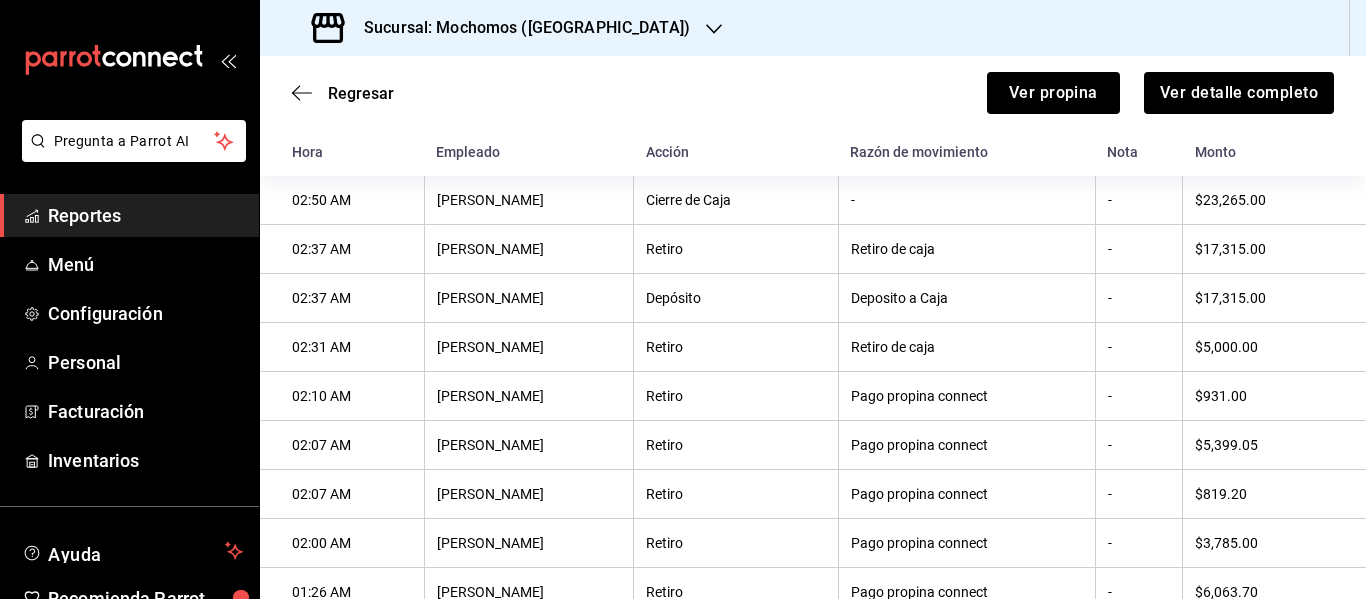 type 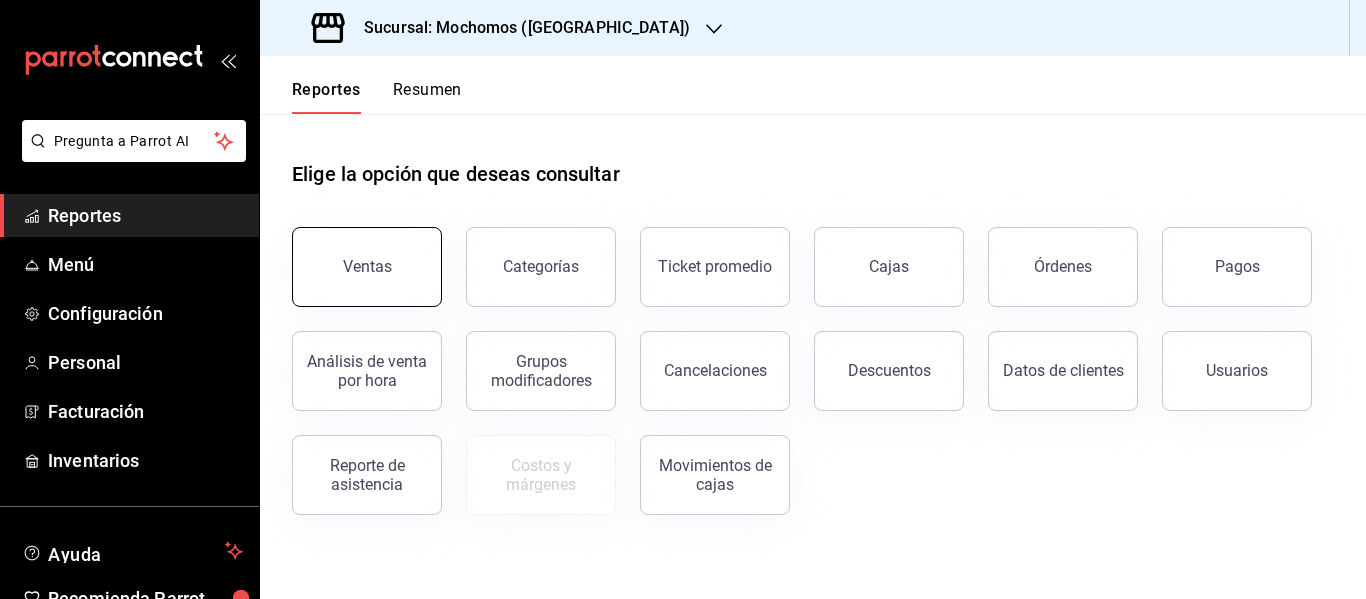 click on "Ventas" at bounding box center [367, 266] 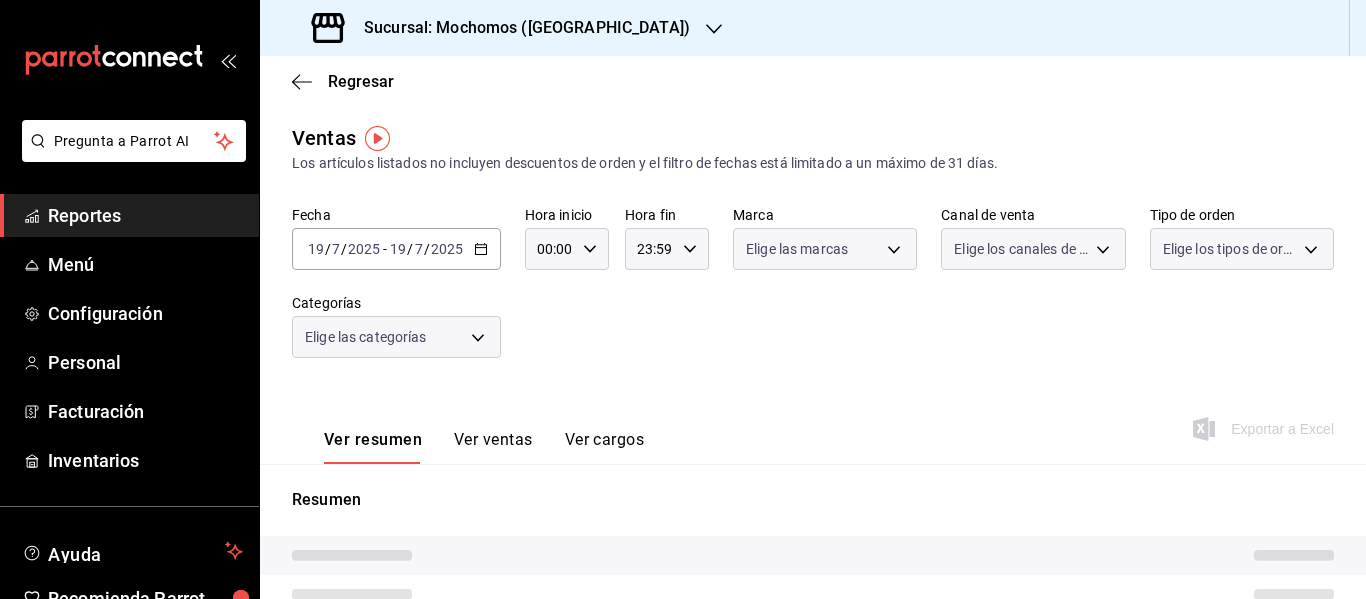 click on "Reportes" at bounding box center (145, 215) 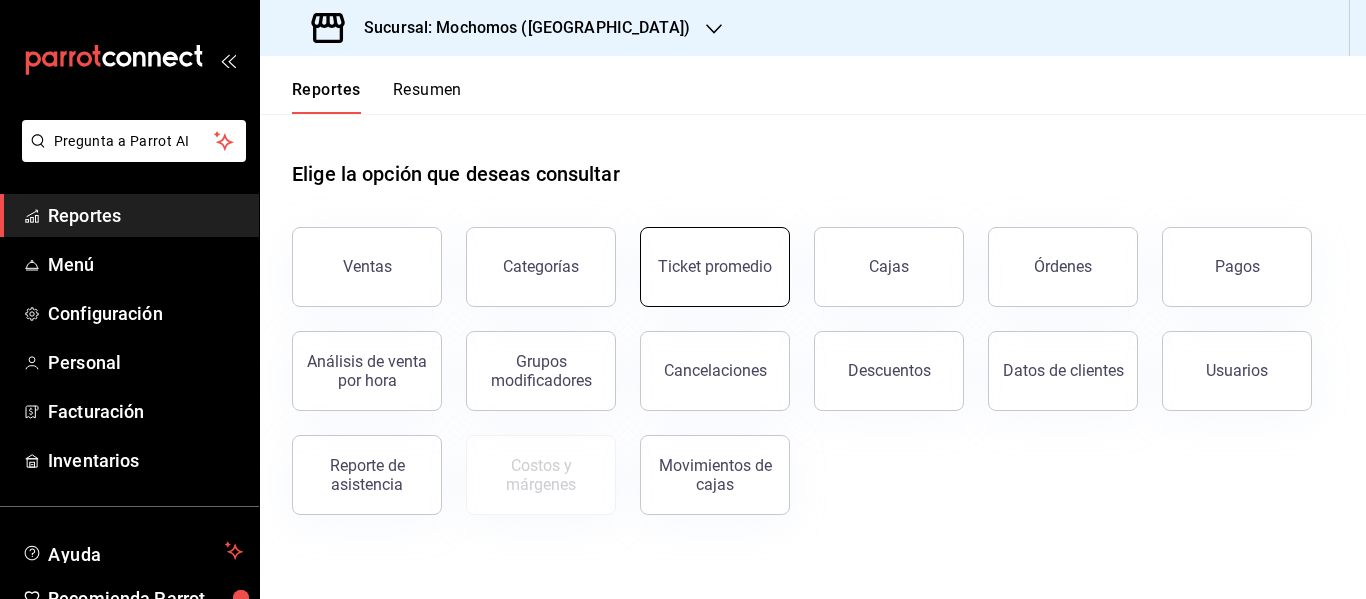 click on "Ticket promedio" at bounding box center [703, 255] 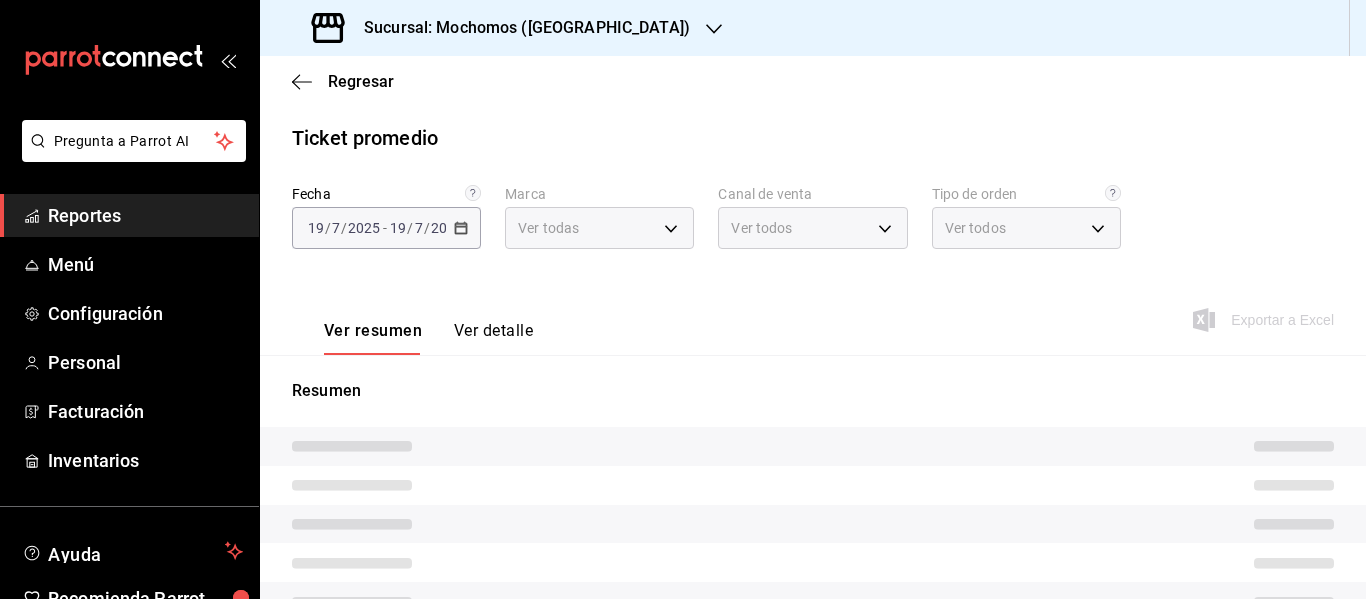 type on "562d5b5b-21a2-4ace-a941-66278f4a6c49" 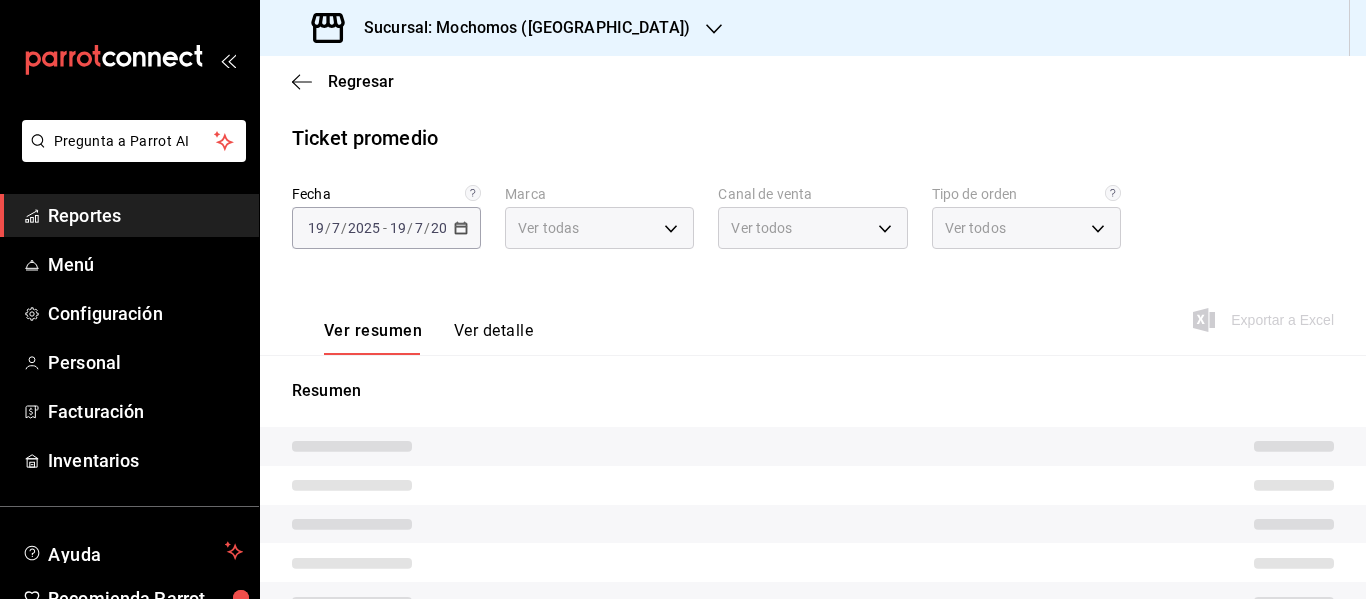 type on "PARROT,UBER_EATS,RAPPI,DIDI_FOOD,ONLINE" 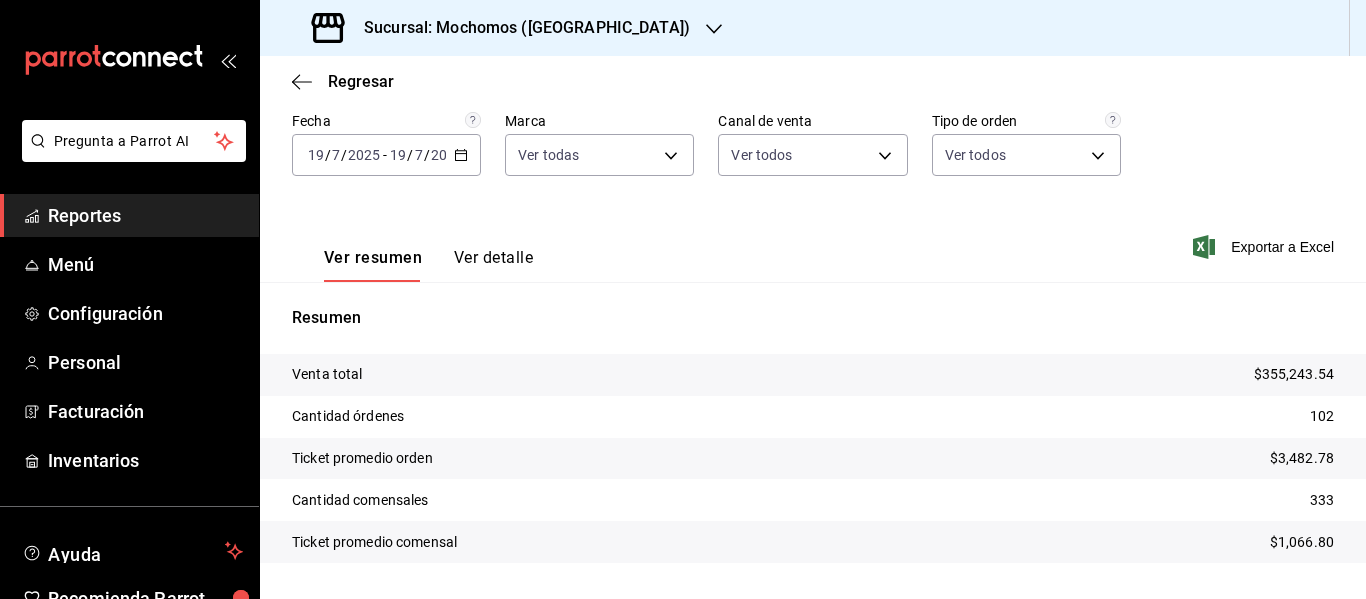 scroll, scrollTop: 125, scrollLeft: 0, axis: vertical 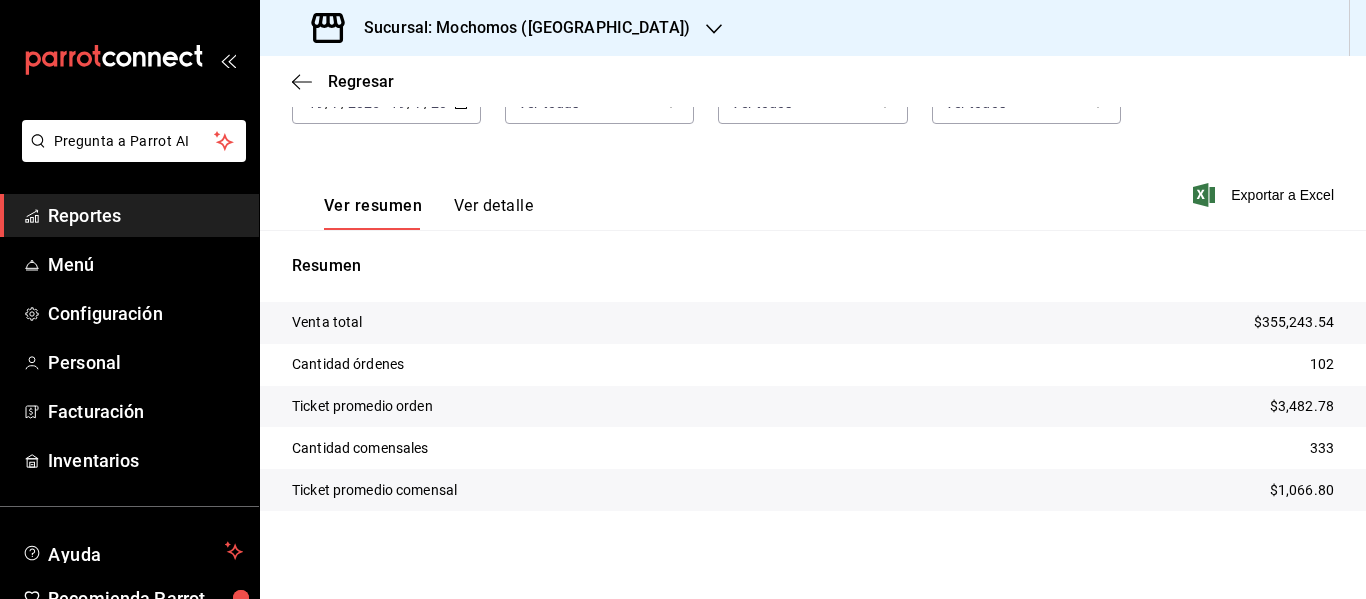 click on "Reportes" at bounding box center (145, 215) 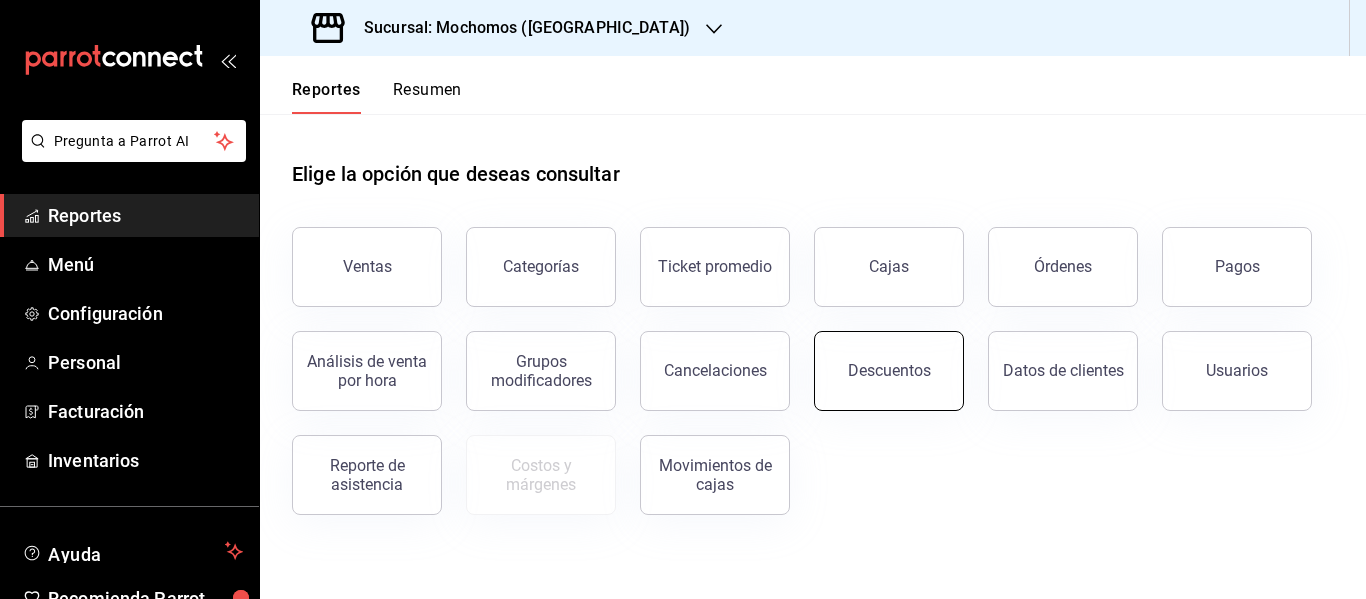 click on "Descuentos" at bounding box center [889, 371] 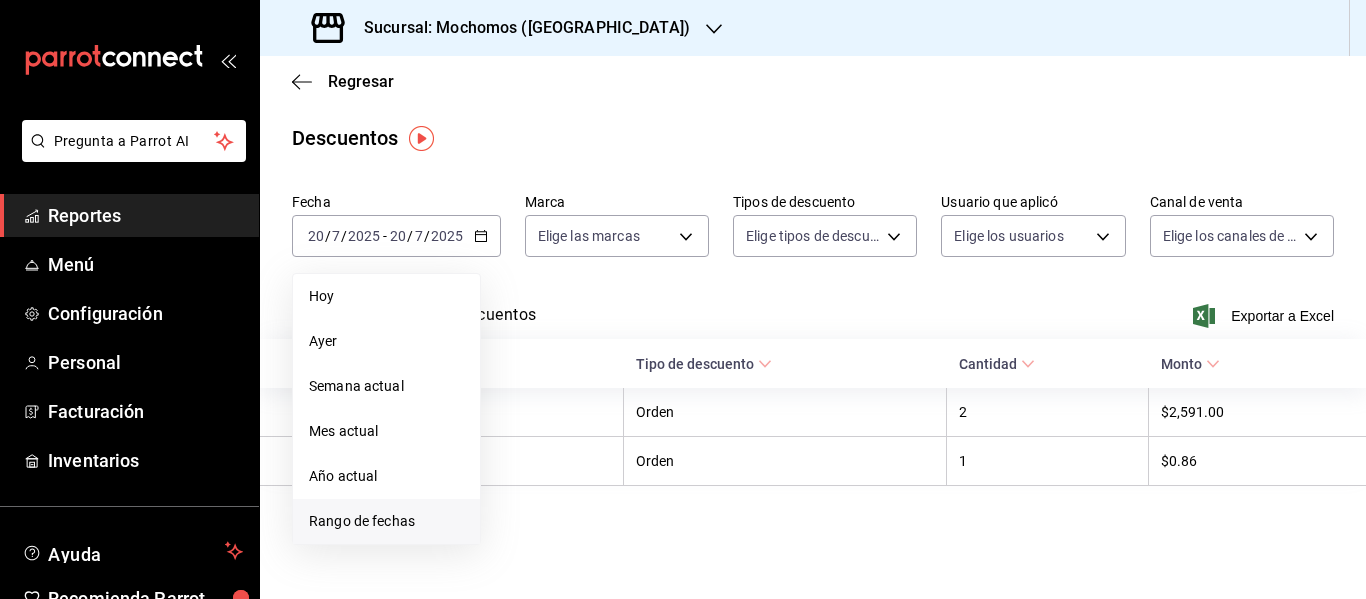 click on "Rango de fechas" at bounding box center [386, 521] 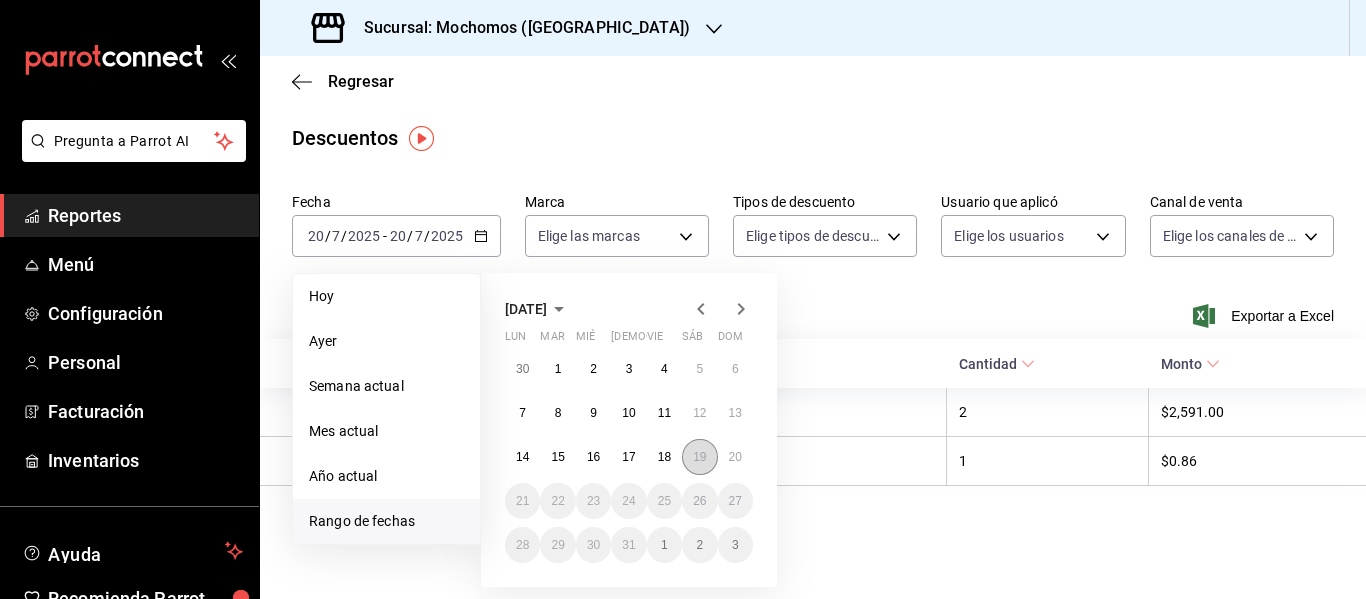 click on "19" at bounding box center [699, 457] 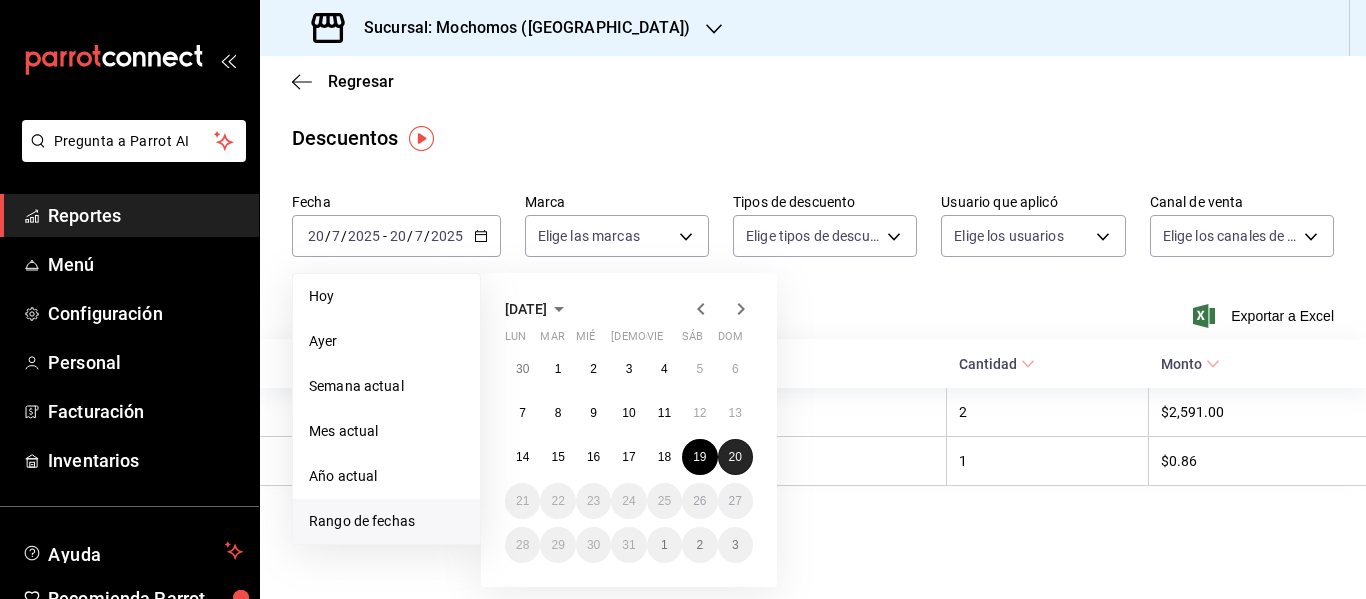 click on "20" at bounding box center [735, 457] 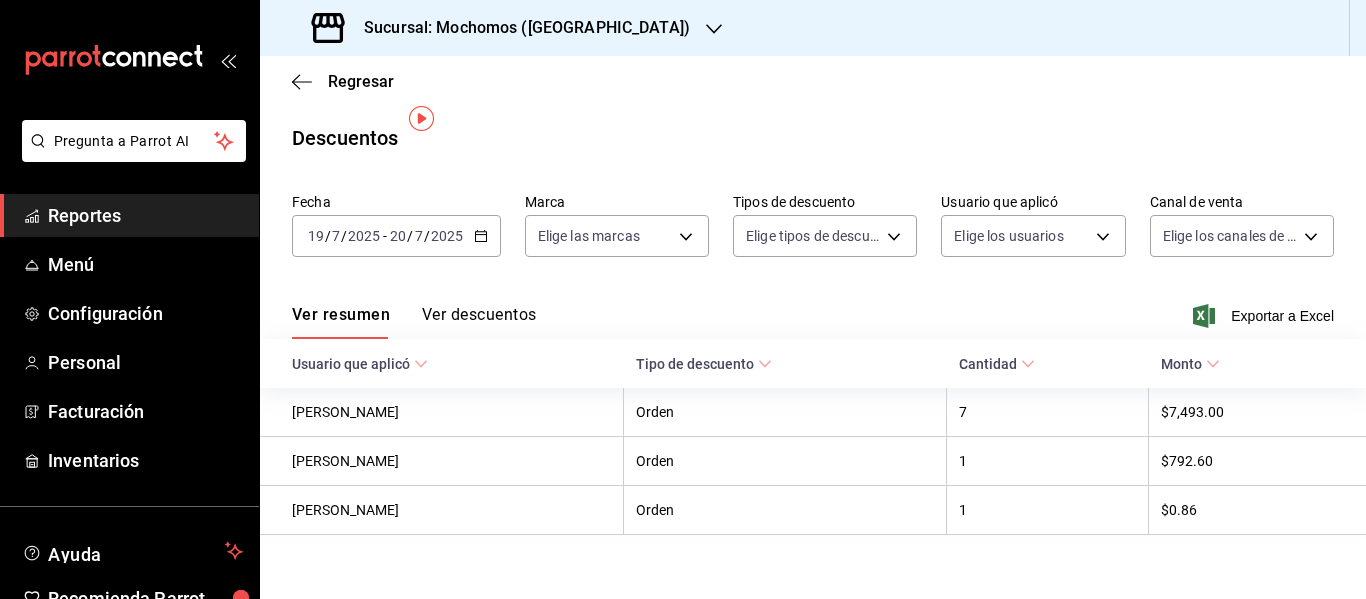 scroll, scrollTop: 20, scrollLeft: 0, axis: vertical 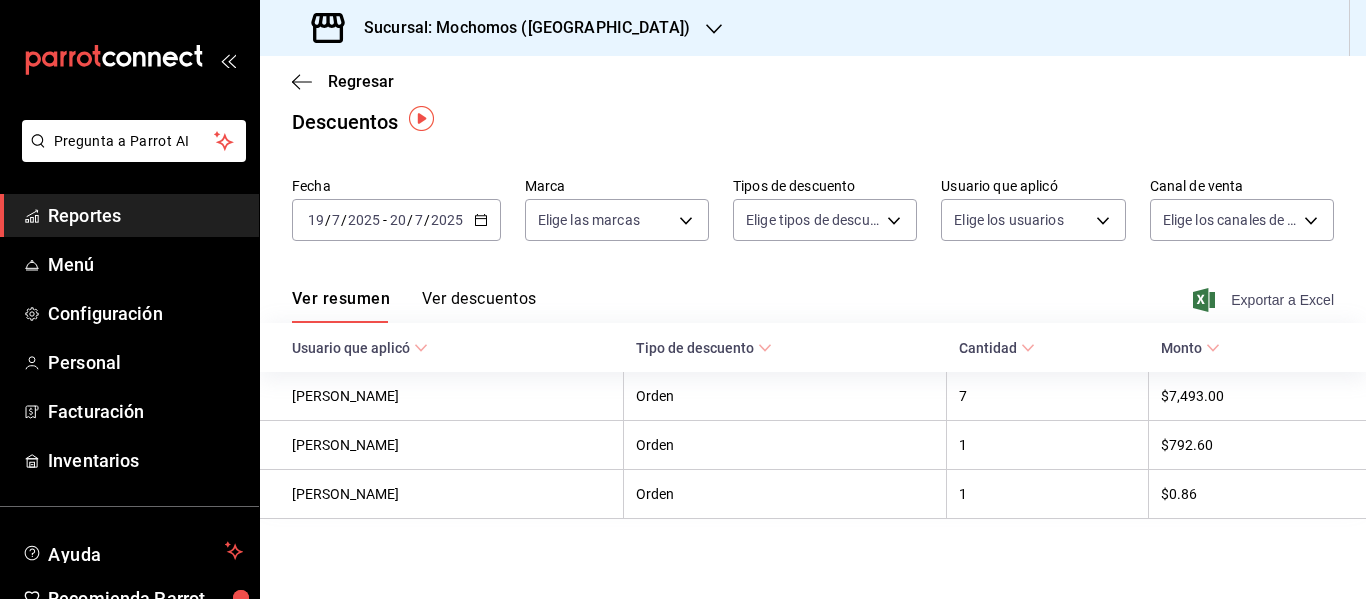 click on "Exportar a Excel" at bounding box center [1265, 300] 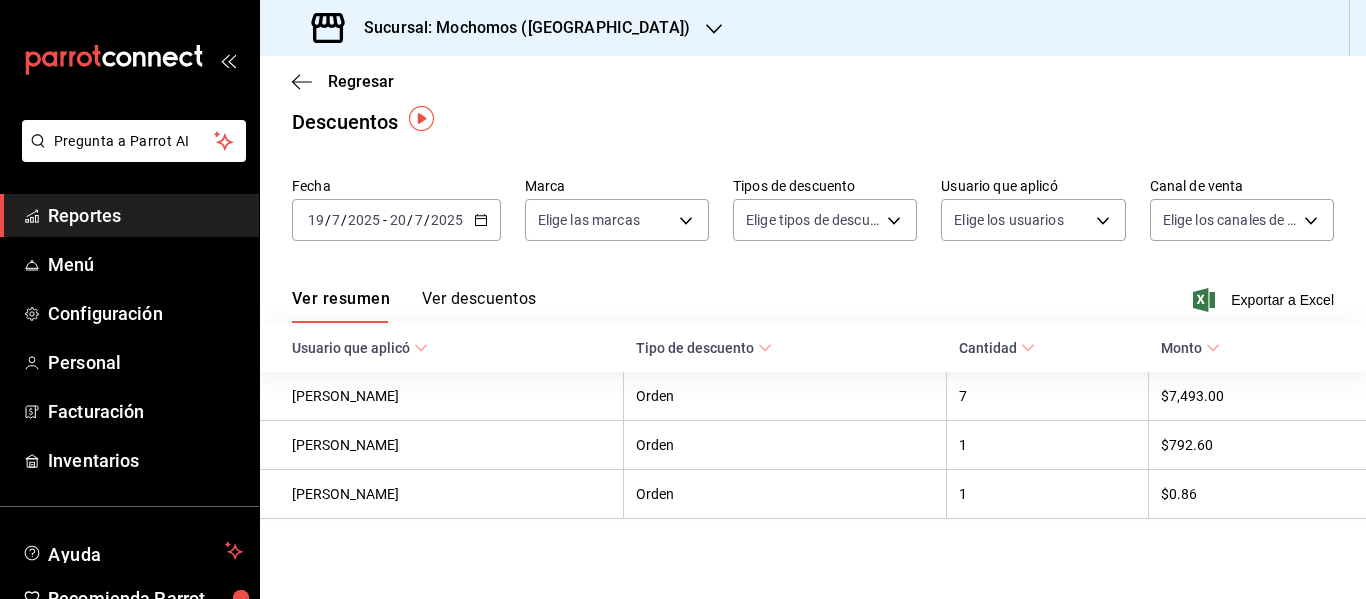 click on "Reportes" at bounding box center [145, 215] 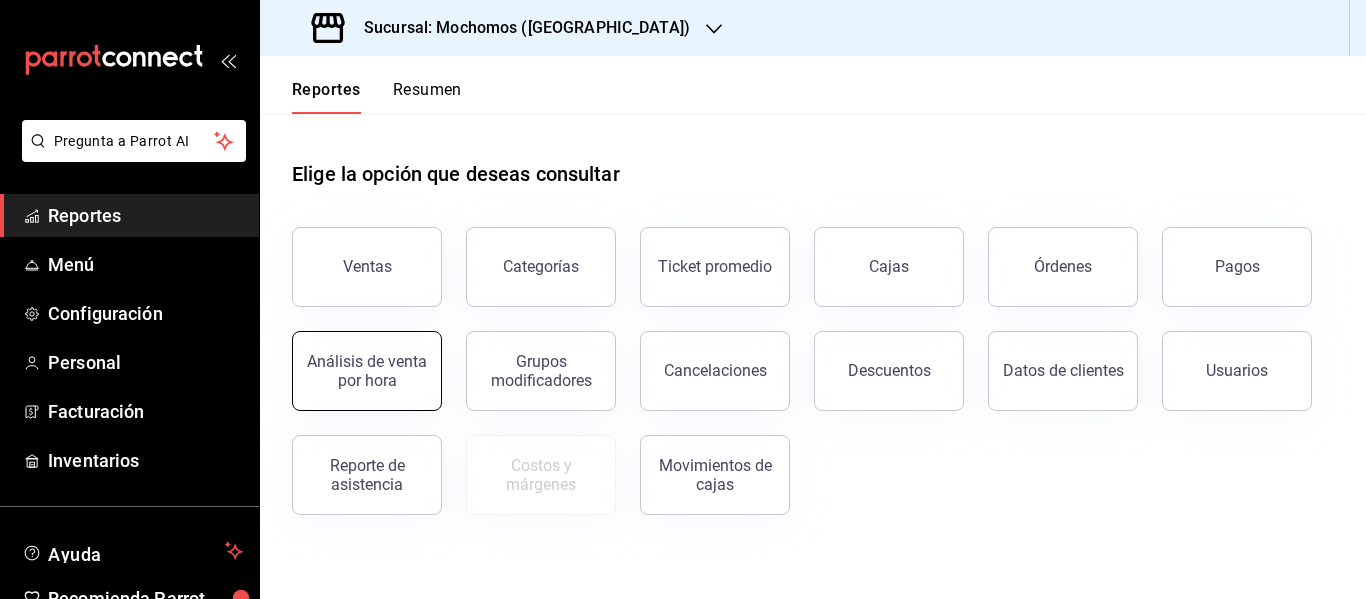 click on "Análisis de venta por hora" at bounding box center [367, 371] 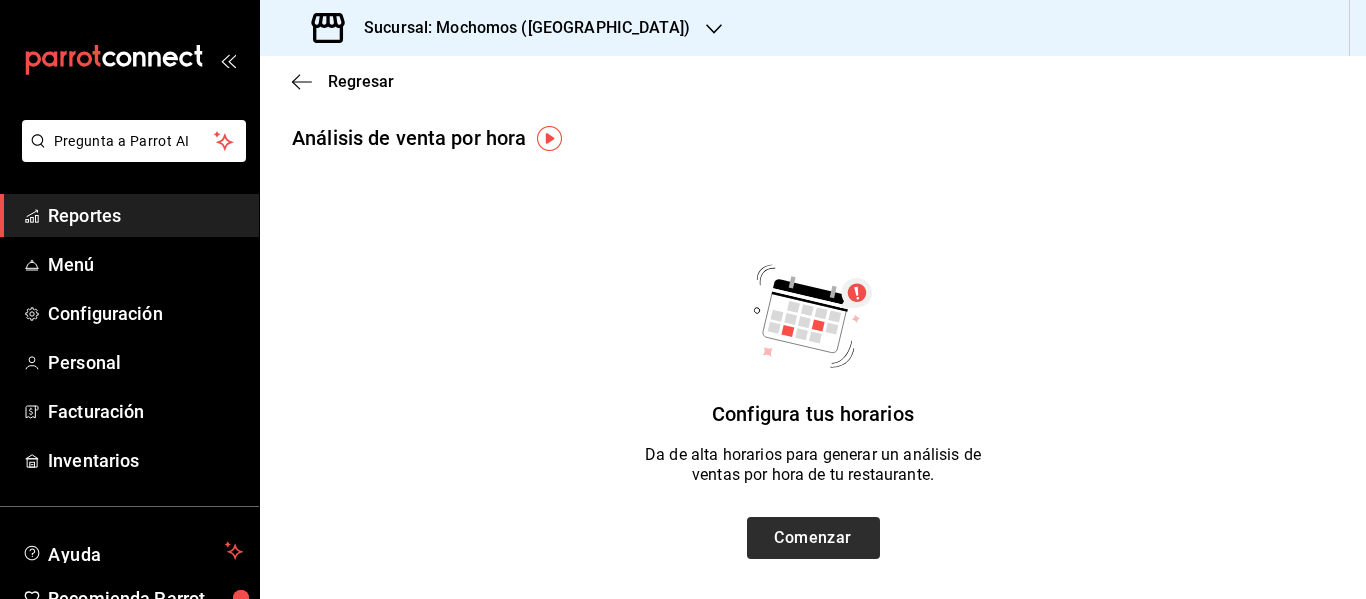drag, startPoint x: 862, startPoint y: 564, endPoint x: 805, endPoint y: 534, distance: 64.412735 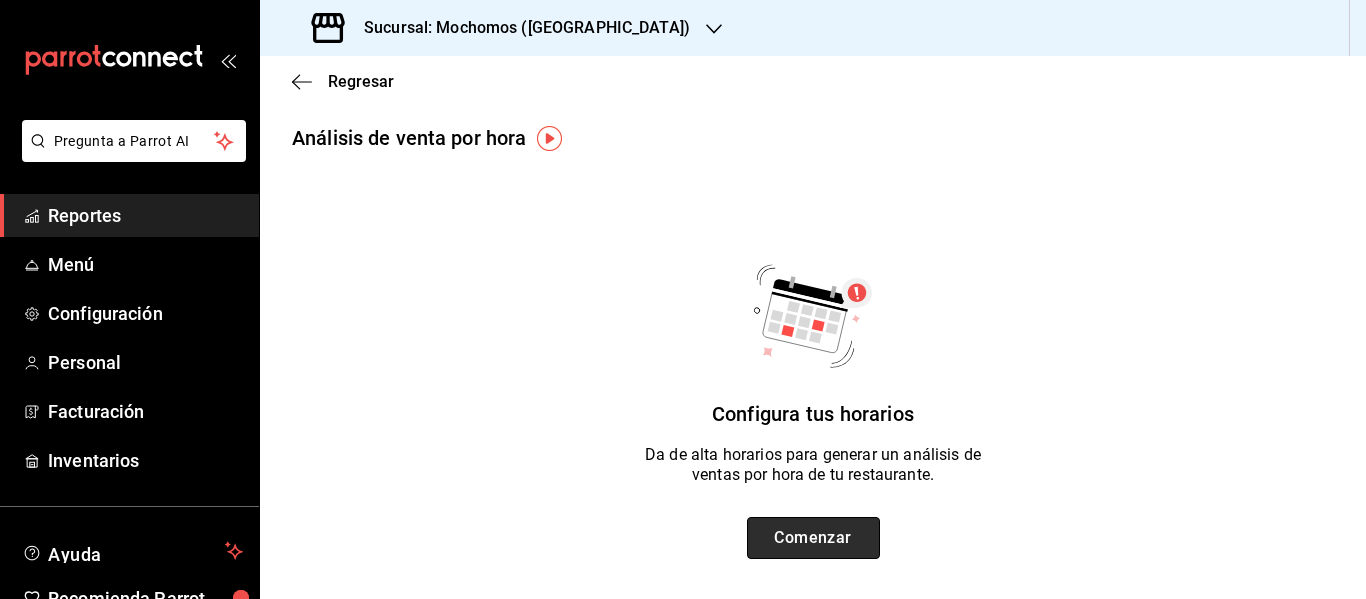 click on "Comenzar" at bounding box center (813, 538) 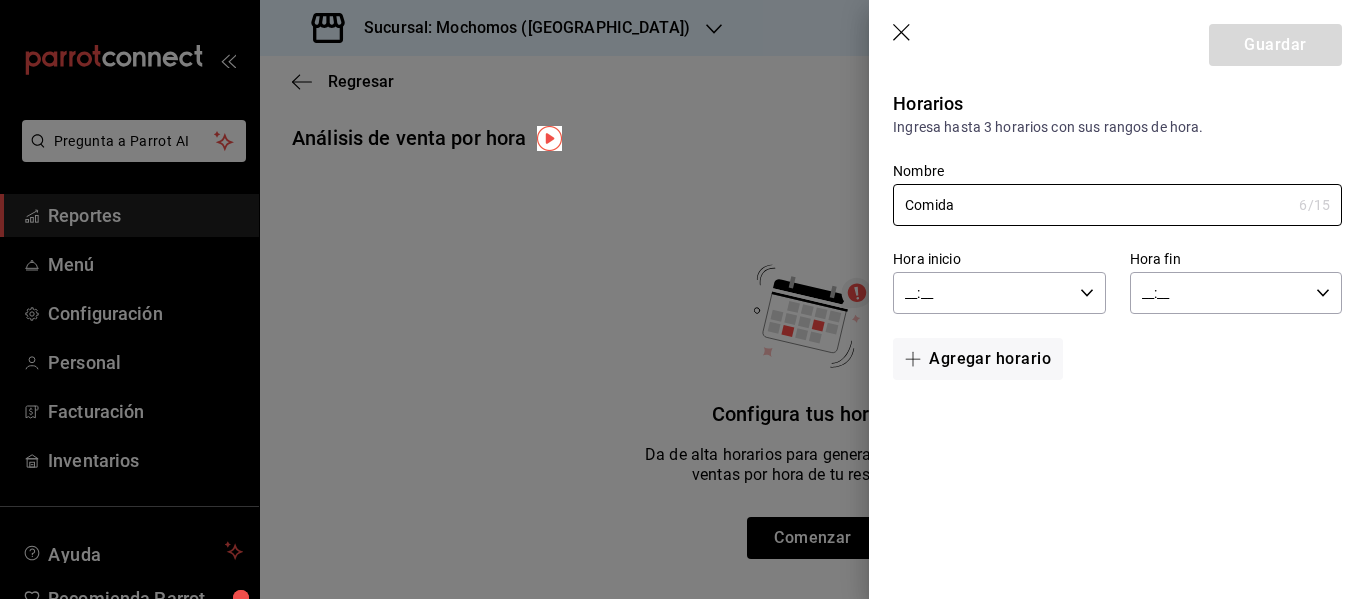 type on "Comida" 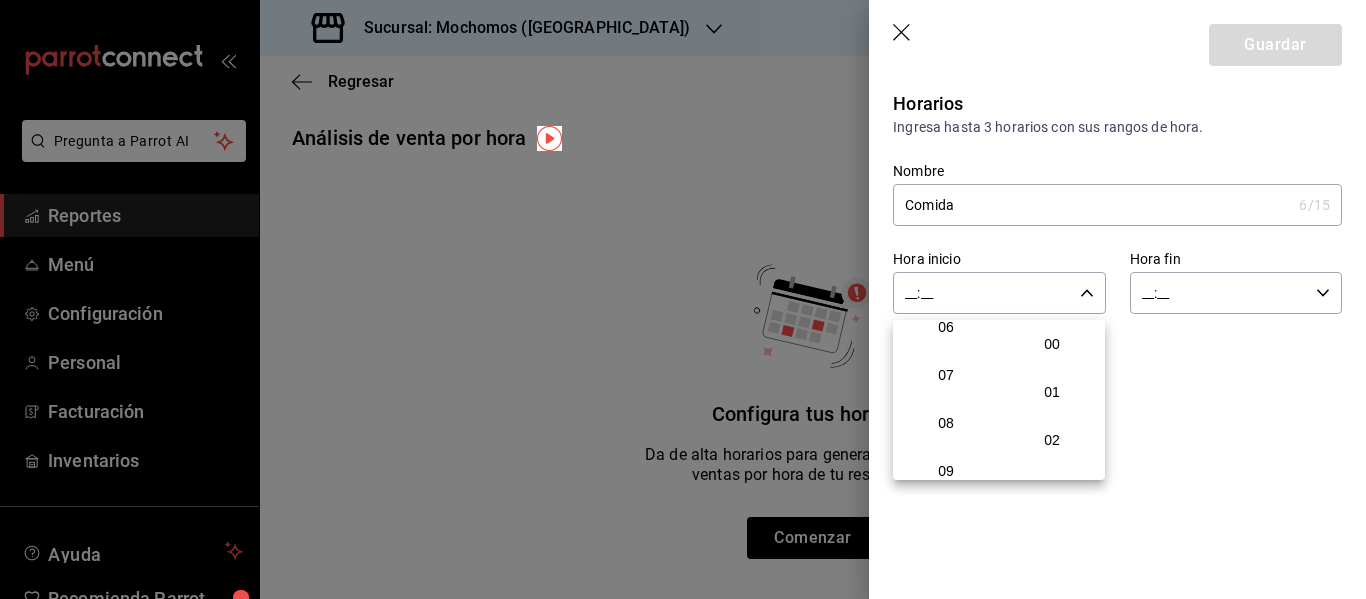 scroll, scrollTop: 302, scrollLeft: 0, axis: vertical 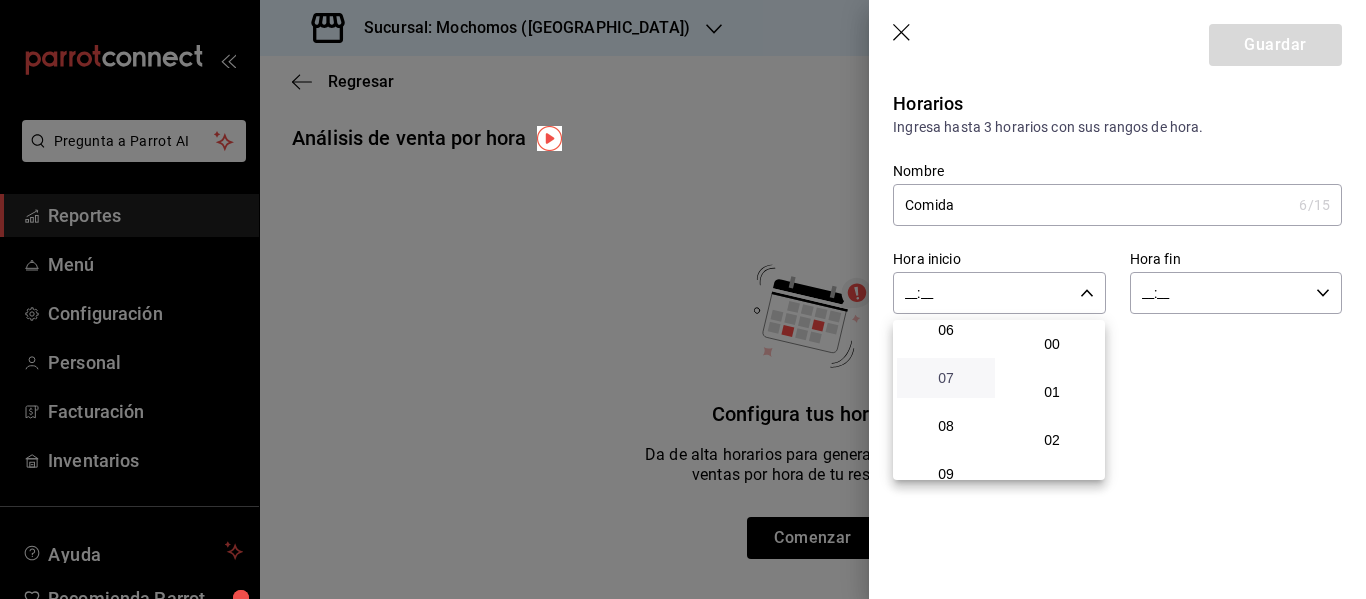 click on "07" at bounding box center [946, 378] 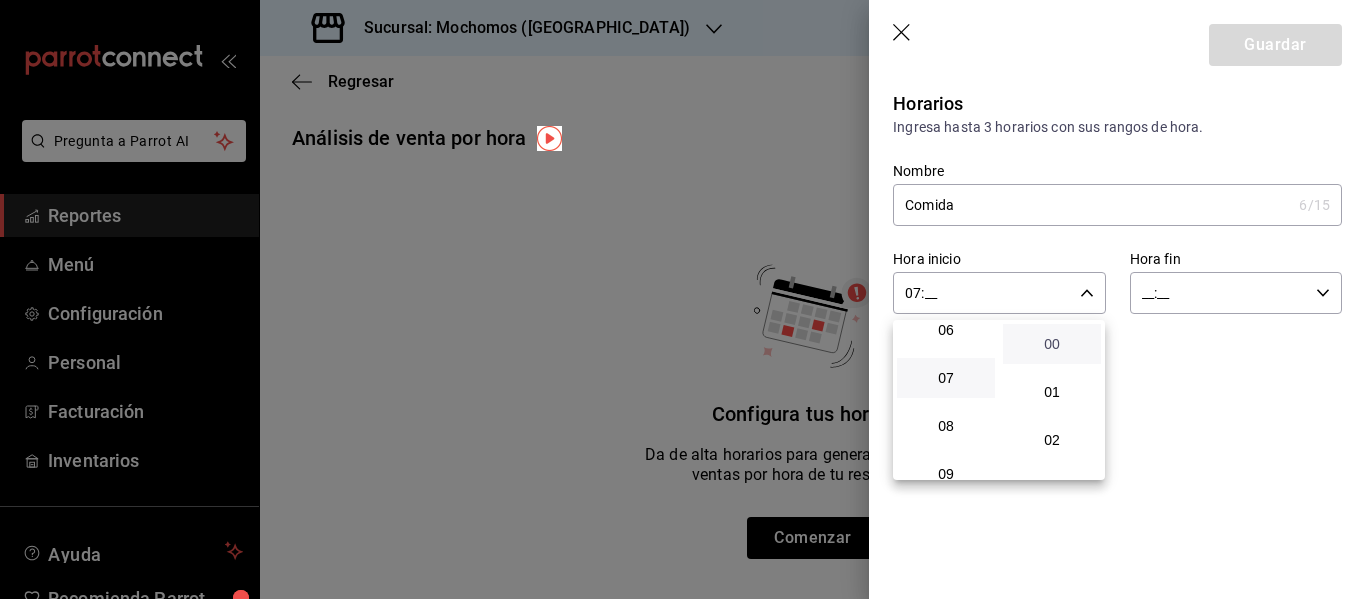 click on "00" at bounding box center [1052, 344] 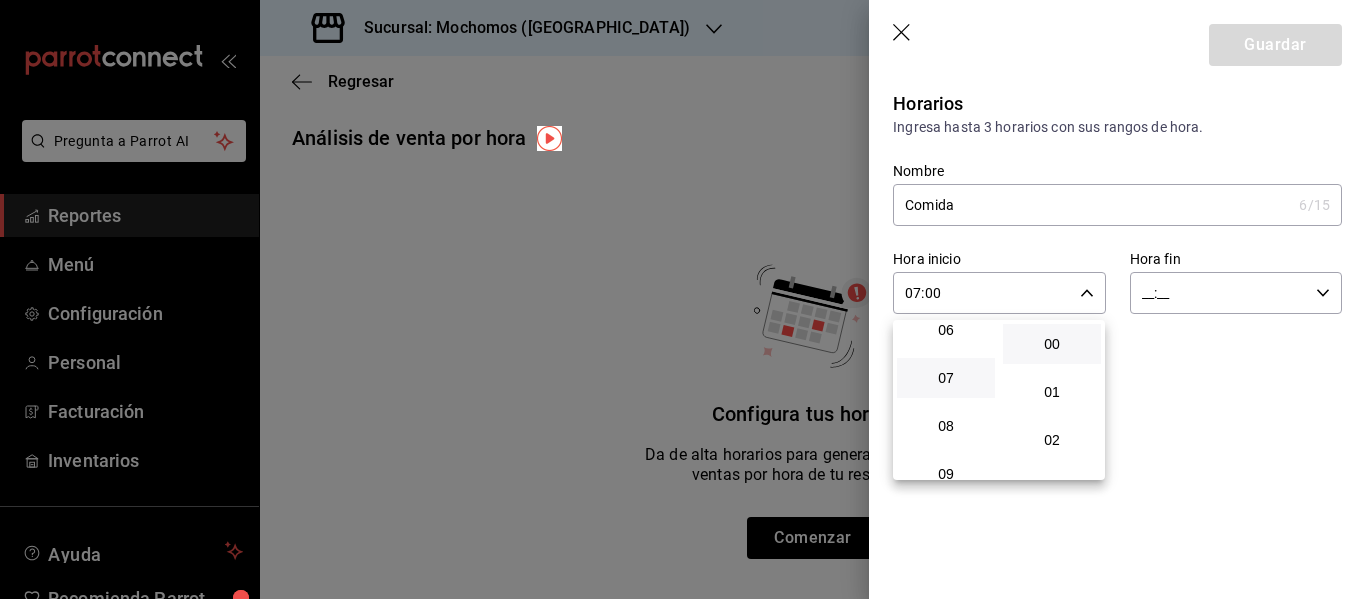 click at bounding box center [683, 299] 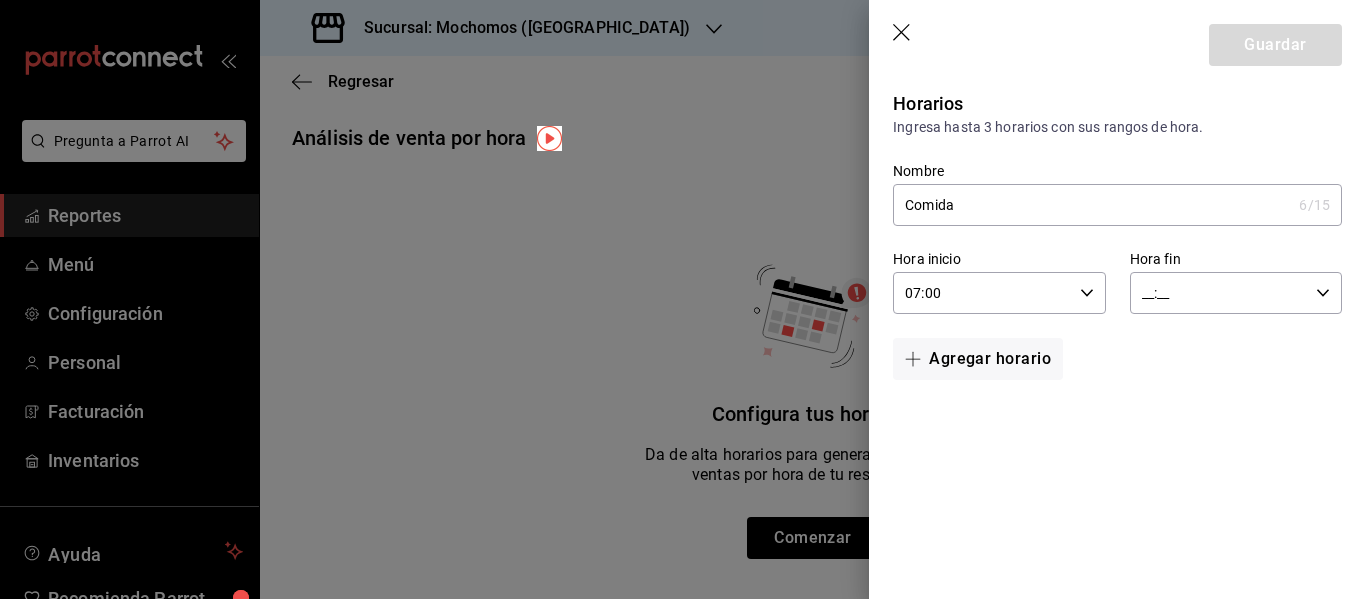 click on "__:__" at bounding box center (1219, 293) 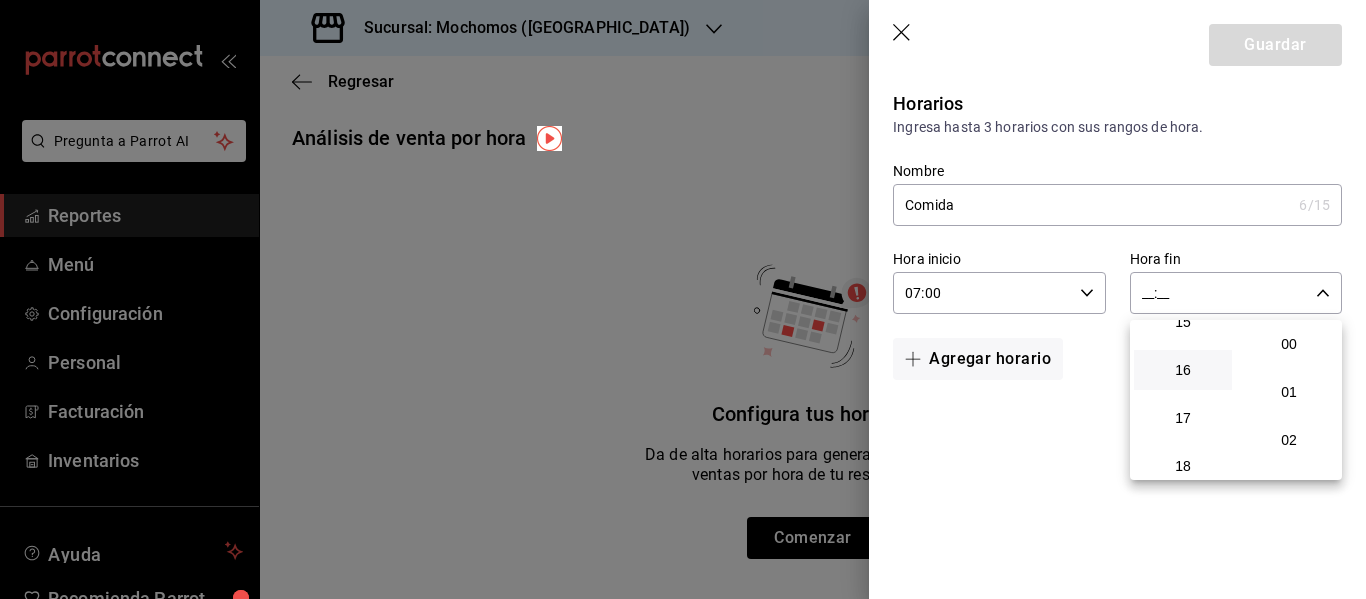 scroll, scrollTop: 743, scrollLeft: 0, axis: vertical 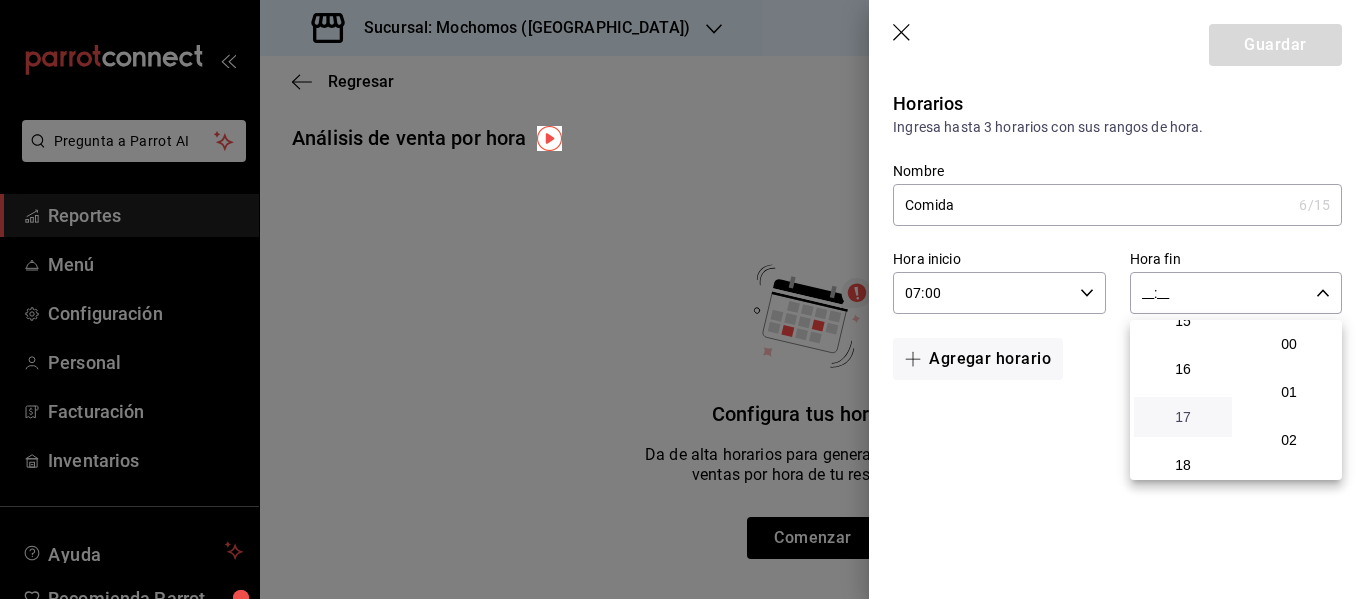 click on "17" at bounding box center (1183, 417) 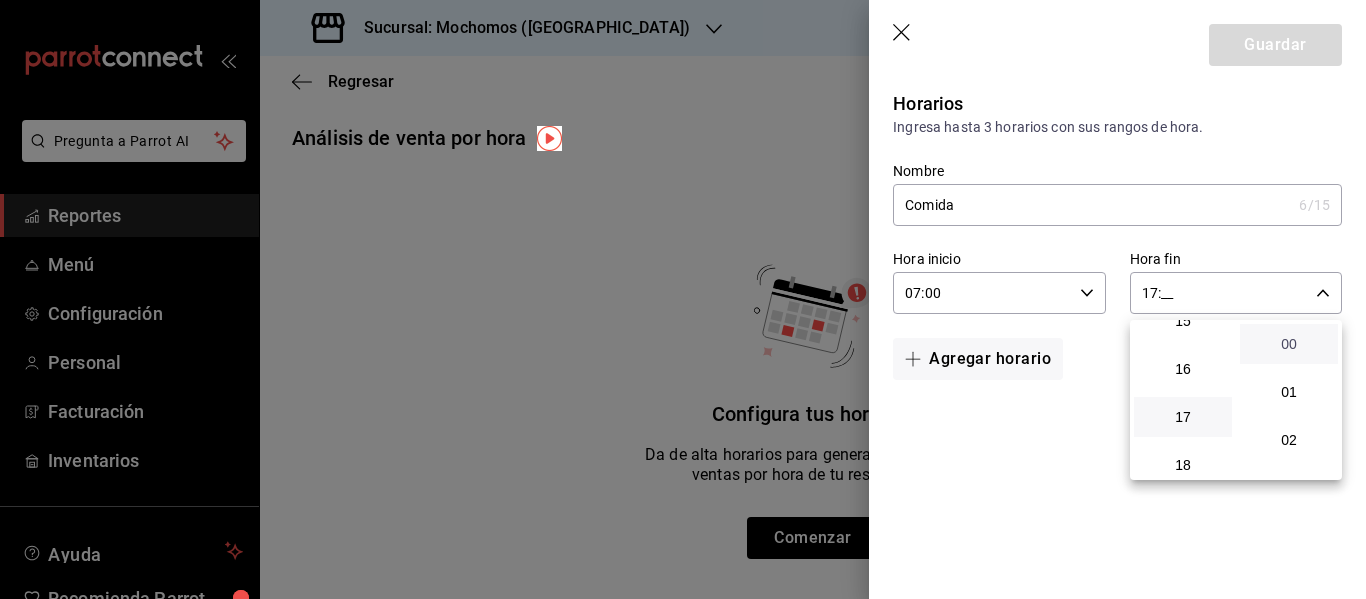 click on "00" at bounding box center (1289, 344) 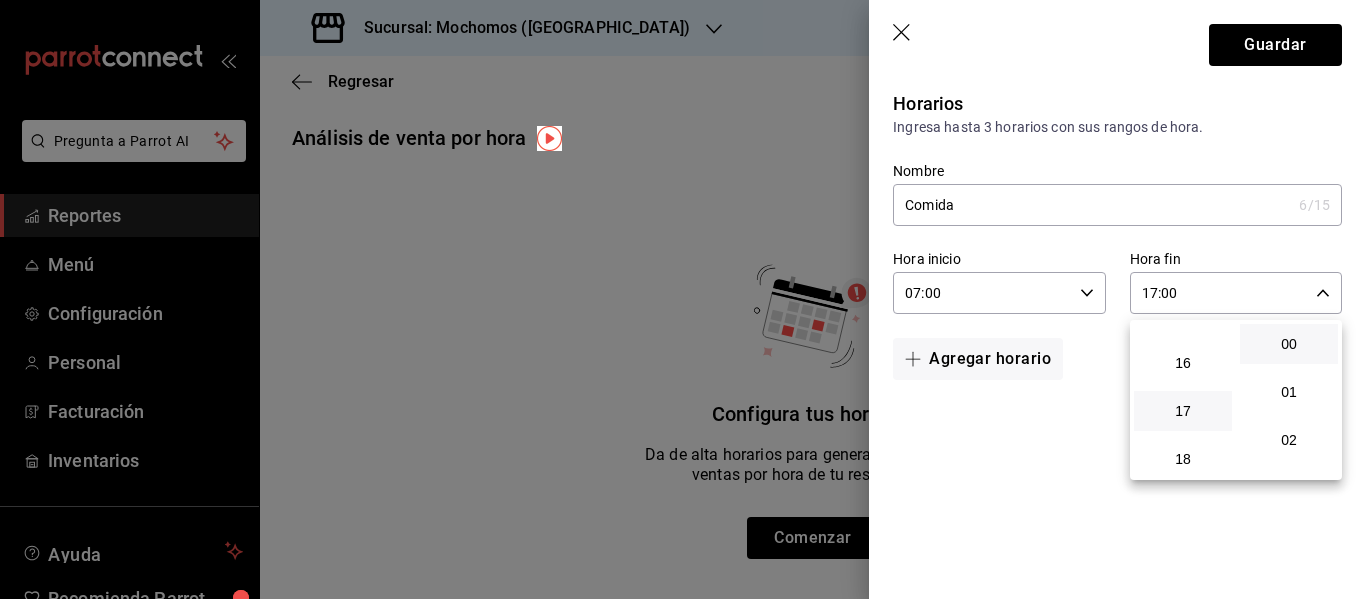 scroll, scrollTop: 747, scrollLeft: 0, axis: vertical 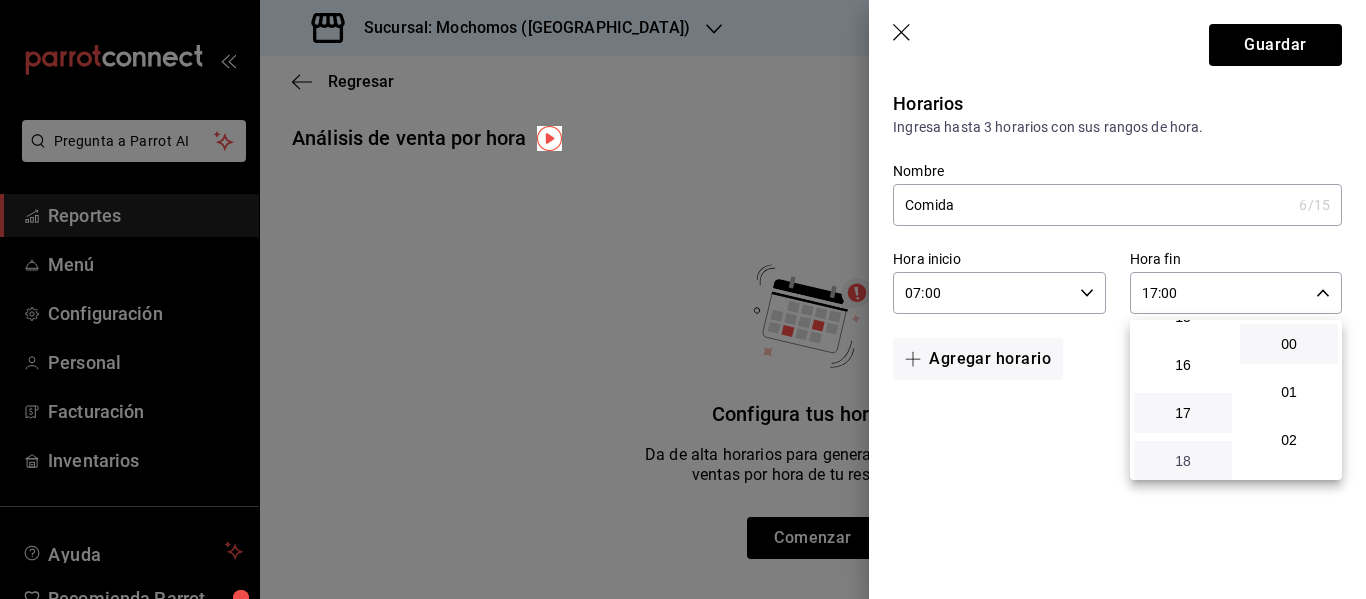 click on "18" at bounding box center (1183, 461) 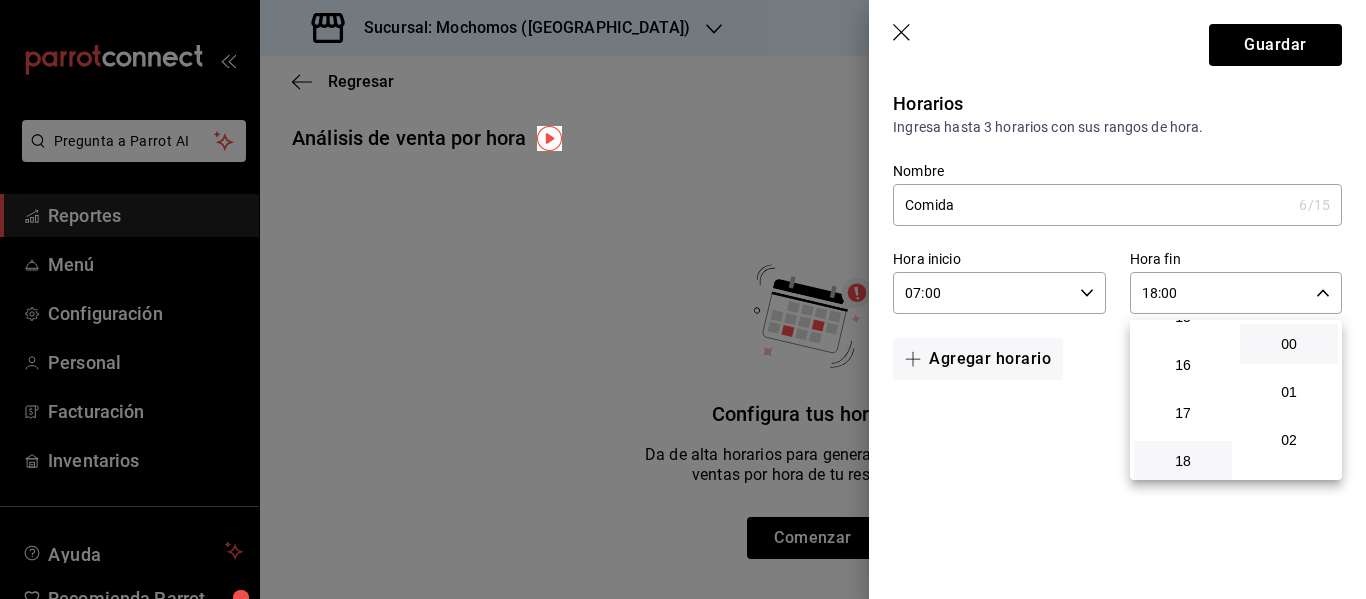 click at bounding box center (683, 299) 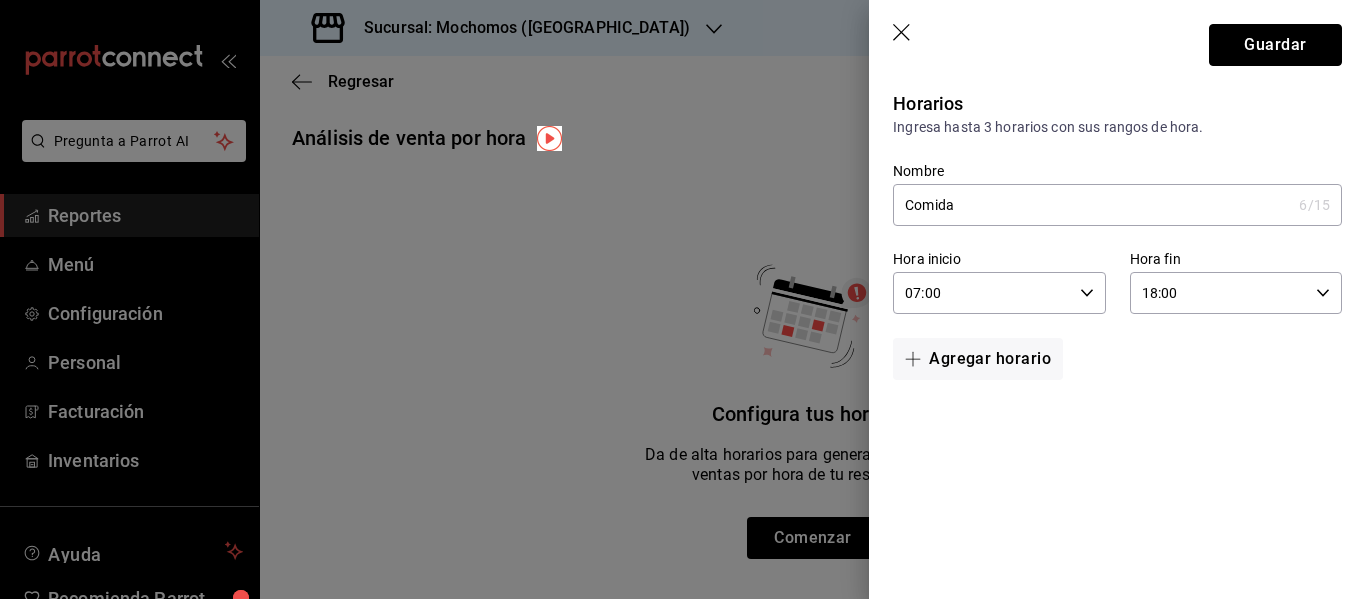 click on "Guardar" at bounding box center [1275, 45] 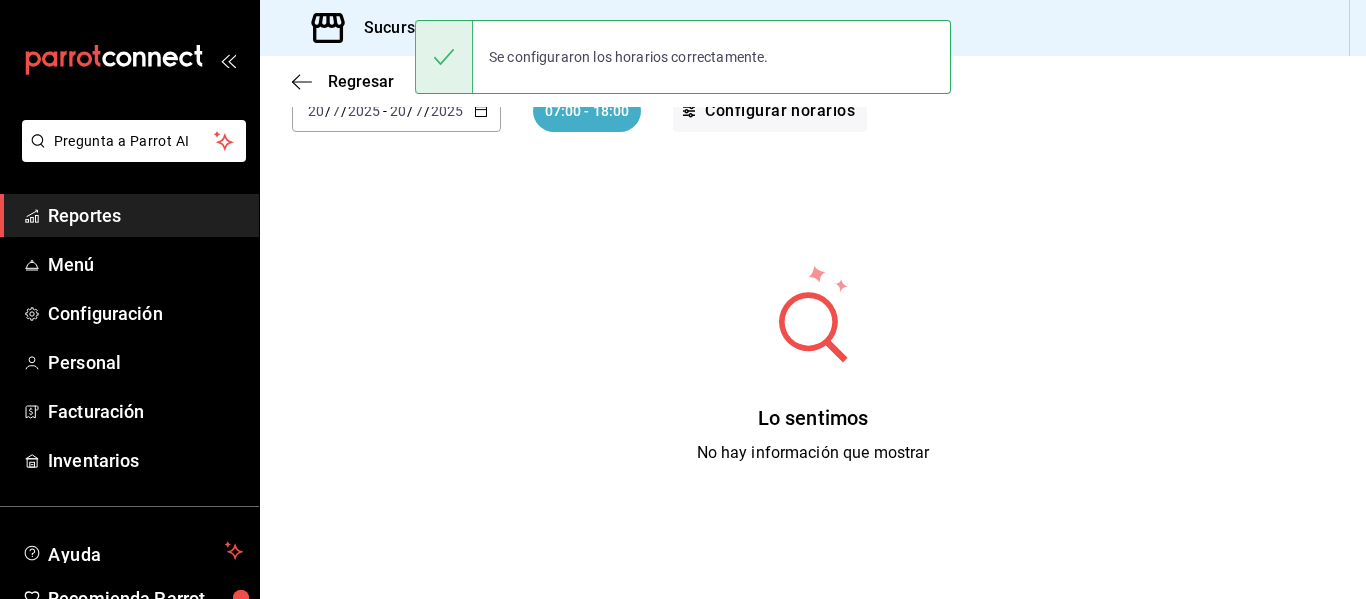 scroll, scrollTop: 0, scrollLeft: 0, axis: both 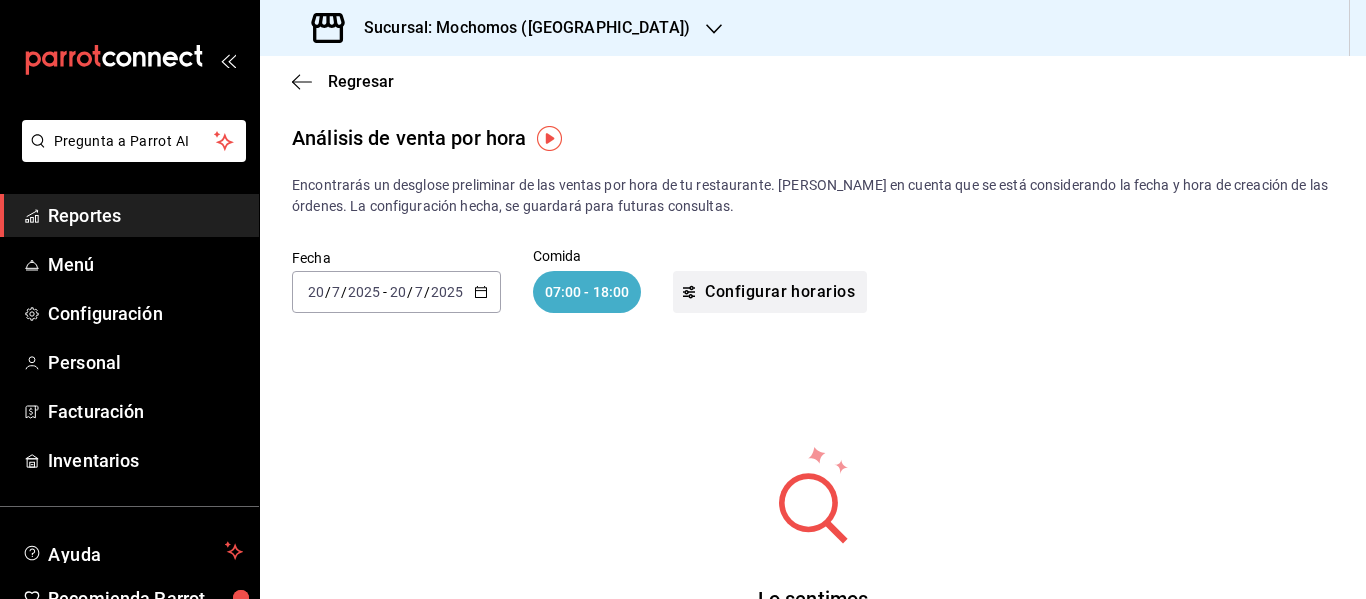 click on "Configurar horarios" at bounding box center [770, 292] 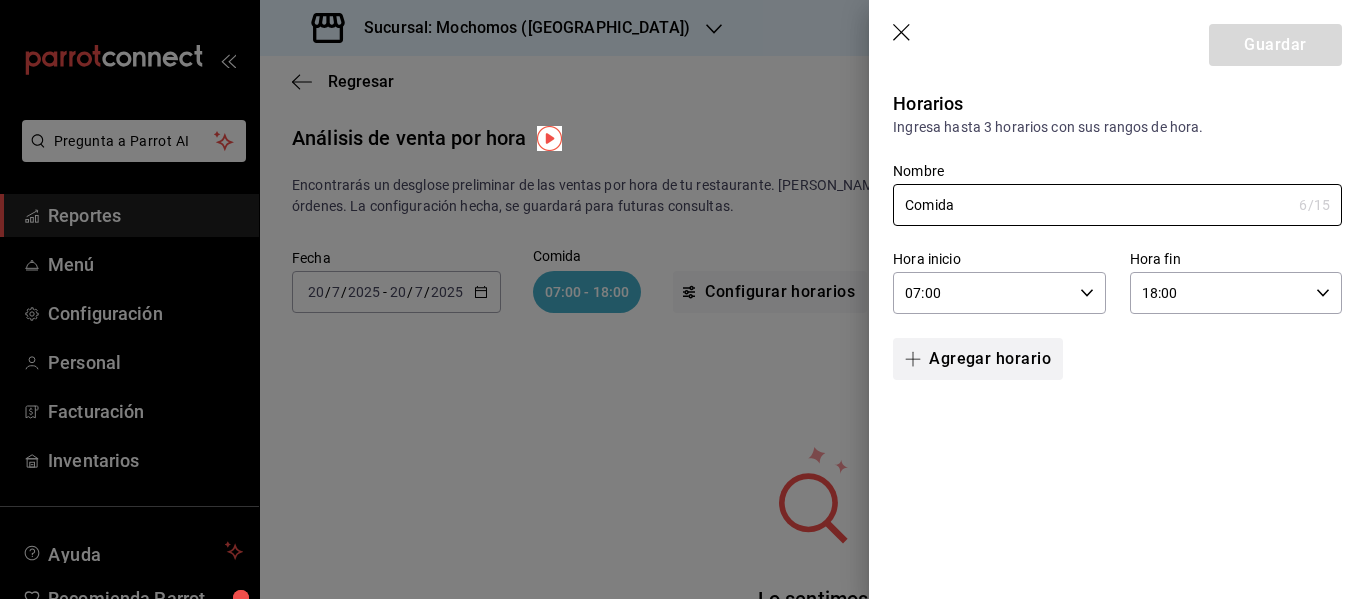 click on "Agregar horario" at bounding box center (978, 359) 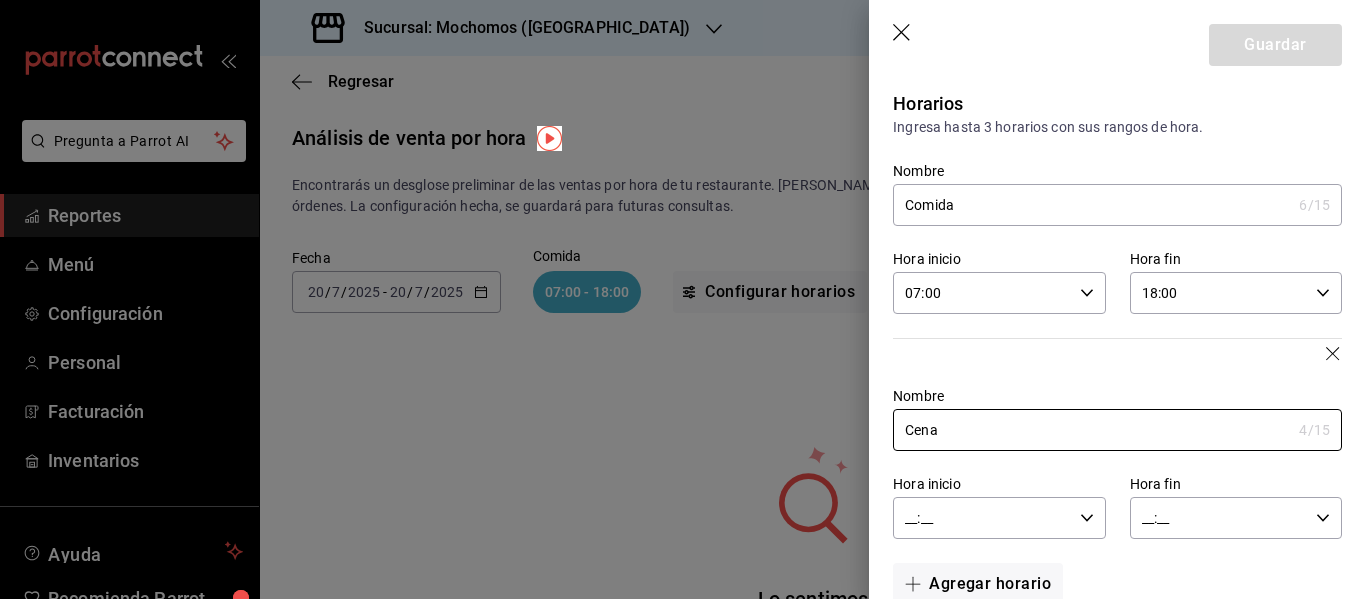 type on "Cena" 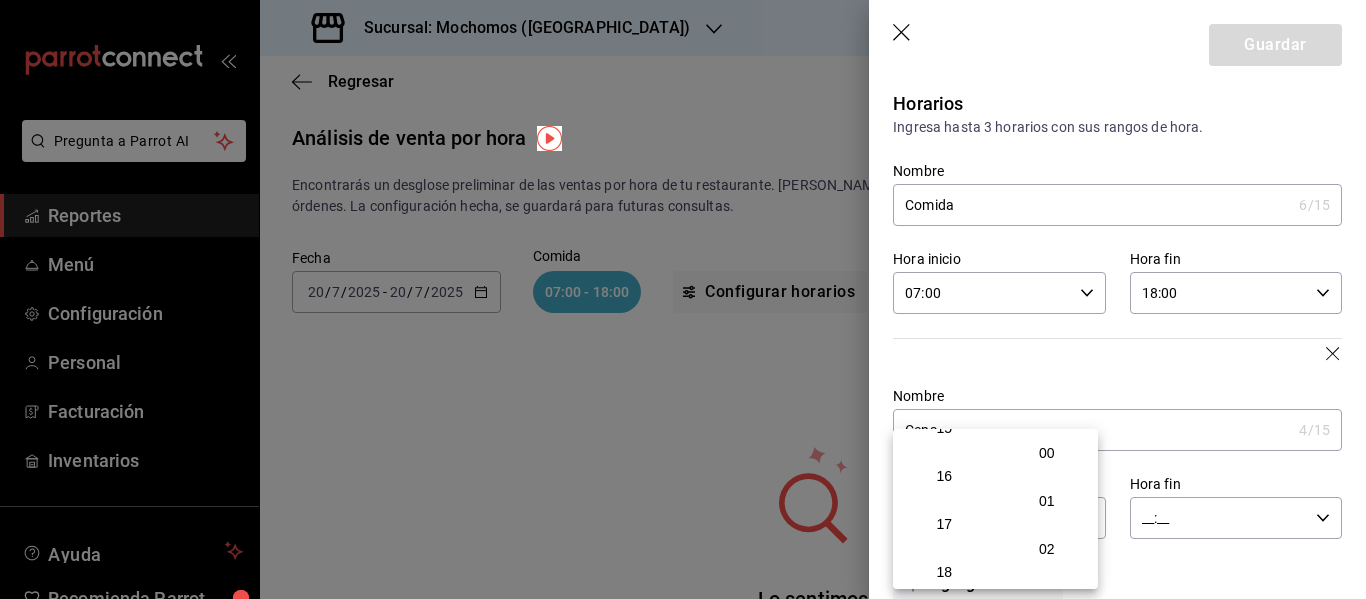 scroll, scrollTop: 747, scrollLeft: 0, axis: vertical 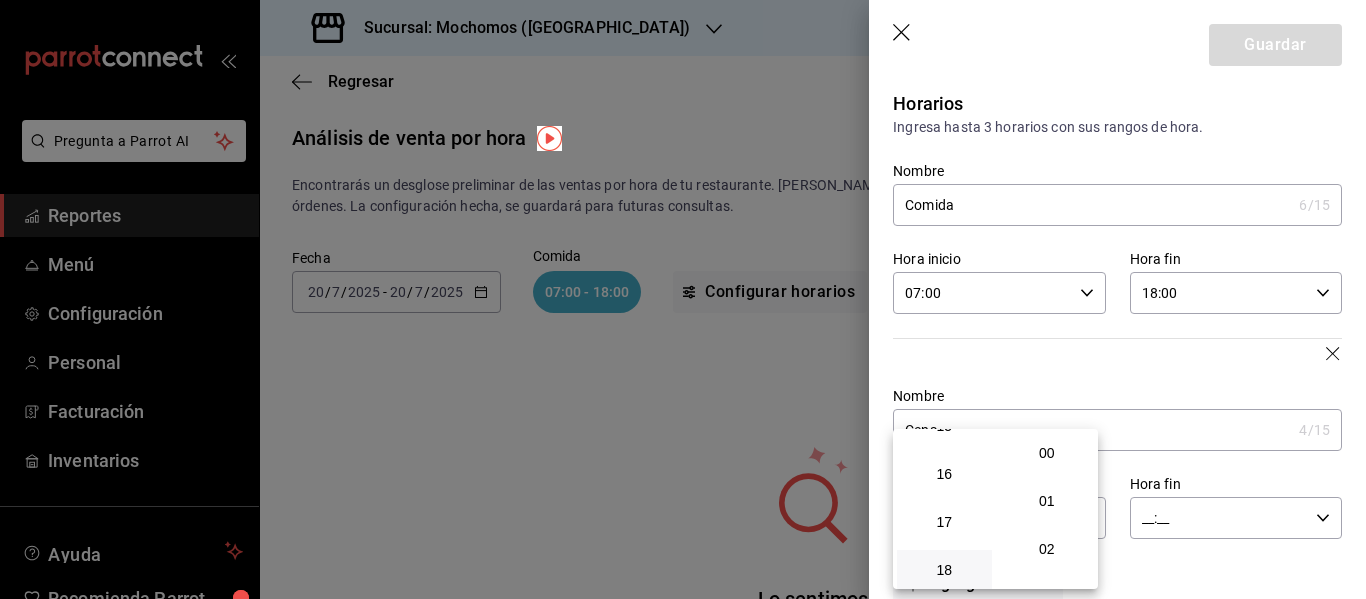 click on "18" at bounding box center [944, 570] 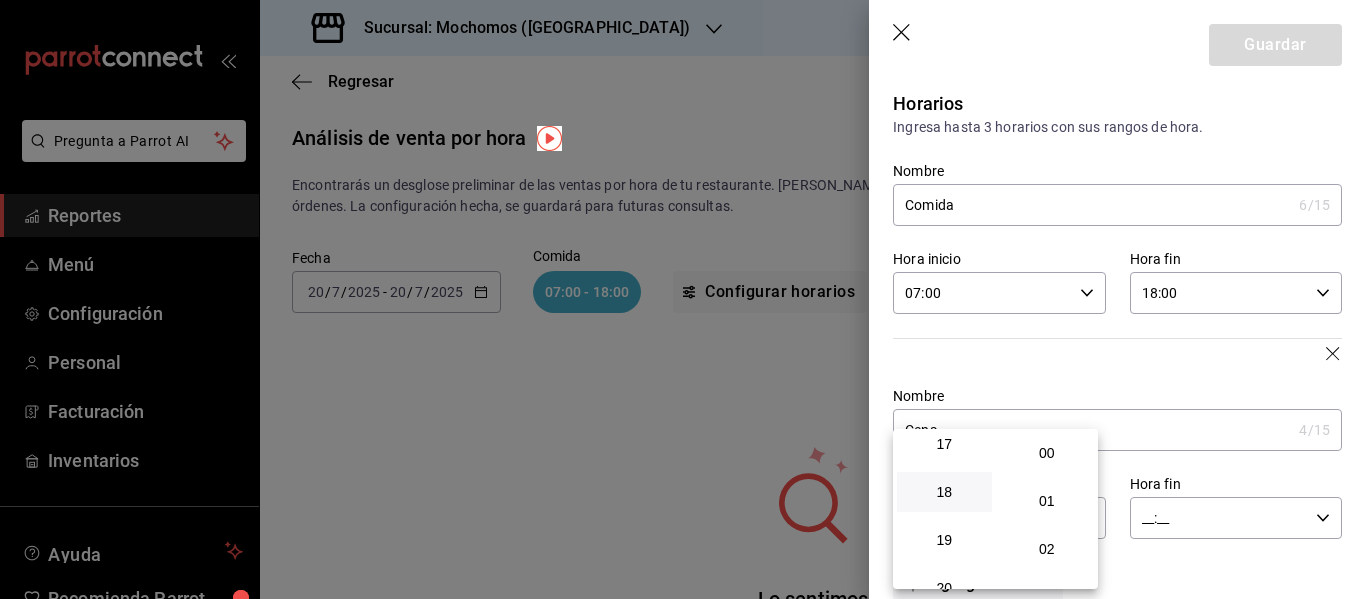 scroll, scrollTop: 826, scrollLeft: 0, axis: vertical 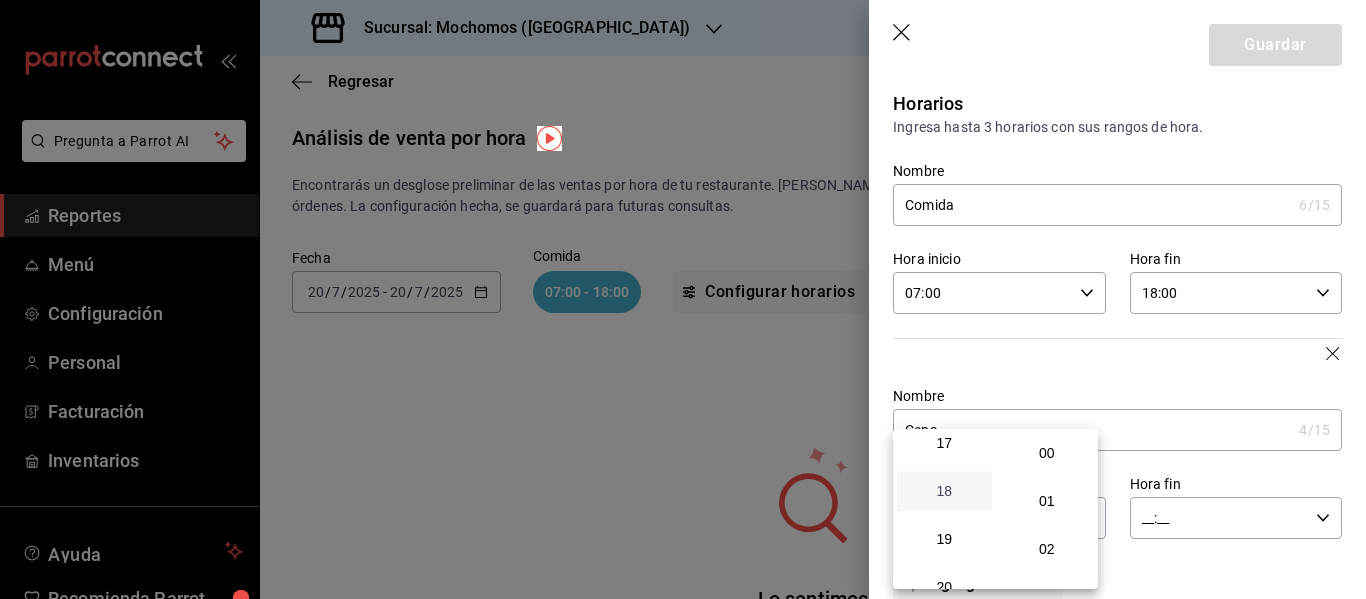 click on "18" at bounding box center (944, 491) 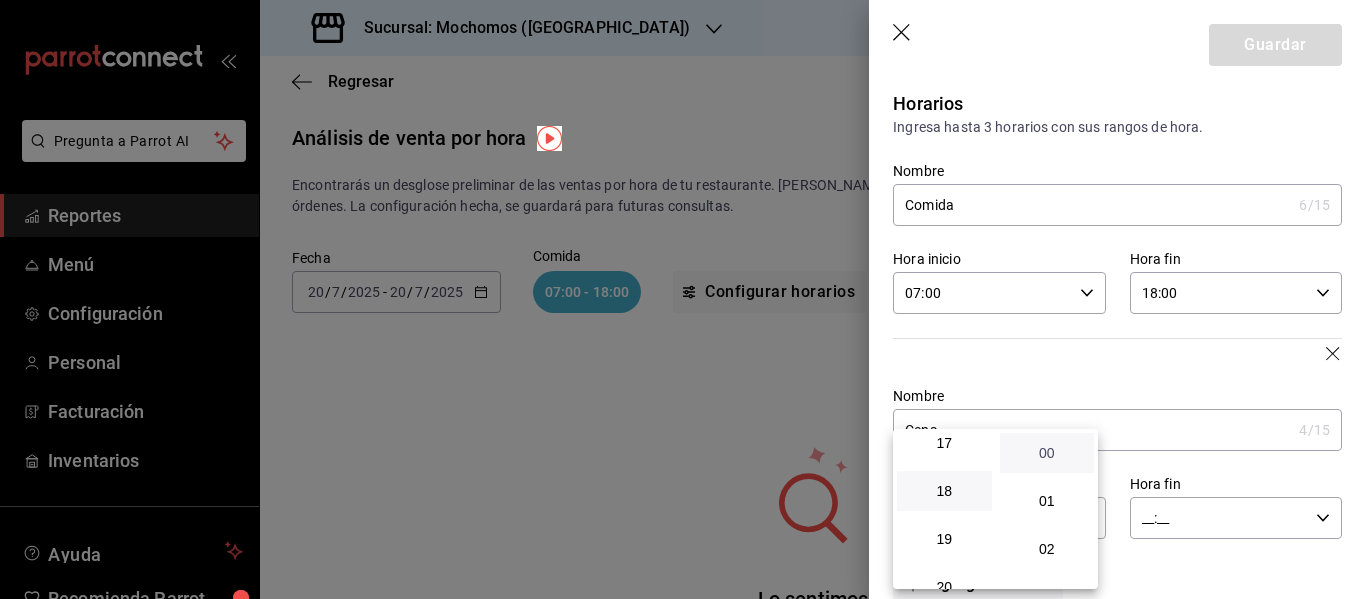 click on "00" at bounding box center [1047, 453] 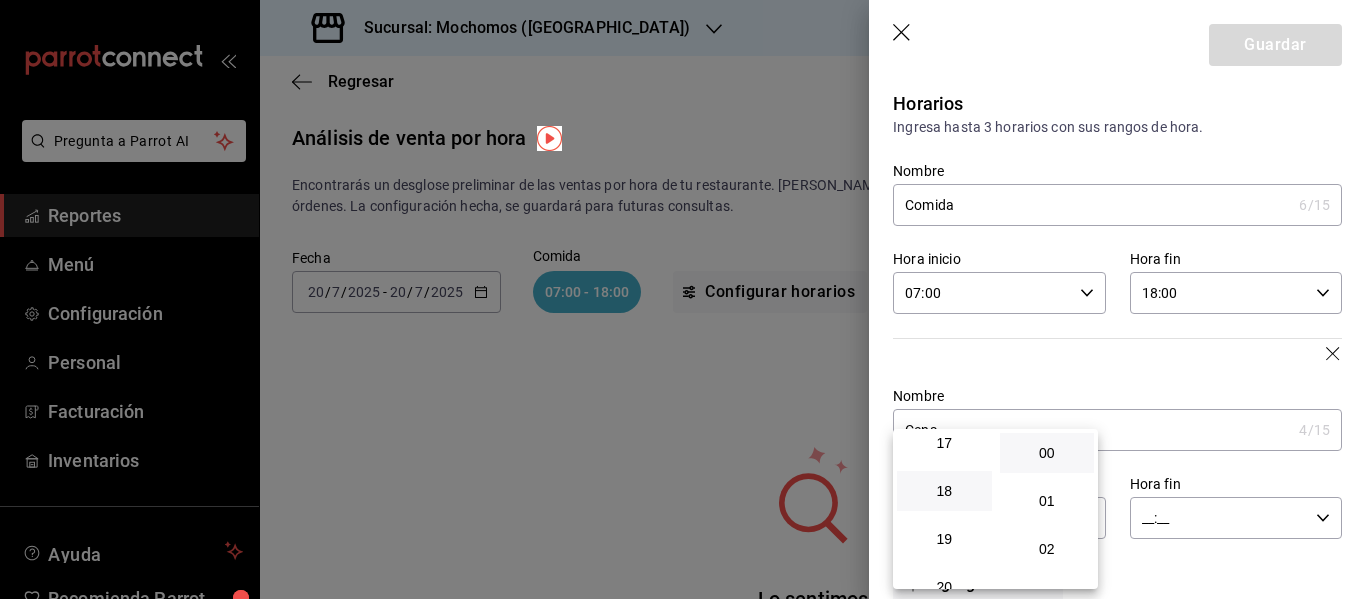 click at bounding box center [683, 299] 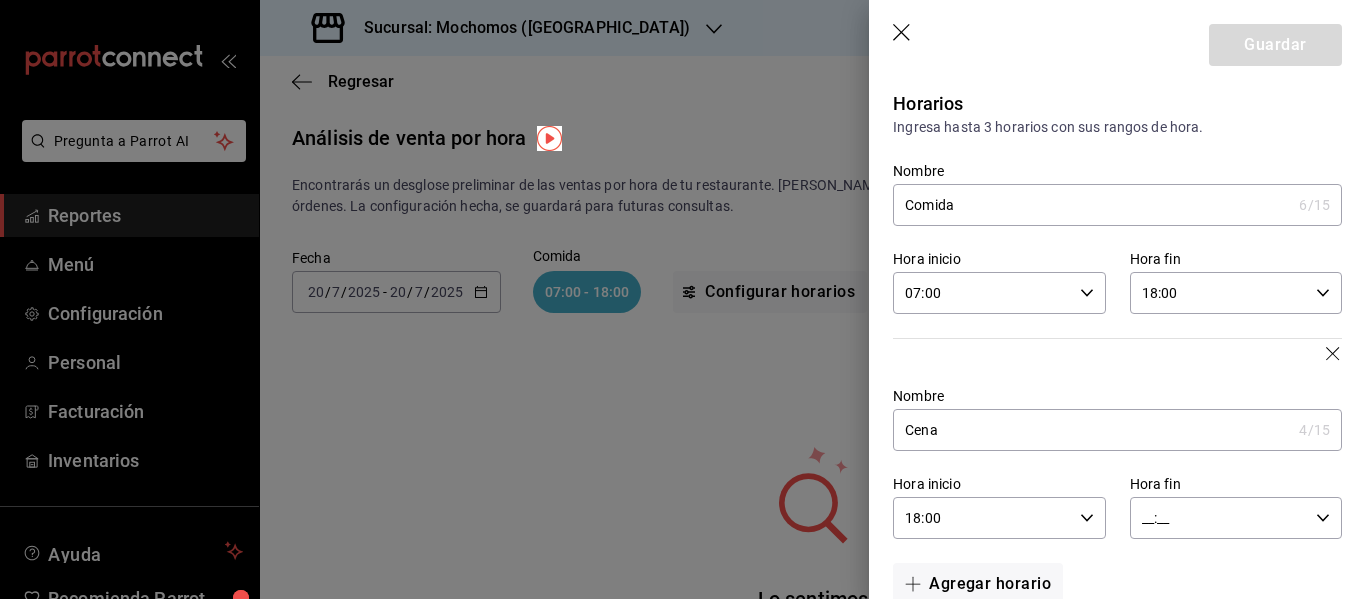 click on "__:__" at bounding box center (1219, 518) 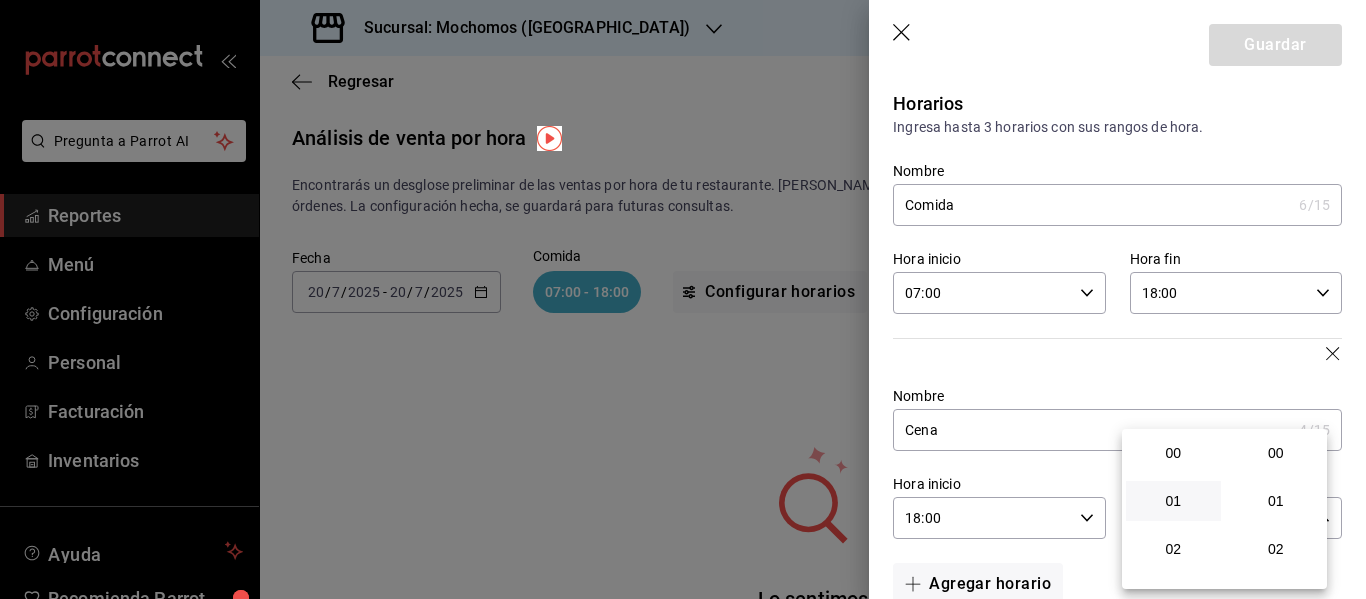 click on "01" at bounding box center (1173, 501) 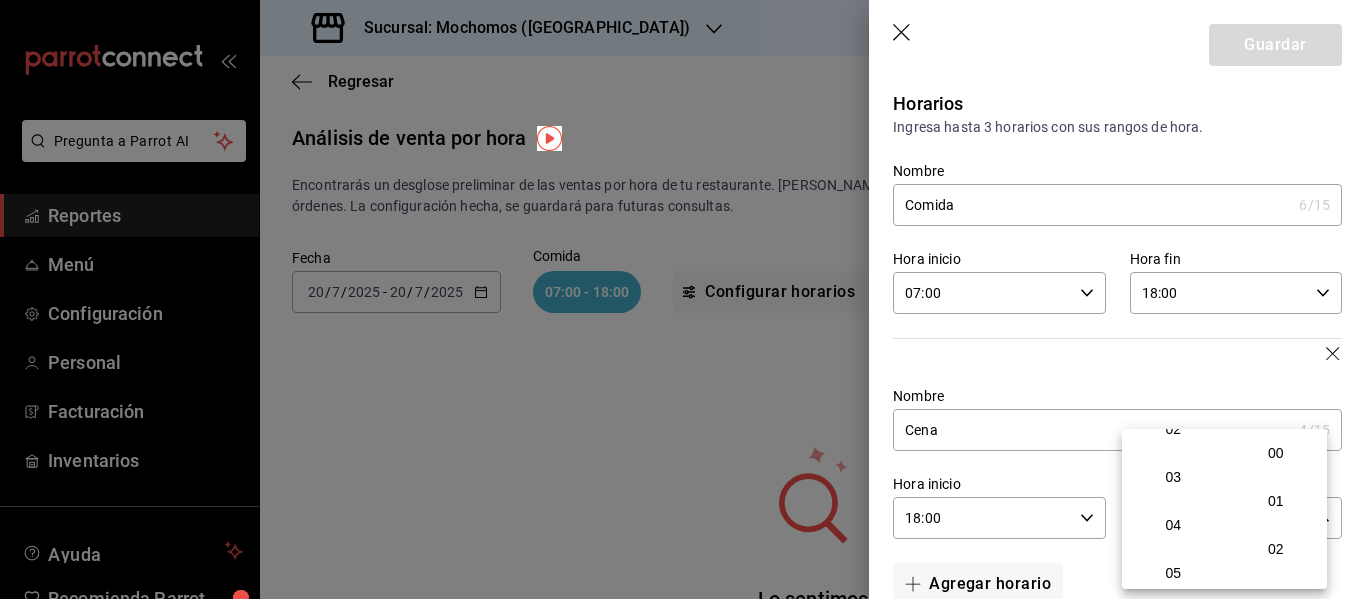scroll, scrollTop: 121, scrollLeft: 0, axis: vertical 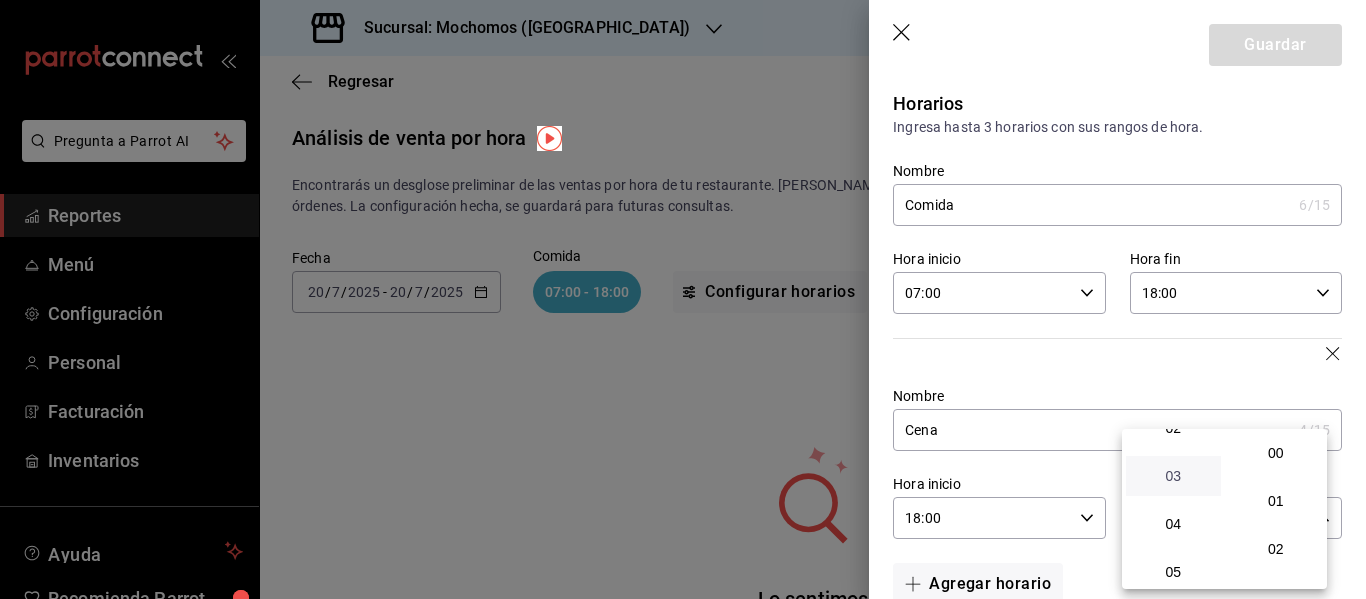 click on "03" at bounding box center (1173, 476) 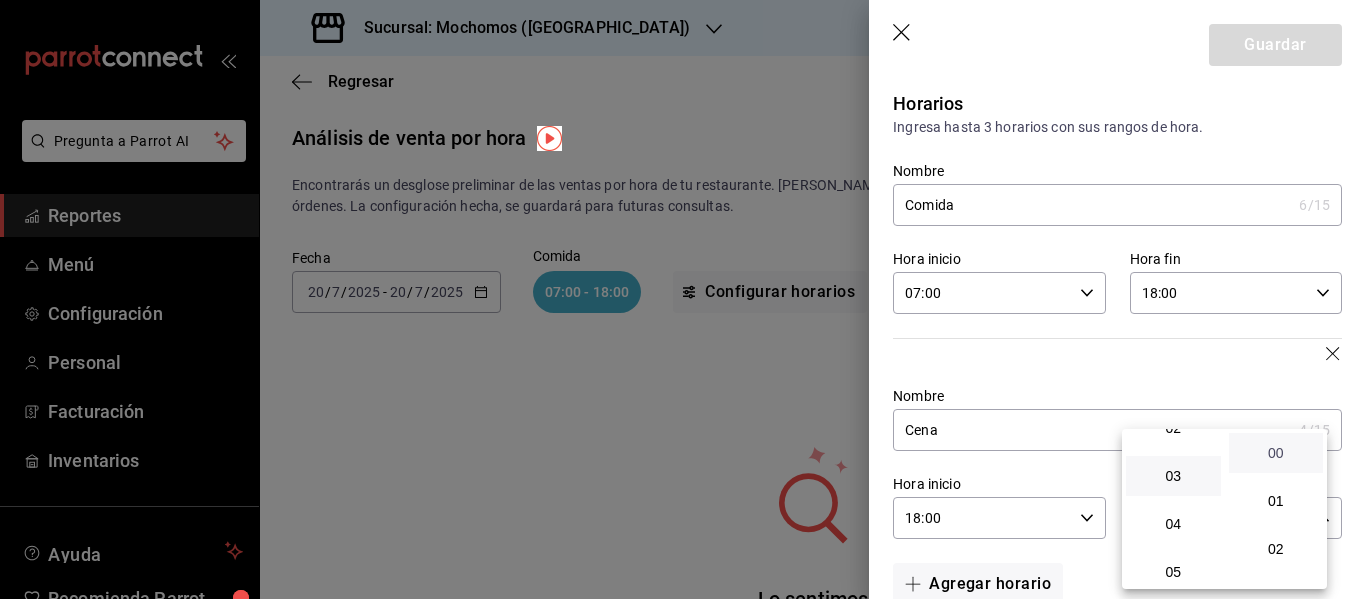 click on "00" at bounding box center (1276, 453) 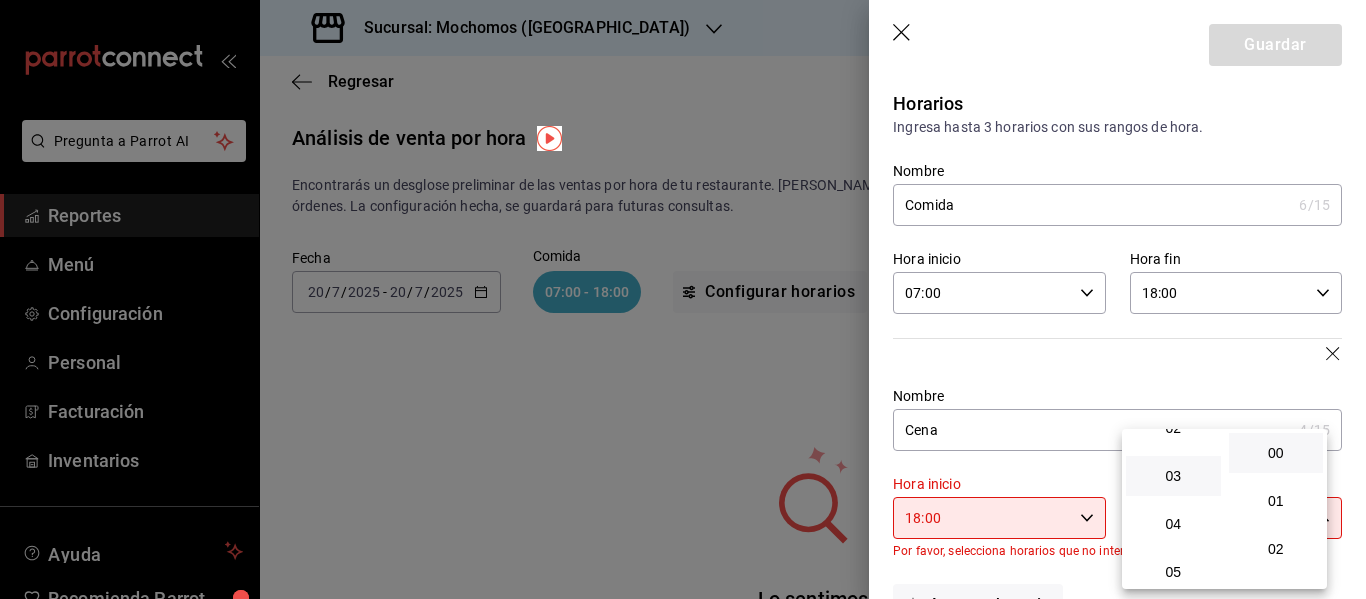 click at bounding box center (683, 299) 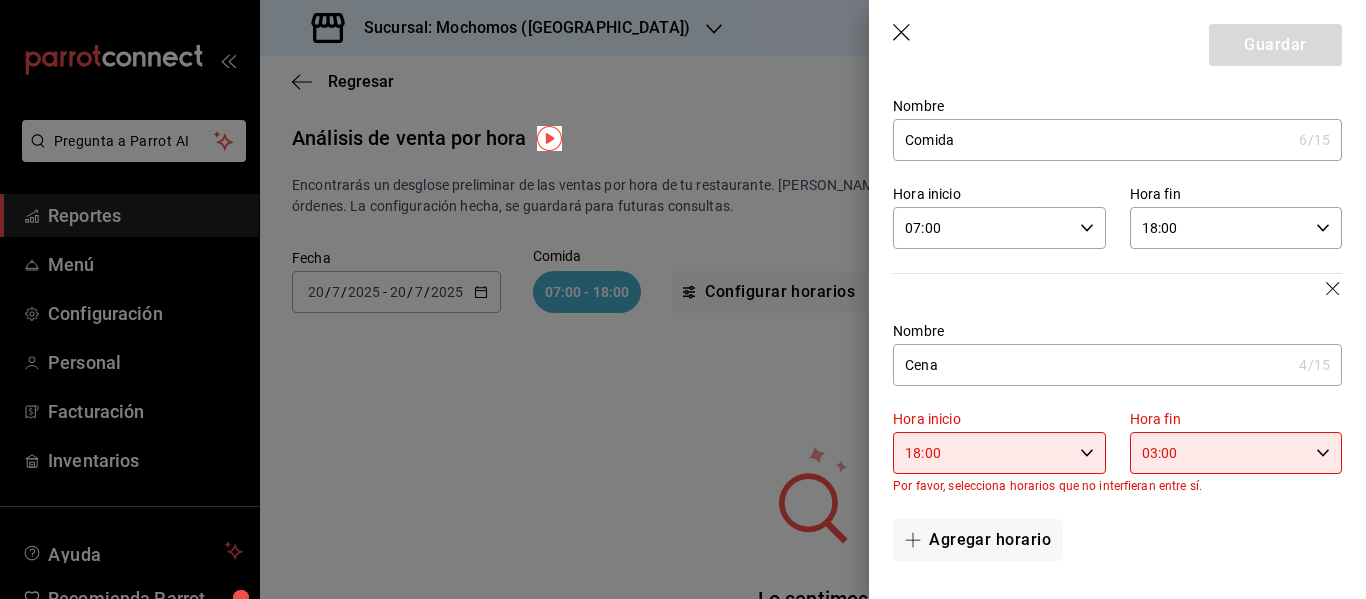 scroll, scrollTop: 67, scrollLeft: 0, axis: vertical 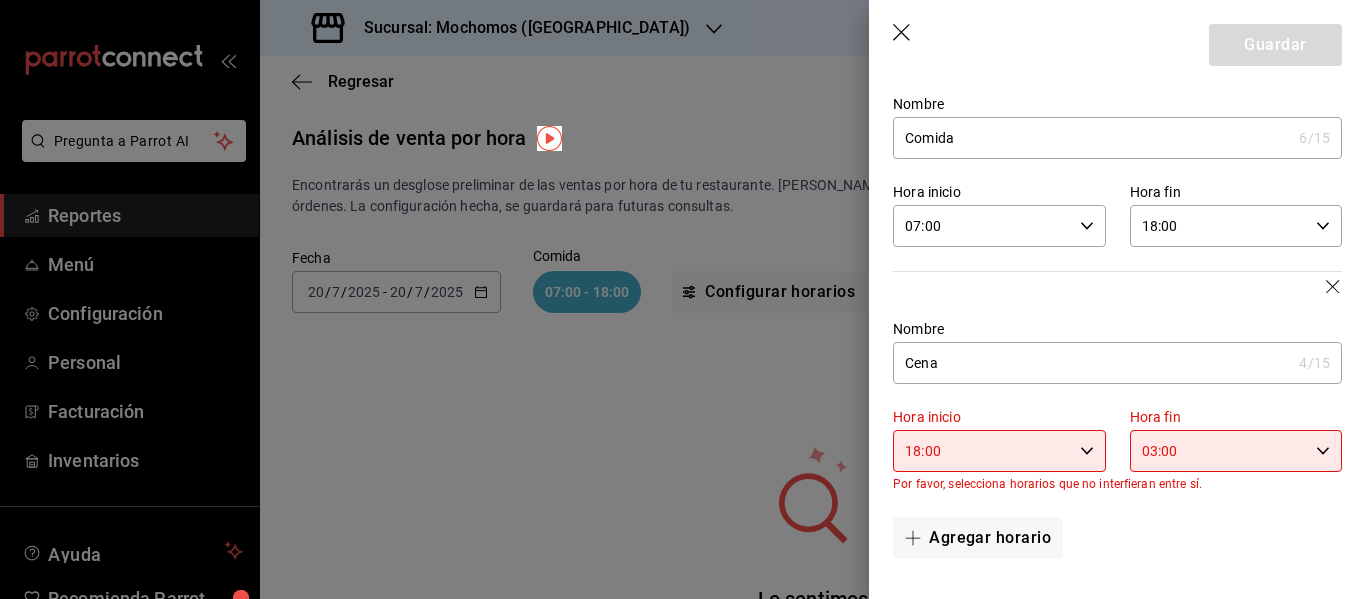 click 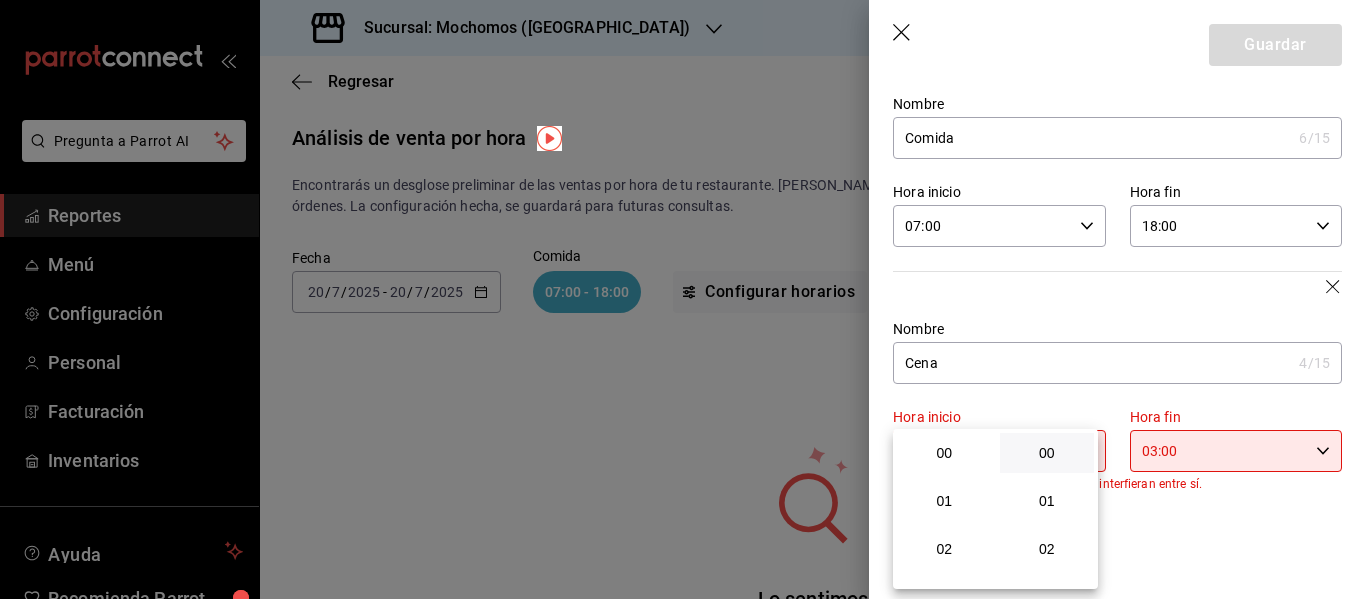 scroll, scrollTop: 864, scrollLeft: 0, axis: vertical 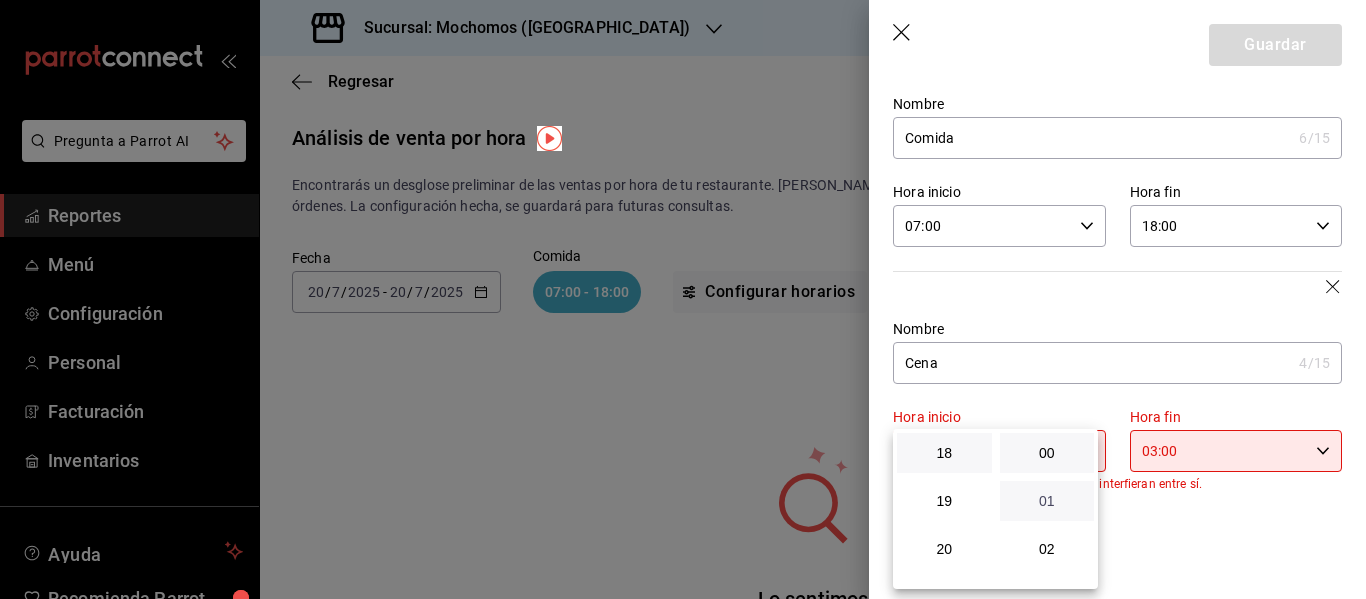 click on "01" at bounding box center [1047, 501] 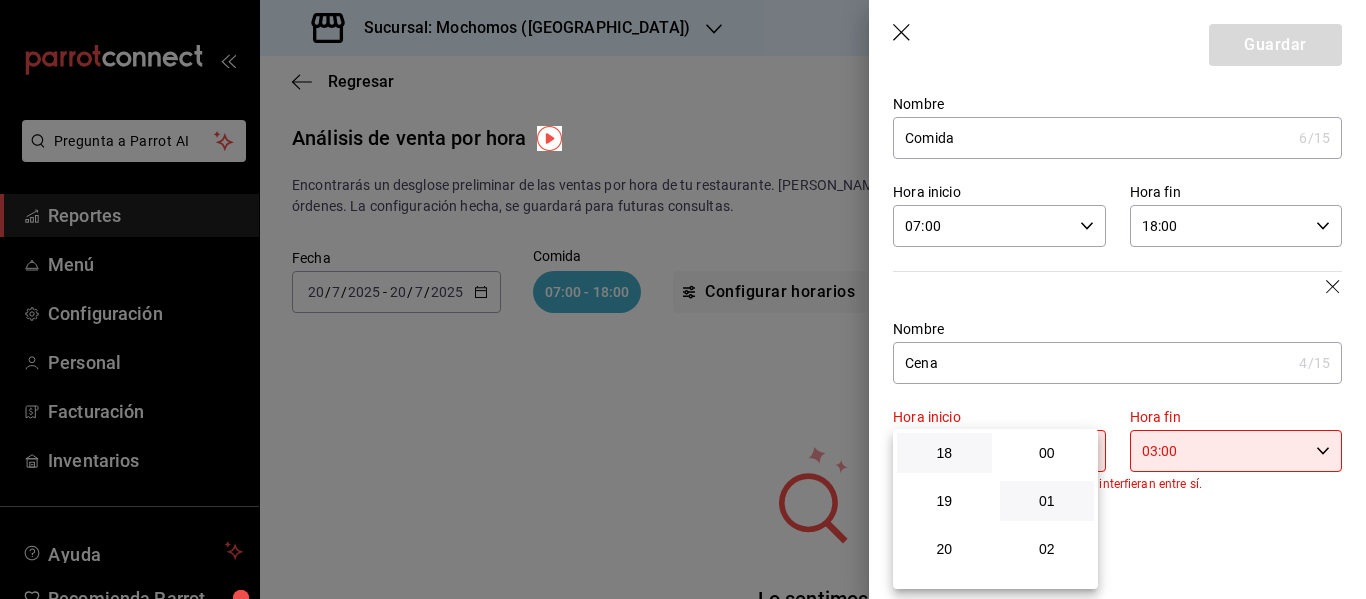 click at bounding box center [683, 299] 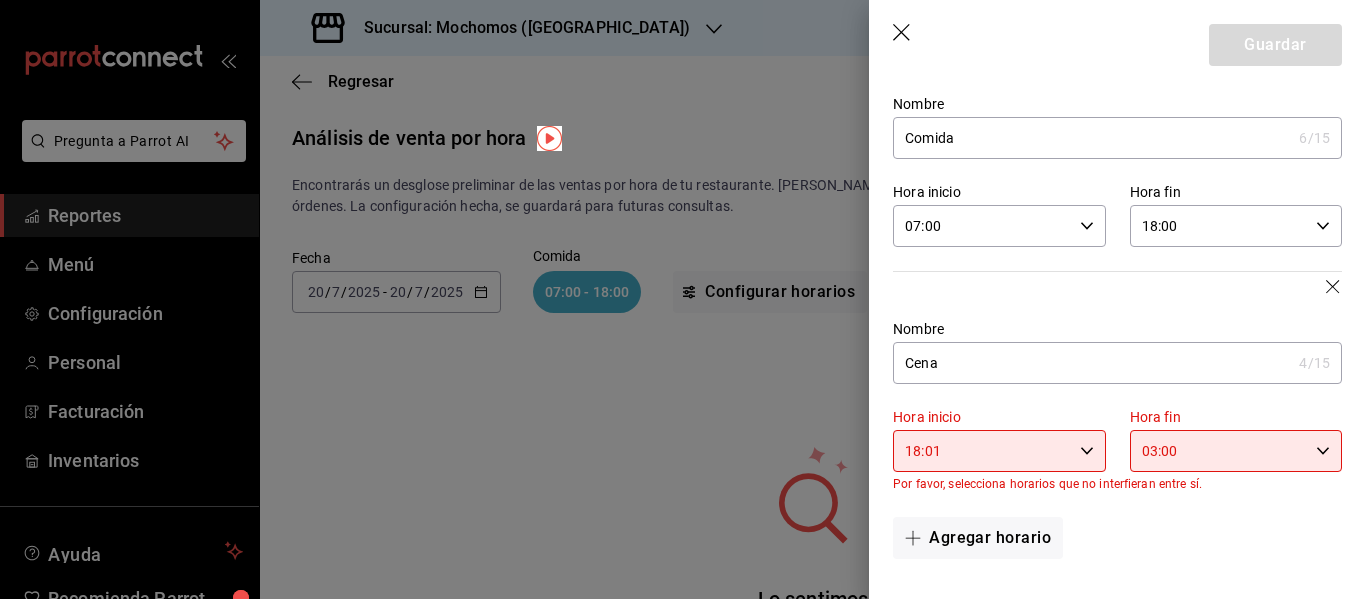scroll, scrollTop: 0, scrollLeft: 0, axis: both 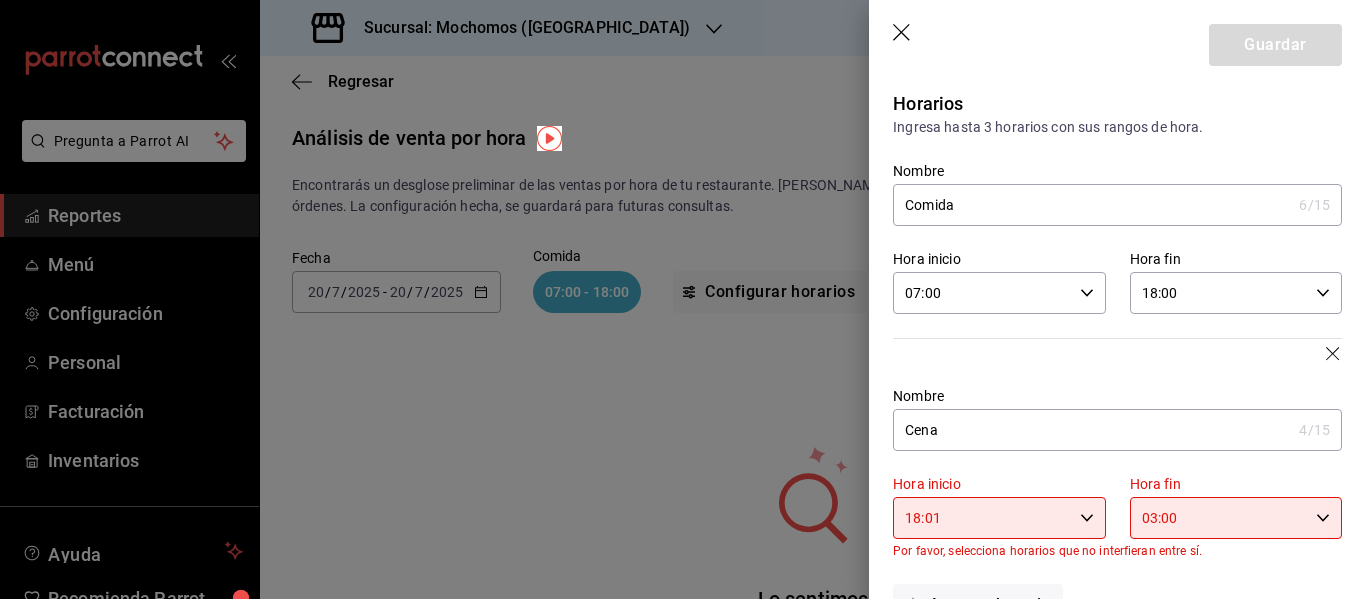 click 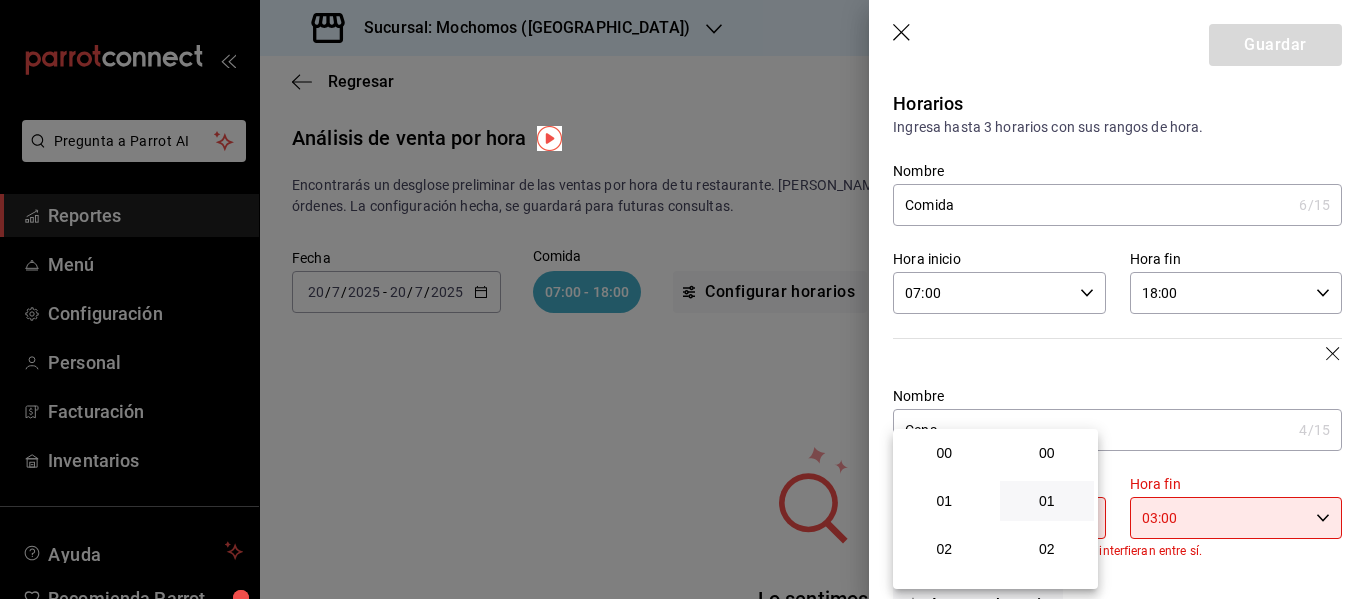 scroll, scrollTop: 864, scrollLeft: 0, axis: vertical 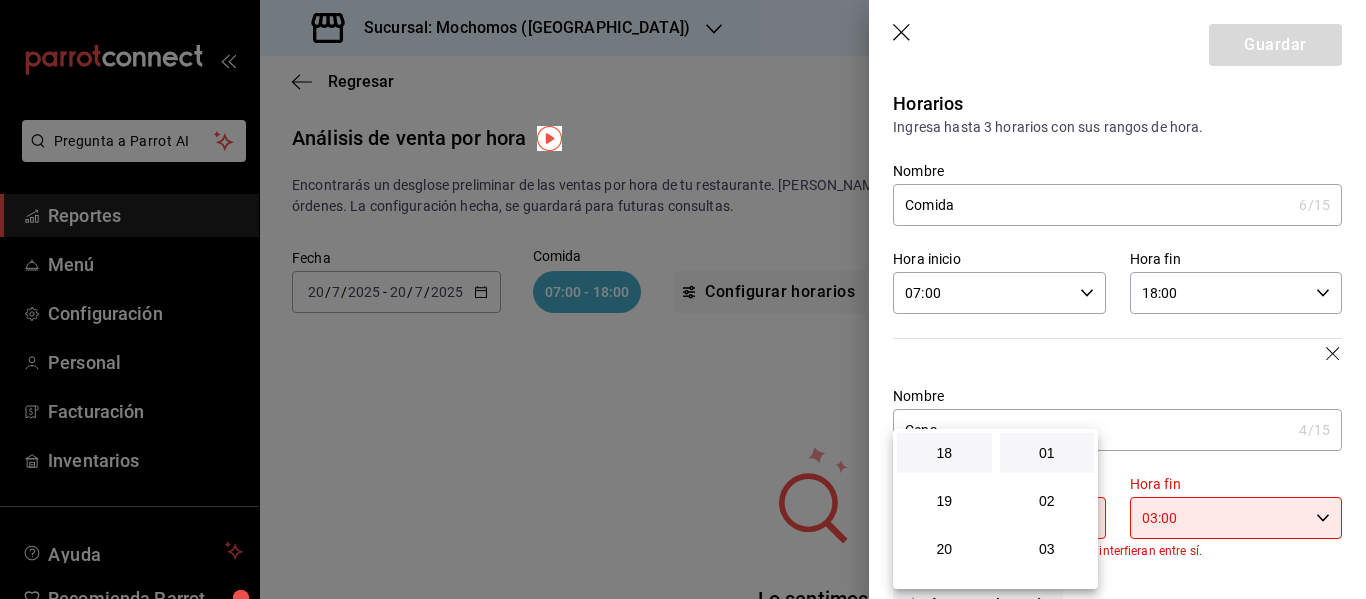 click at bounding box center [683, 299] 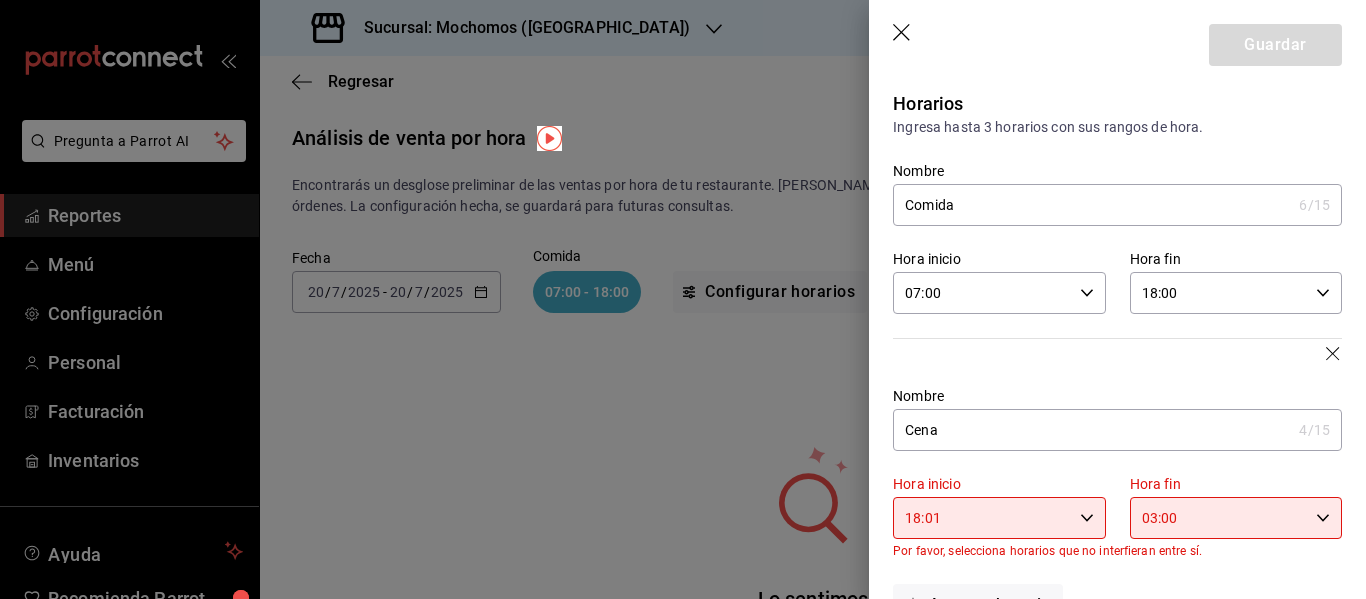 click on "18:01" at bounding box center [982, 518] 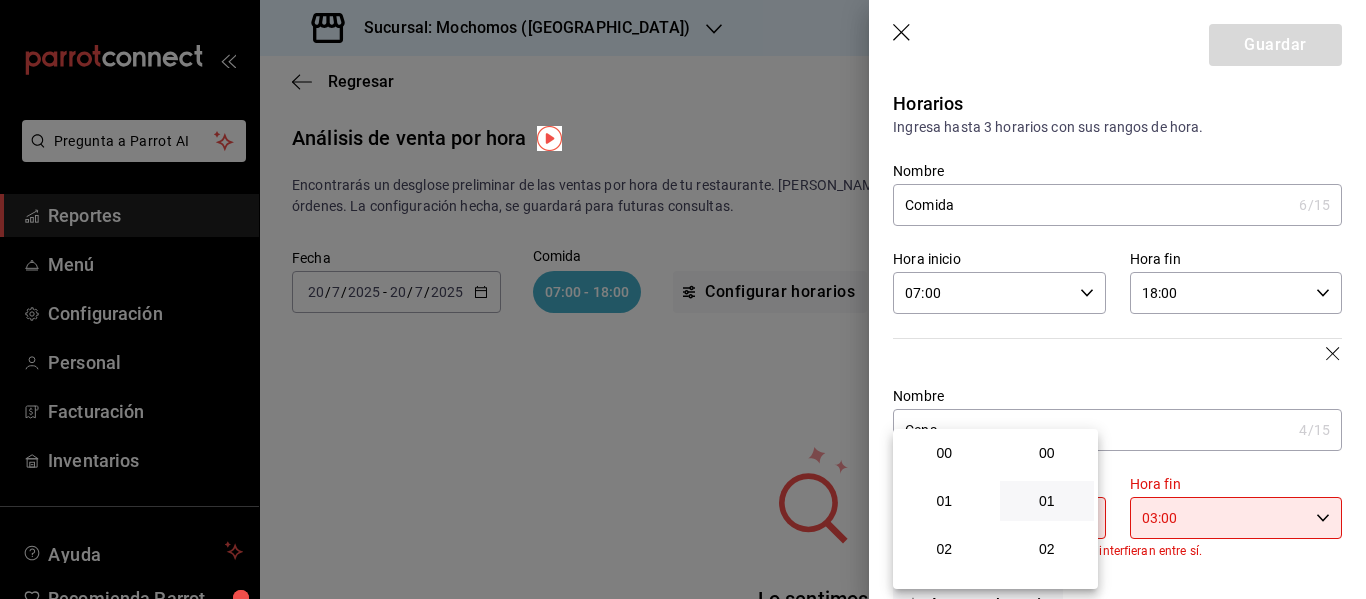 scroll, scrollTop: 864, scrollLeft: 0, axis: vertical 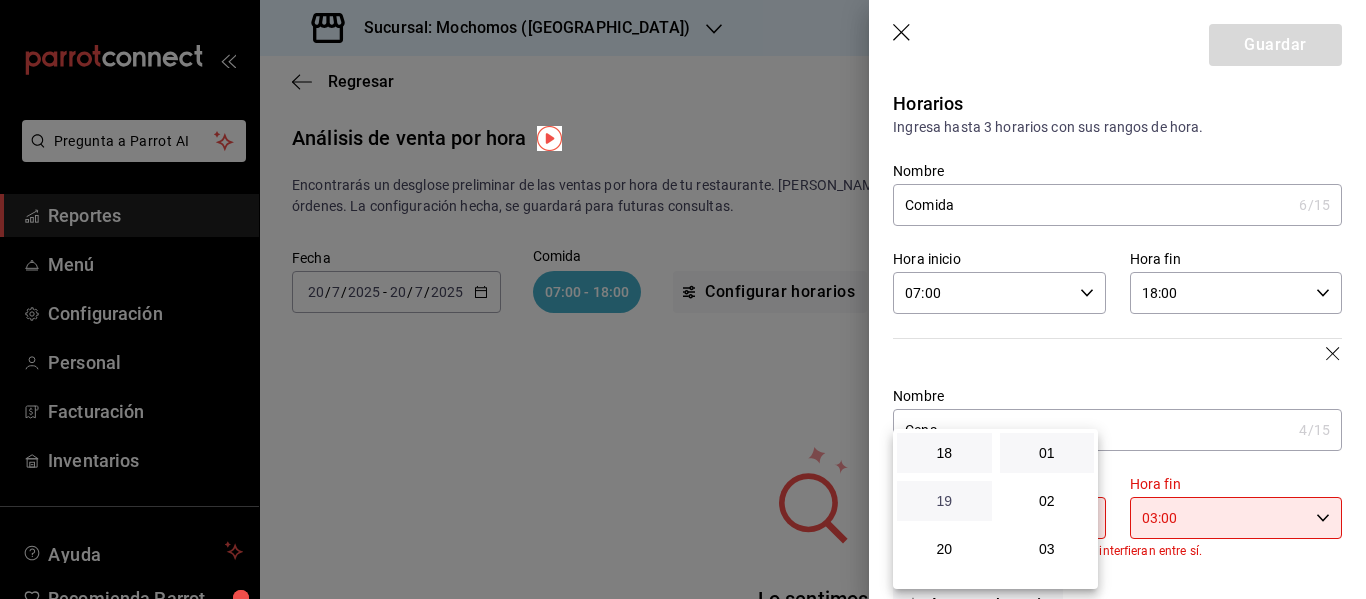 click on "19" at bounding box center (944, 501) 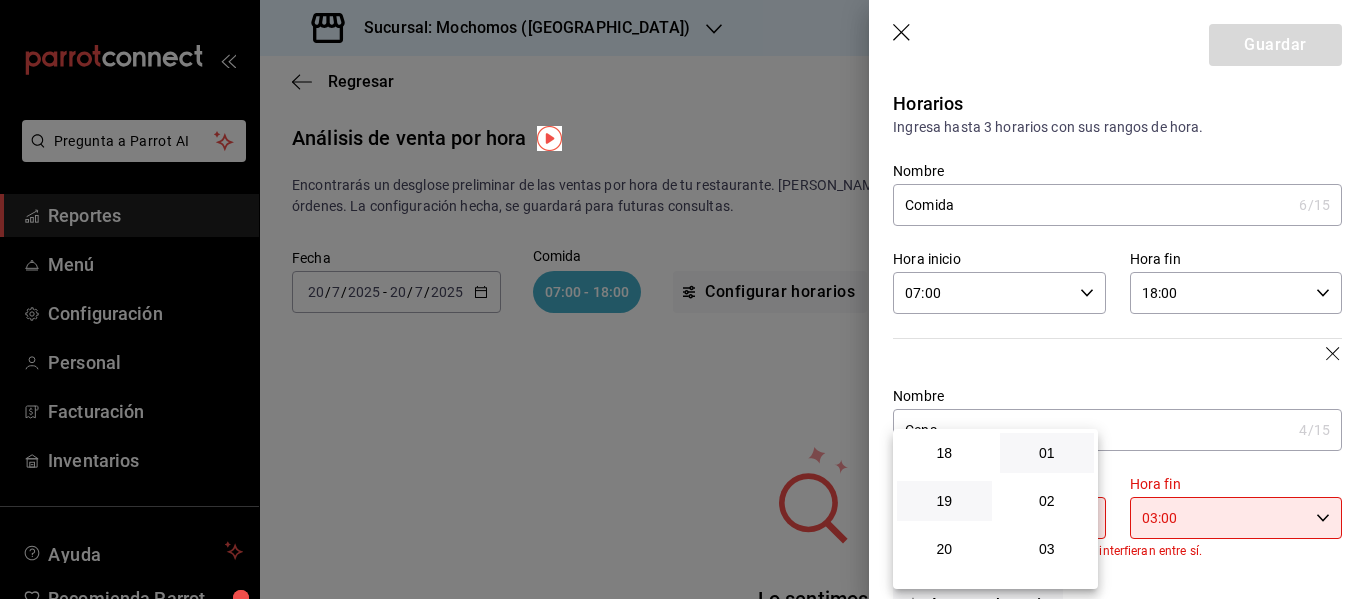 click at bounding box center (683, 299) 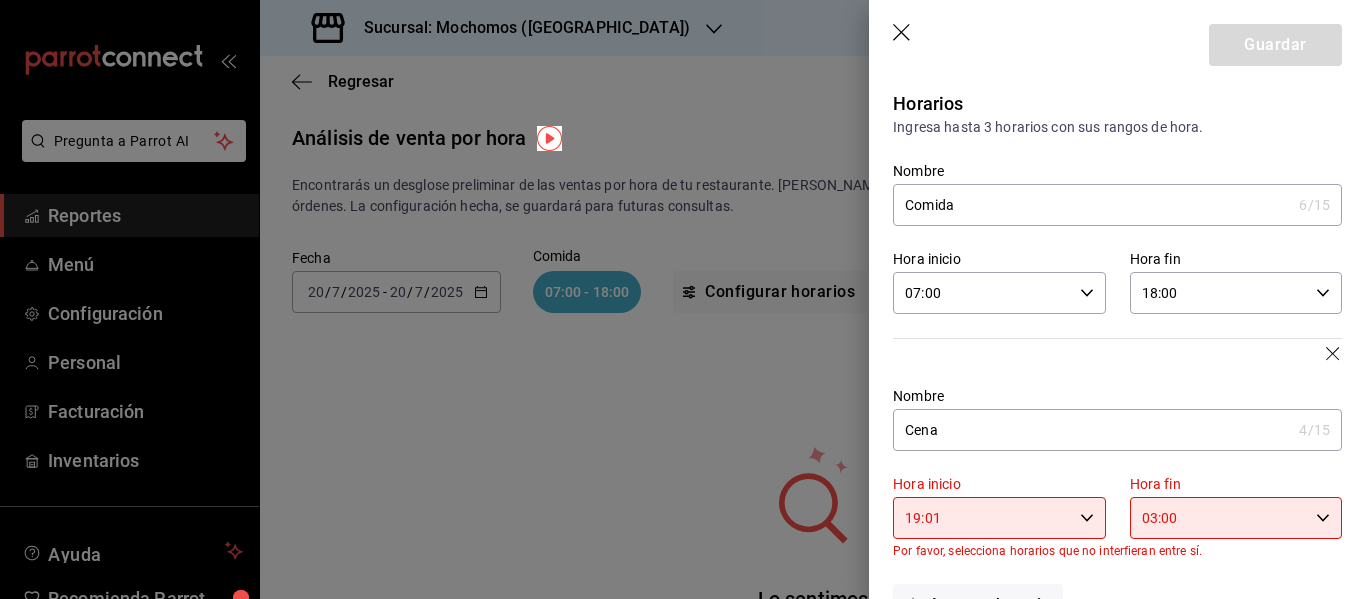 click on "03:00" at bounding box center (1219, 518) 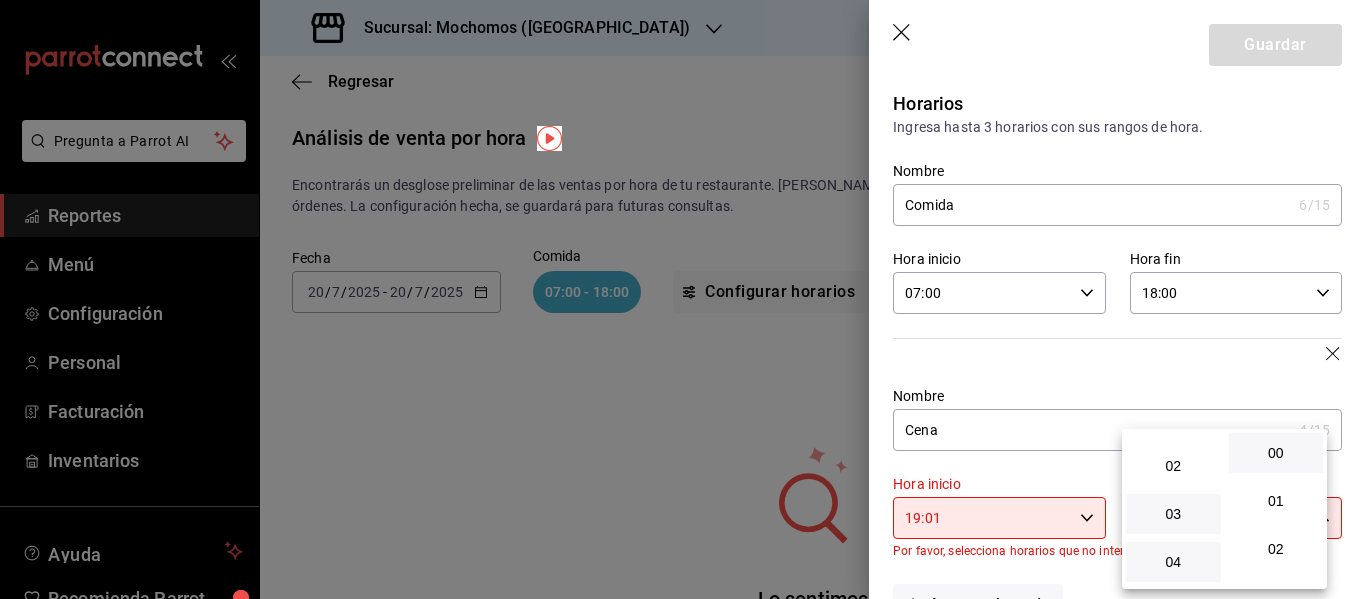 scroll, scrollTop: 85, scrollLeft: 0, axis: vertical 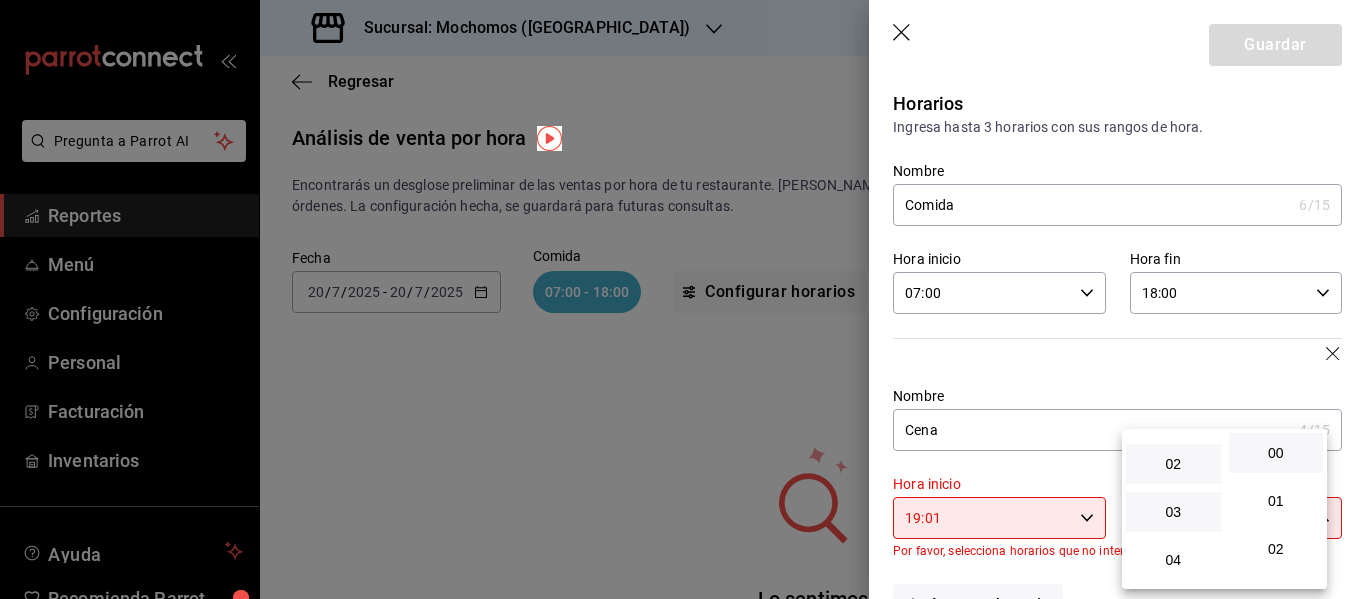 click on "02" at bounding box center [1173, 464] 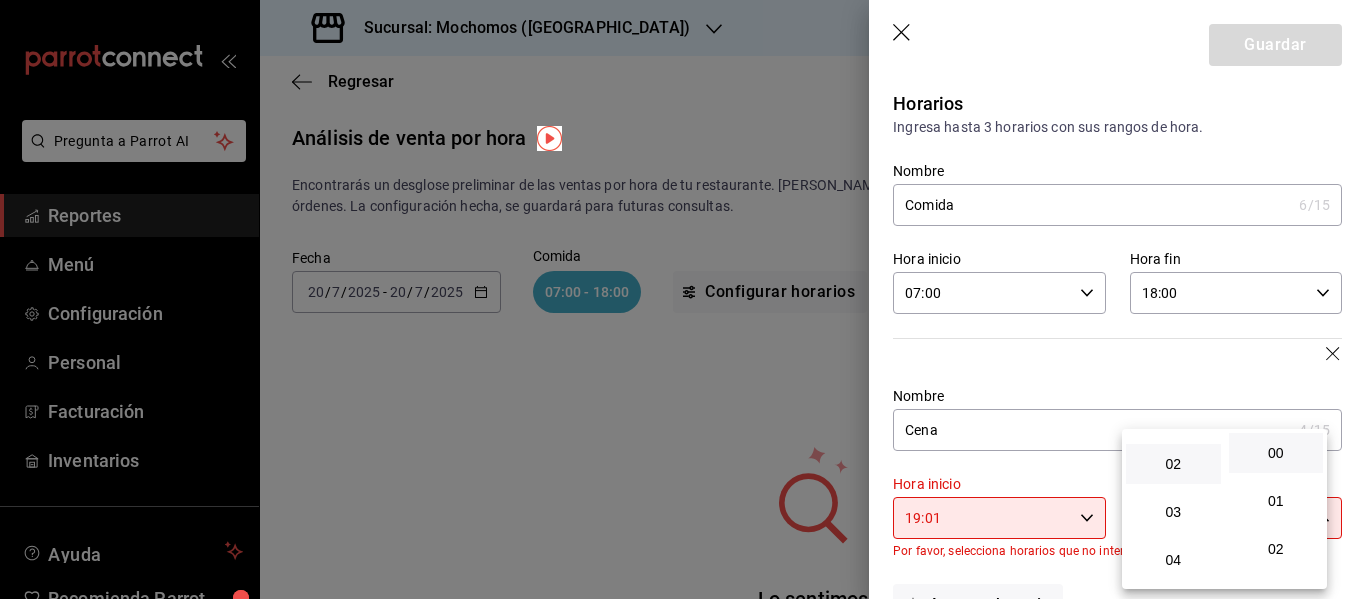 click on "02" at bounding box center [1173, 464] 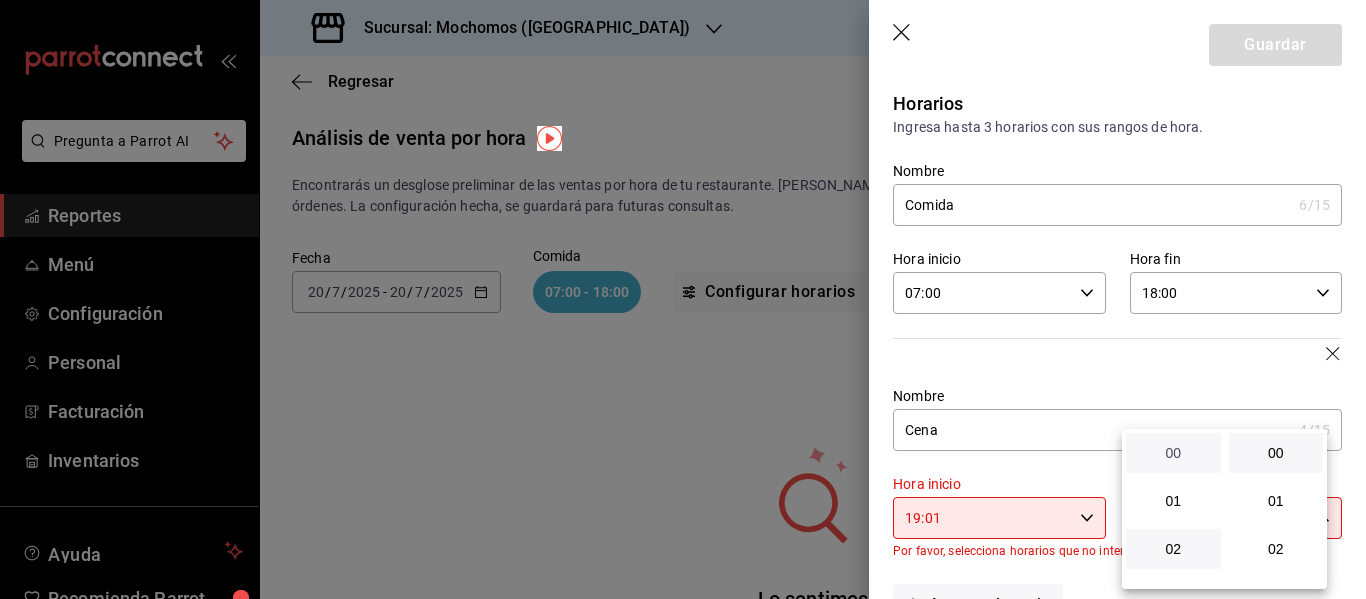click on "00" at bounding box center (1173, 453) 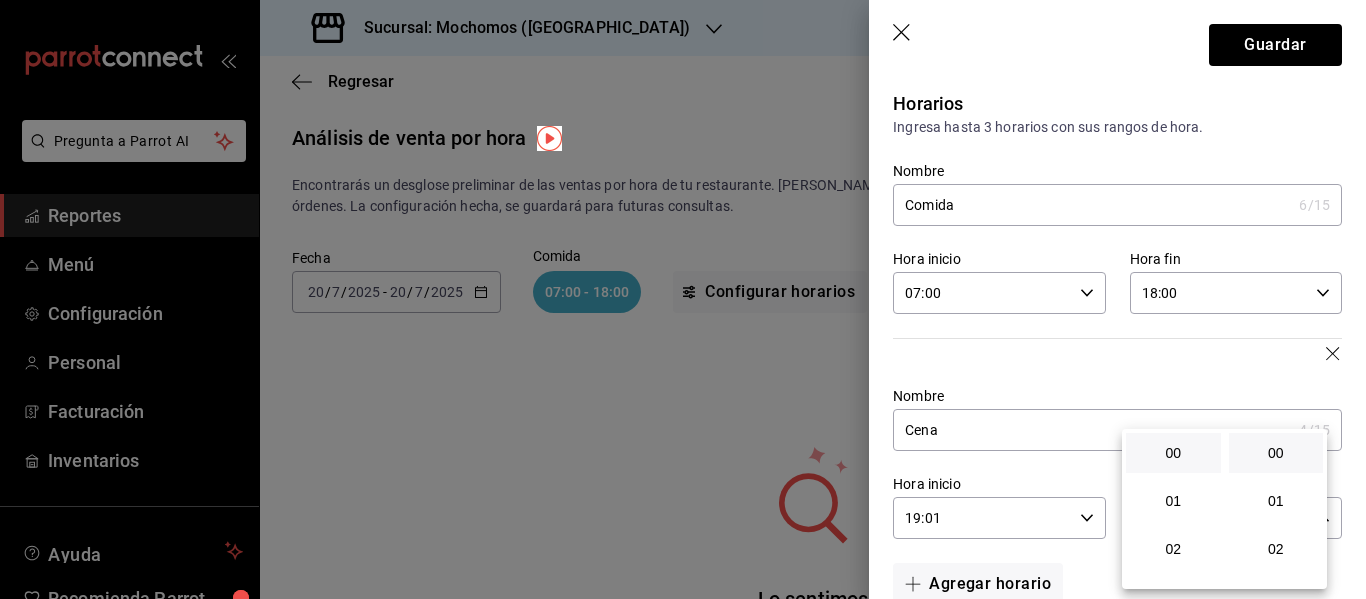 click at bounding box center [683, 299] 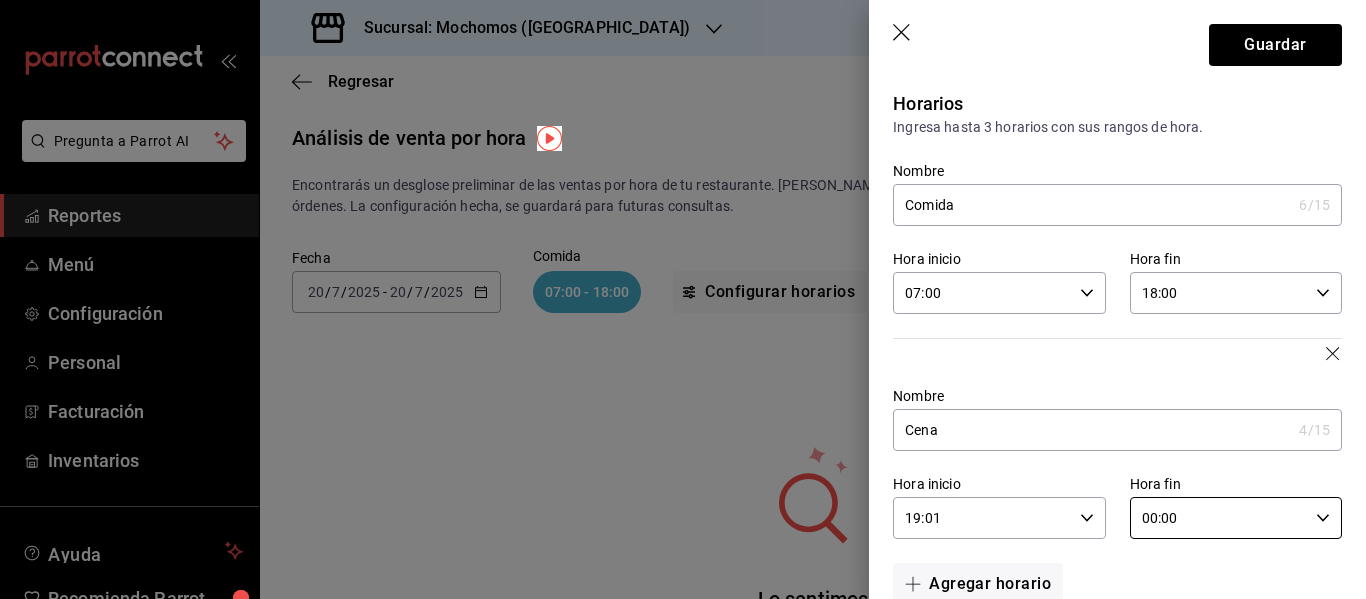 scroll, scrollTop: 46, scrollLeft: 0, axis: vertical 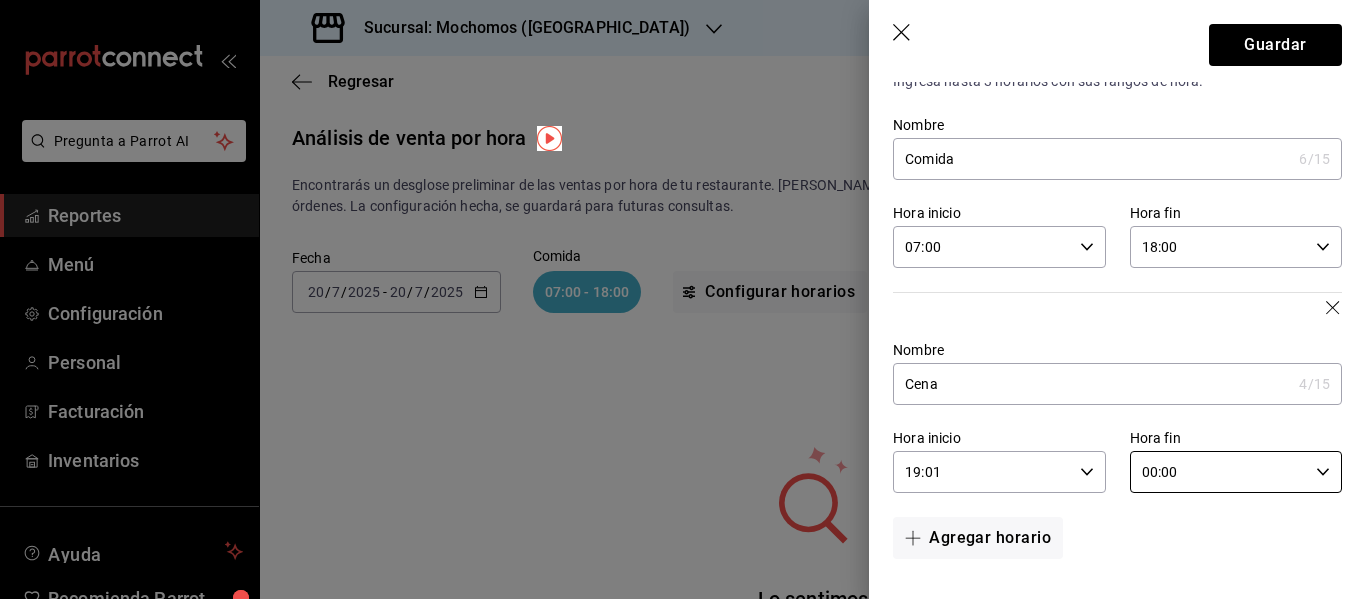 click 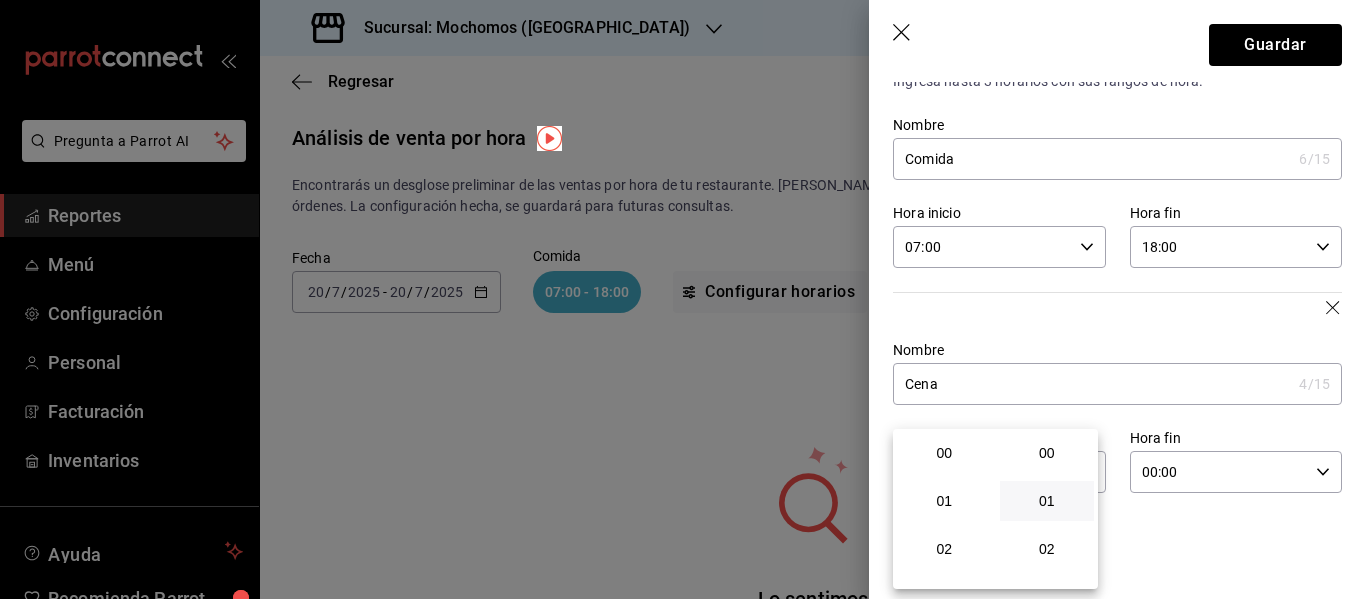 scroll, scrollTop: 912, scrollLeft: 0, axis: vertical 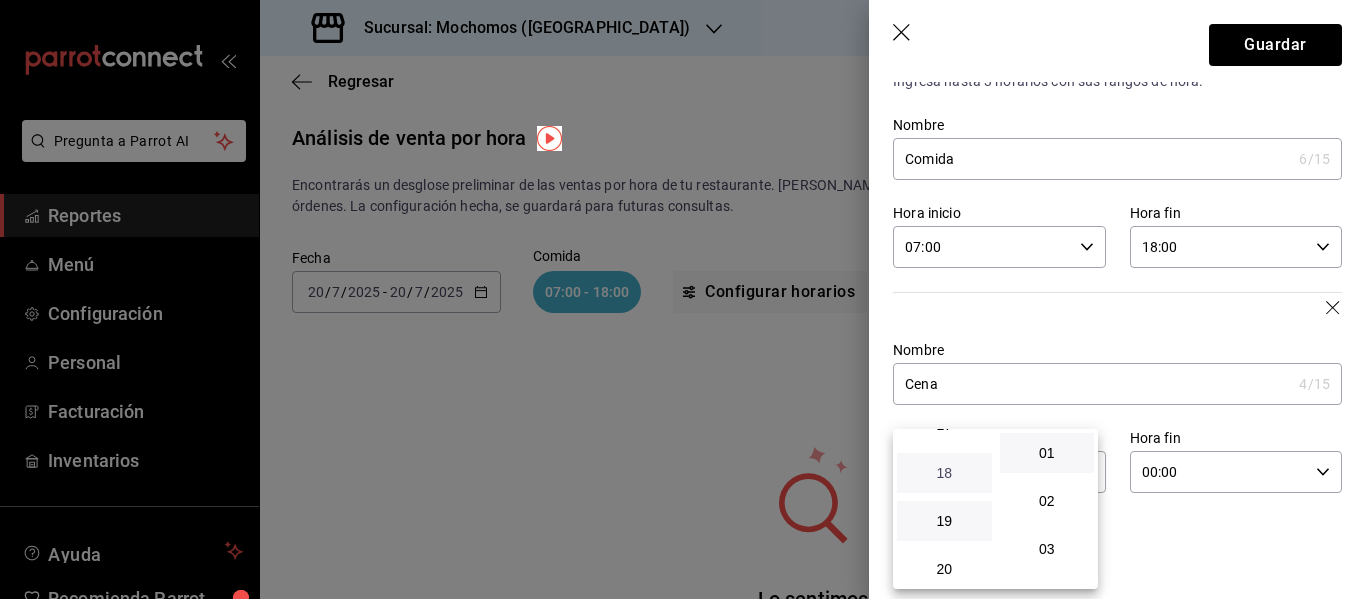 click on "18" at bounding box center (944, 473) 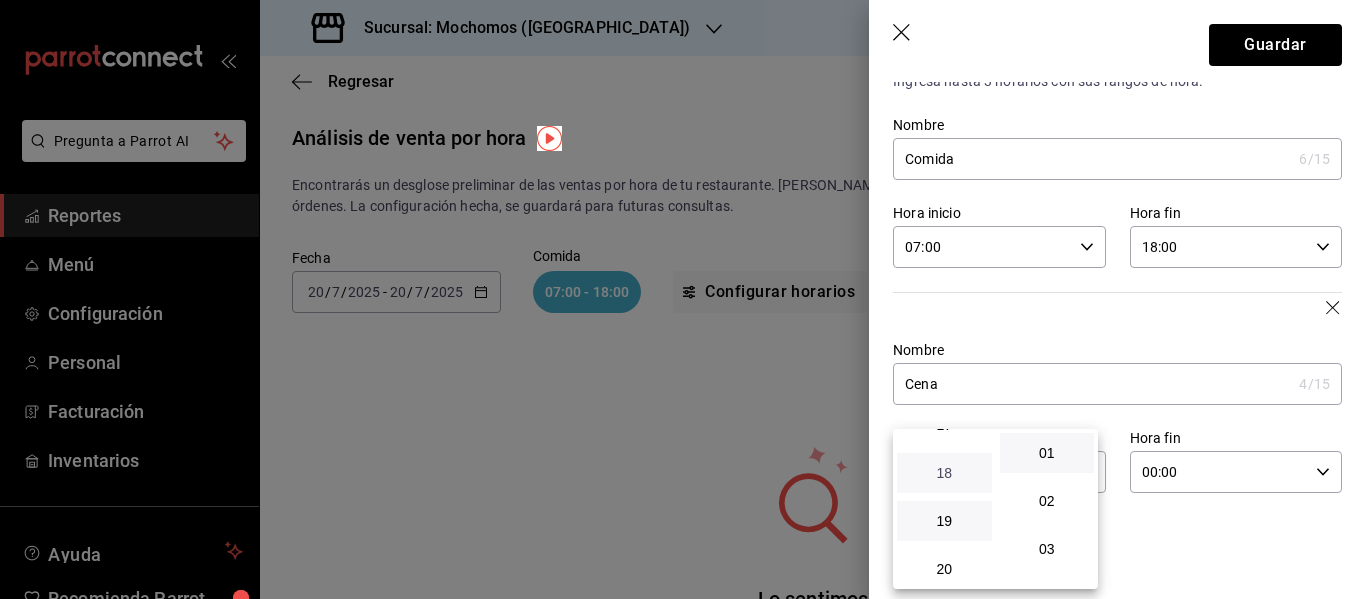 type on "18:01" 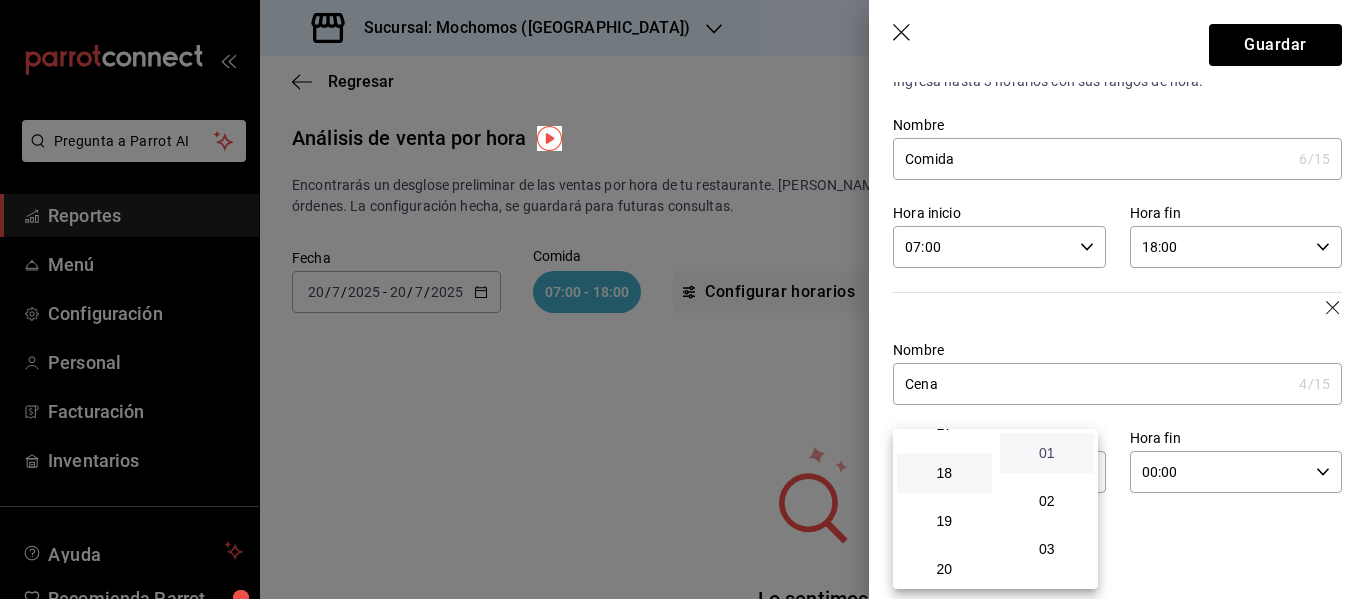 click on "01" at bounding box center (1047, 453) 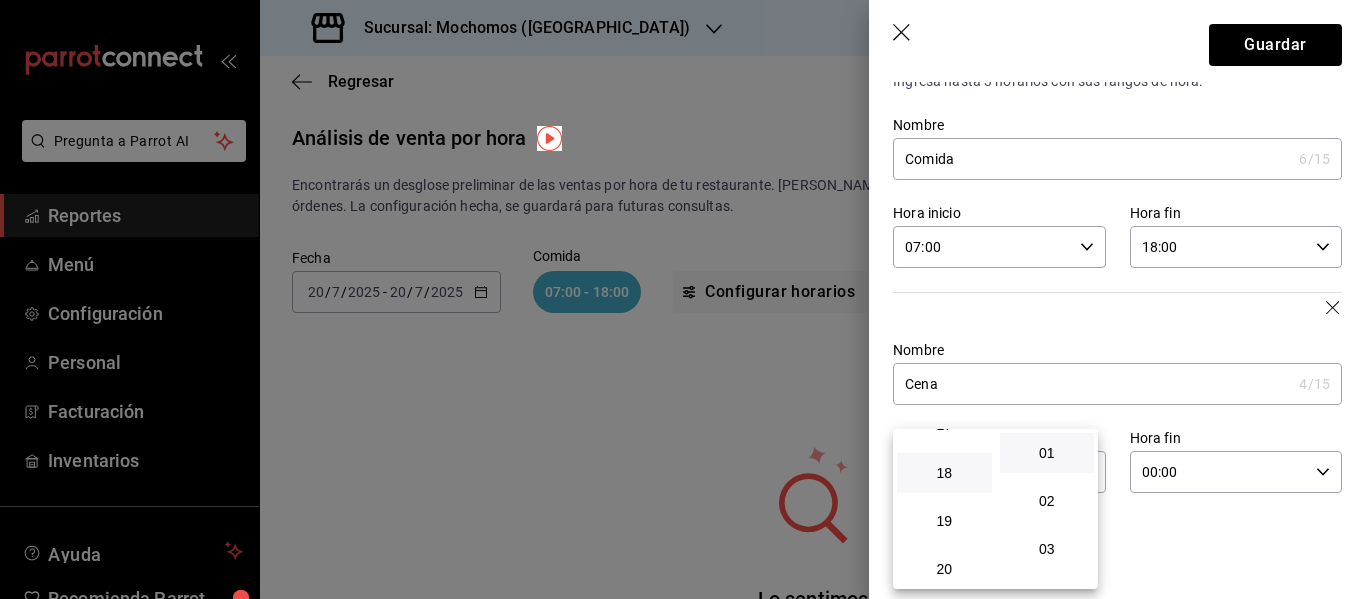 click at bounding box center [683, 299] 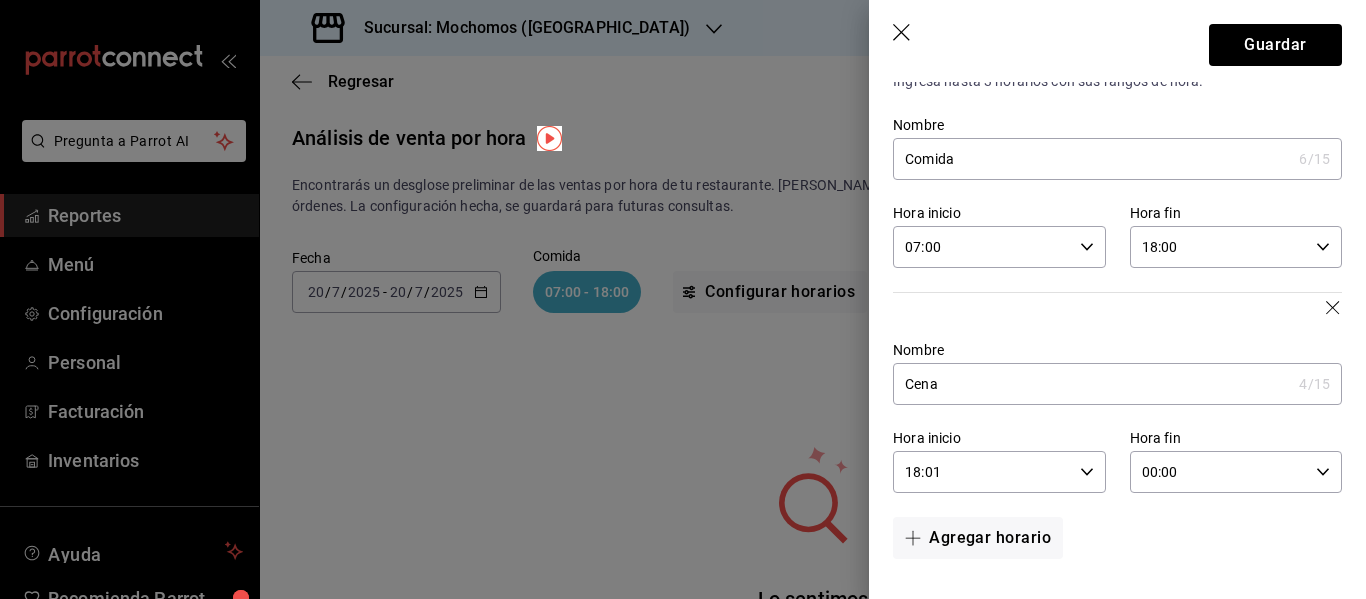 click on "00:00" at bounding box center (1219, 472) 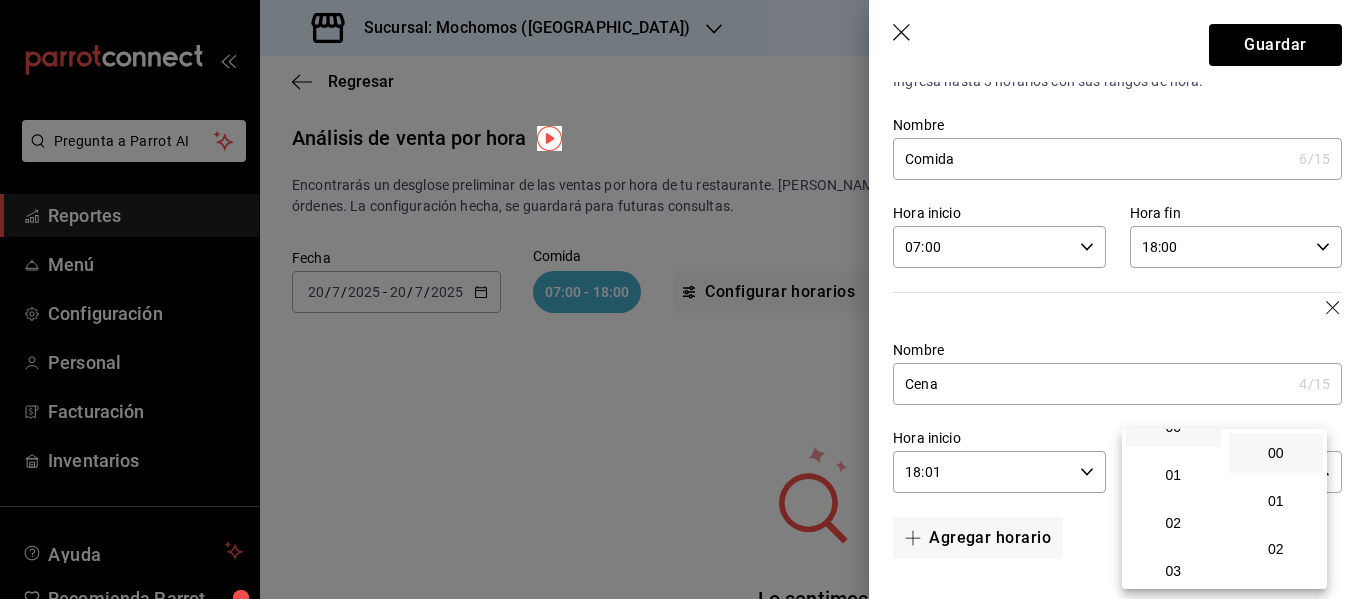 scroll, scrollTop: 27, scrollLeft: 0, axis: vertical 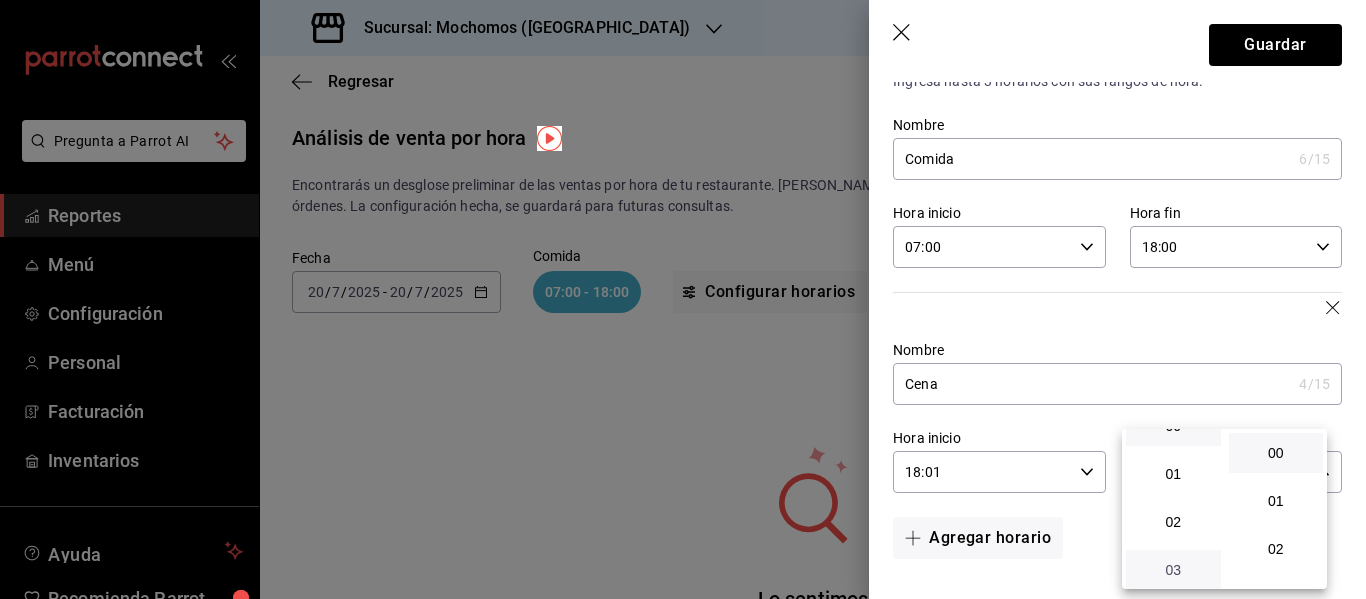 click on "03" at bounding box center [1173, 570] 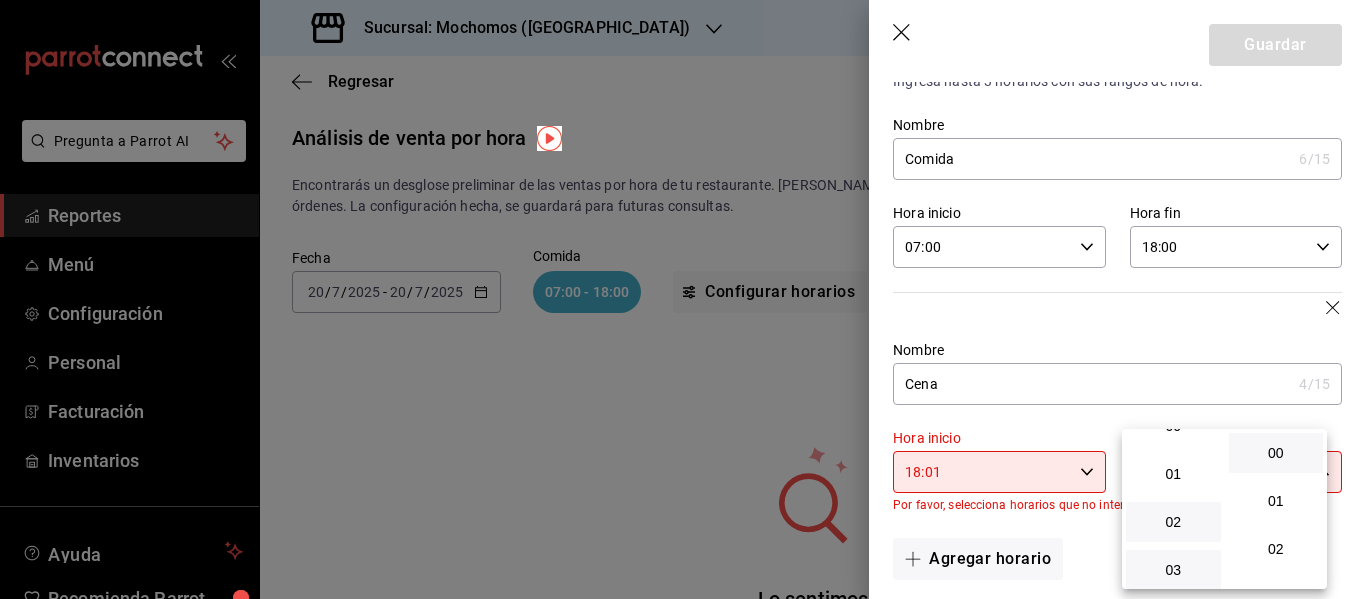 click on "02" at bounding box center [1173, 522] 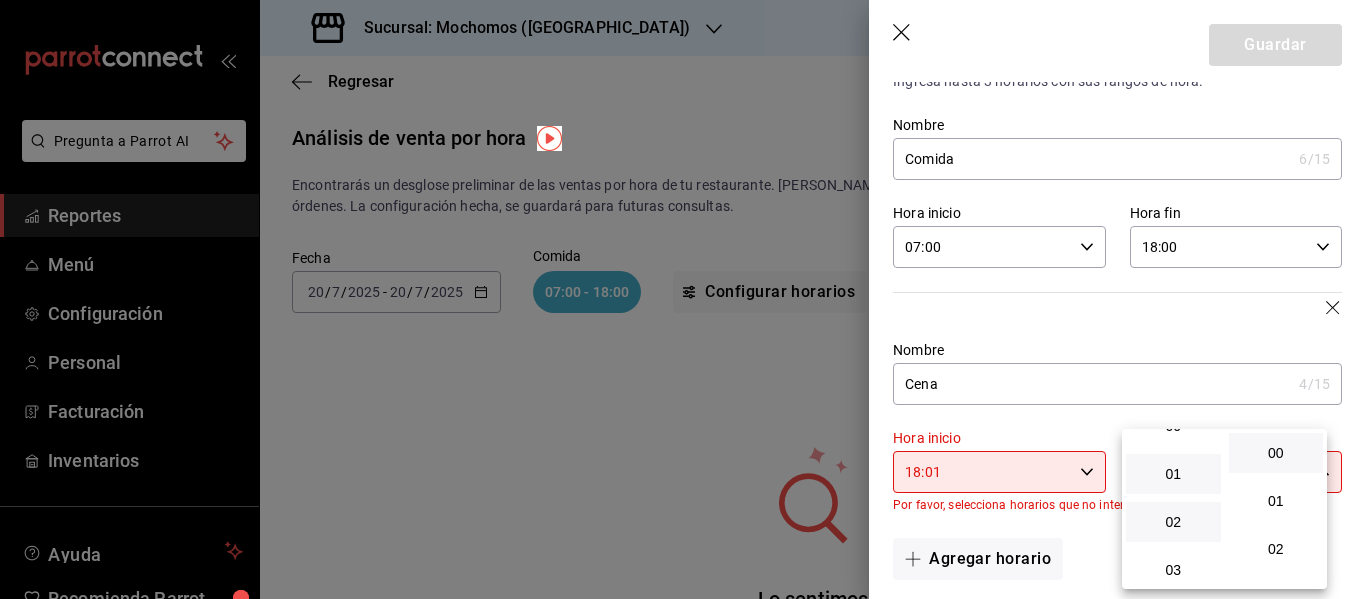 click on "01" at bounding box center [1173, 474] 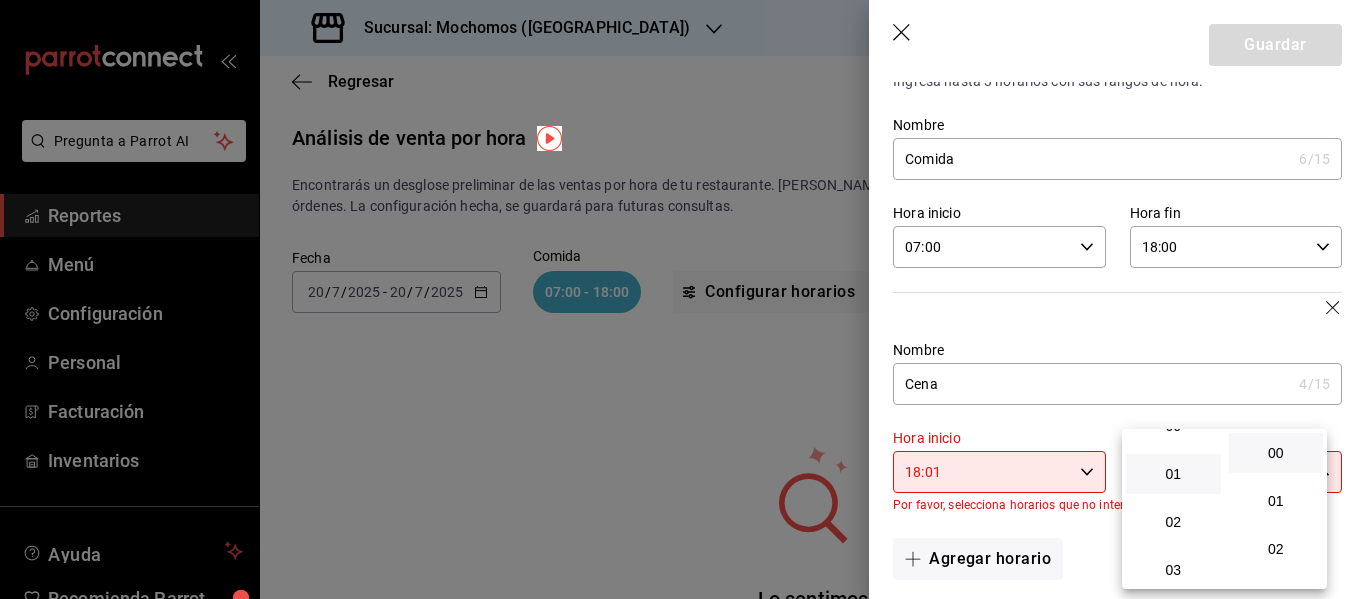 scroll, scrollTop: 0, scrollLeft: 0, axis: both 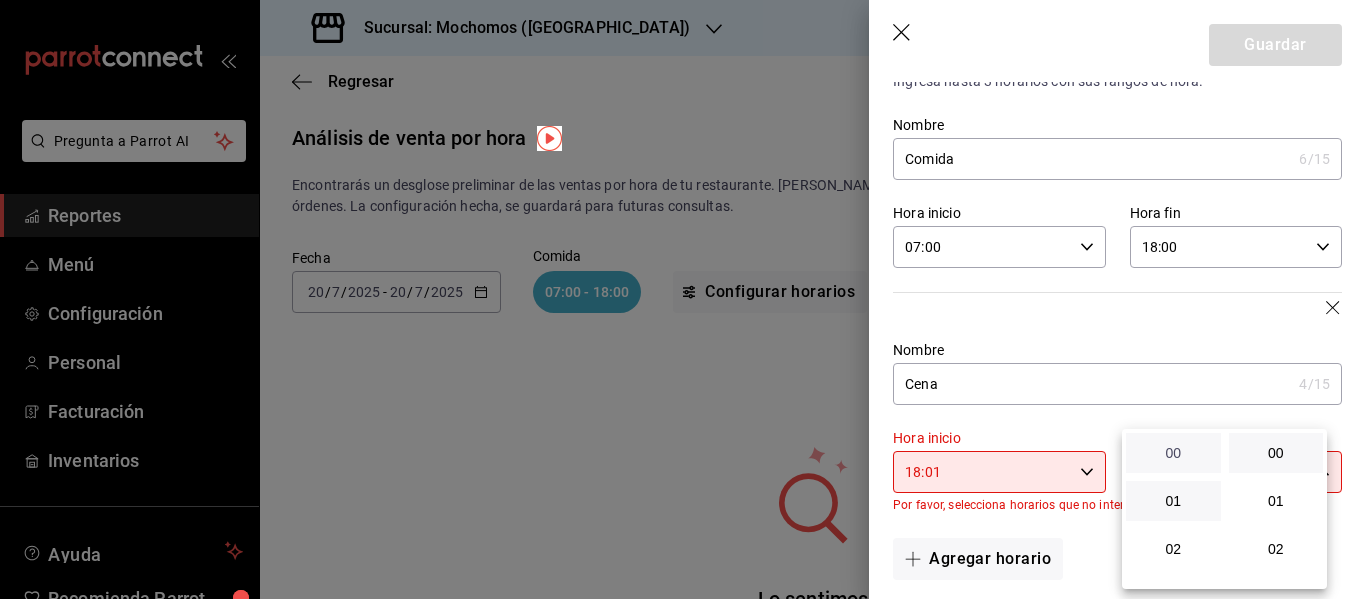 click on "00" at bounding box center (1173, 453) 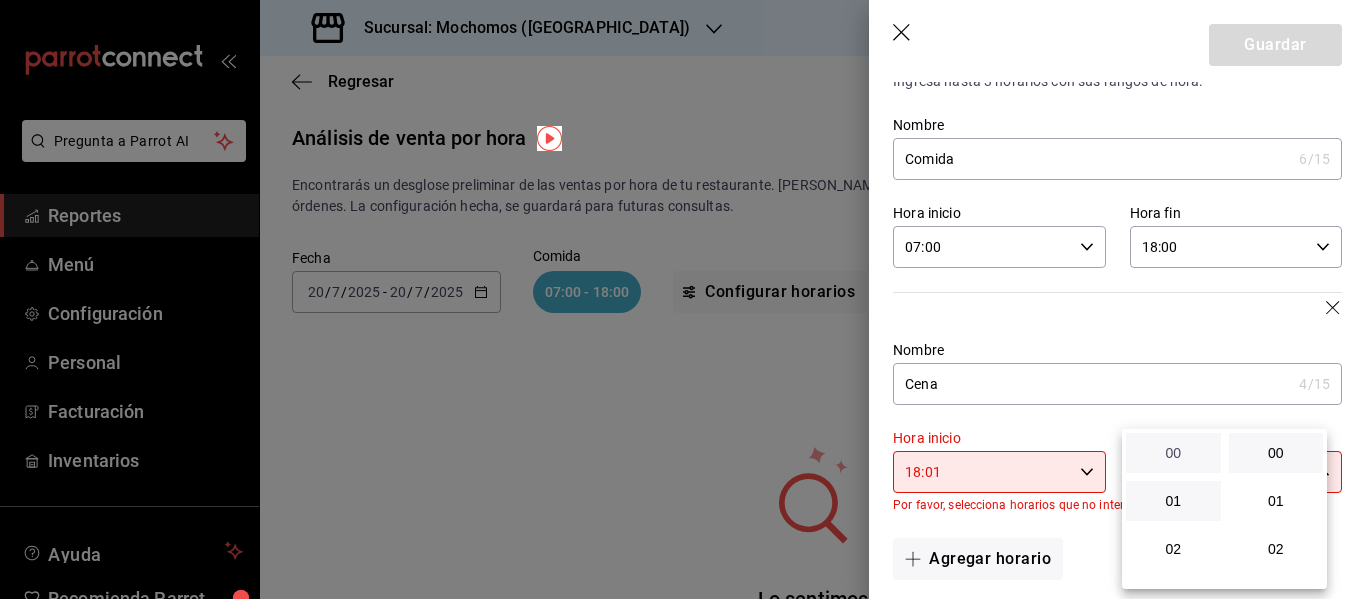 type on "00:00" 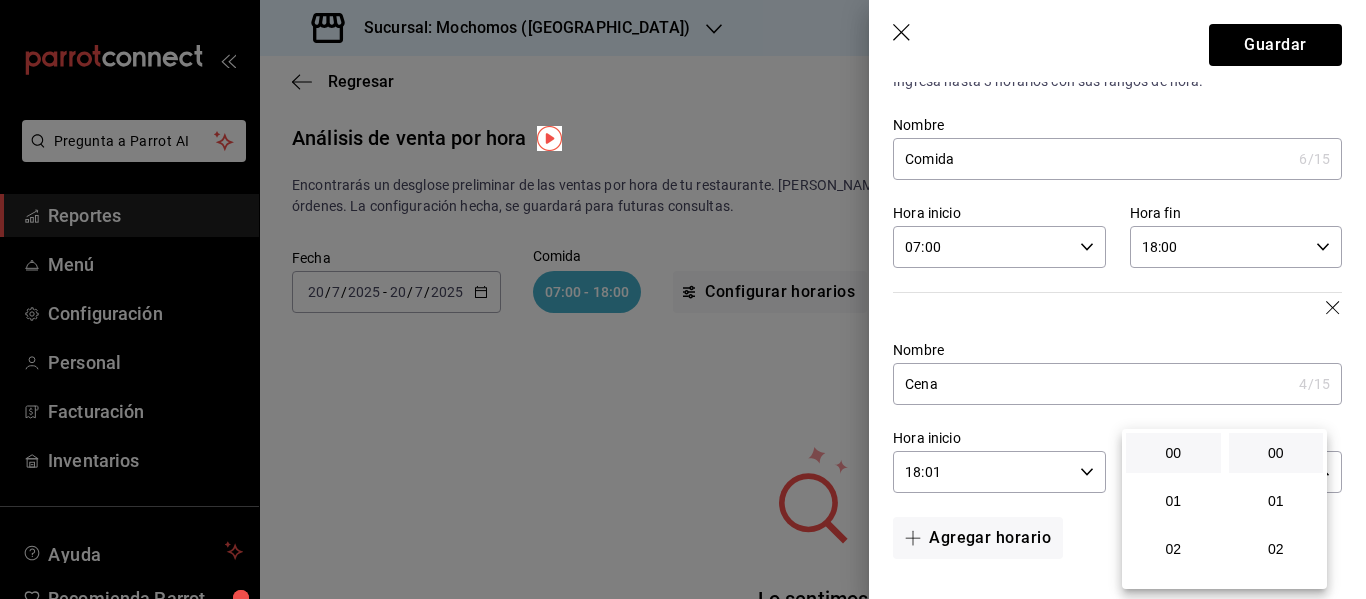 click at bounding box center (683, 299) 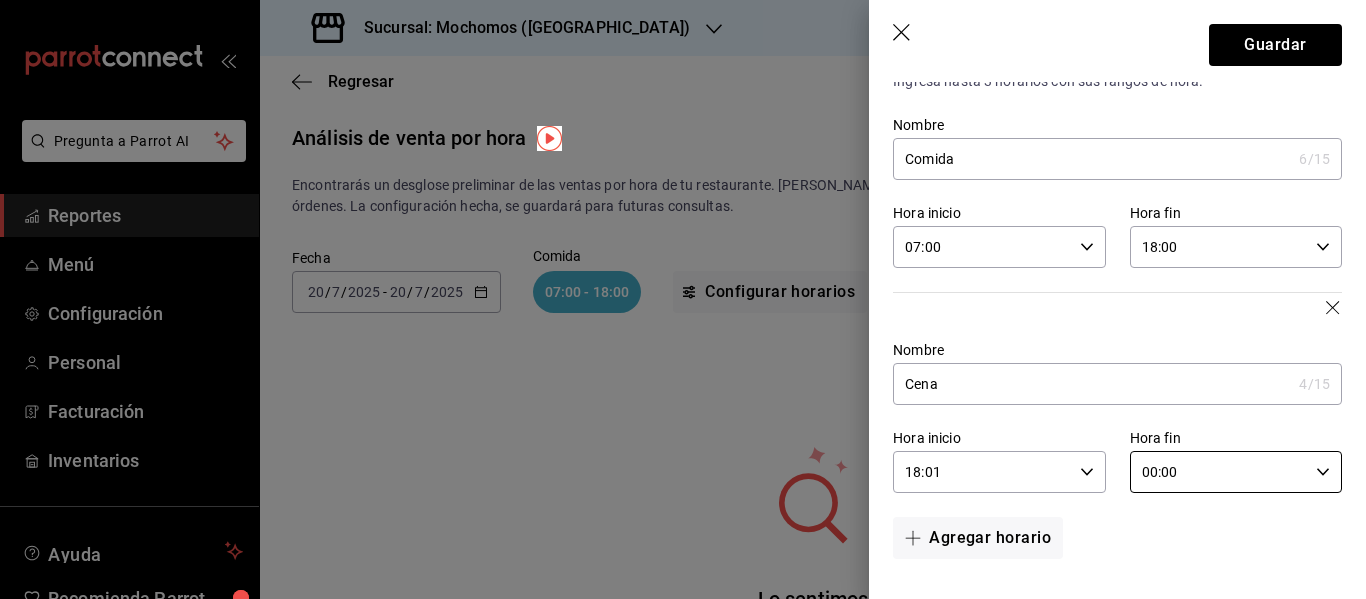 click on "07:00 Hora inicio" at bounding box center (999, 247) 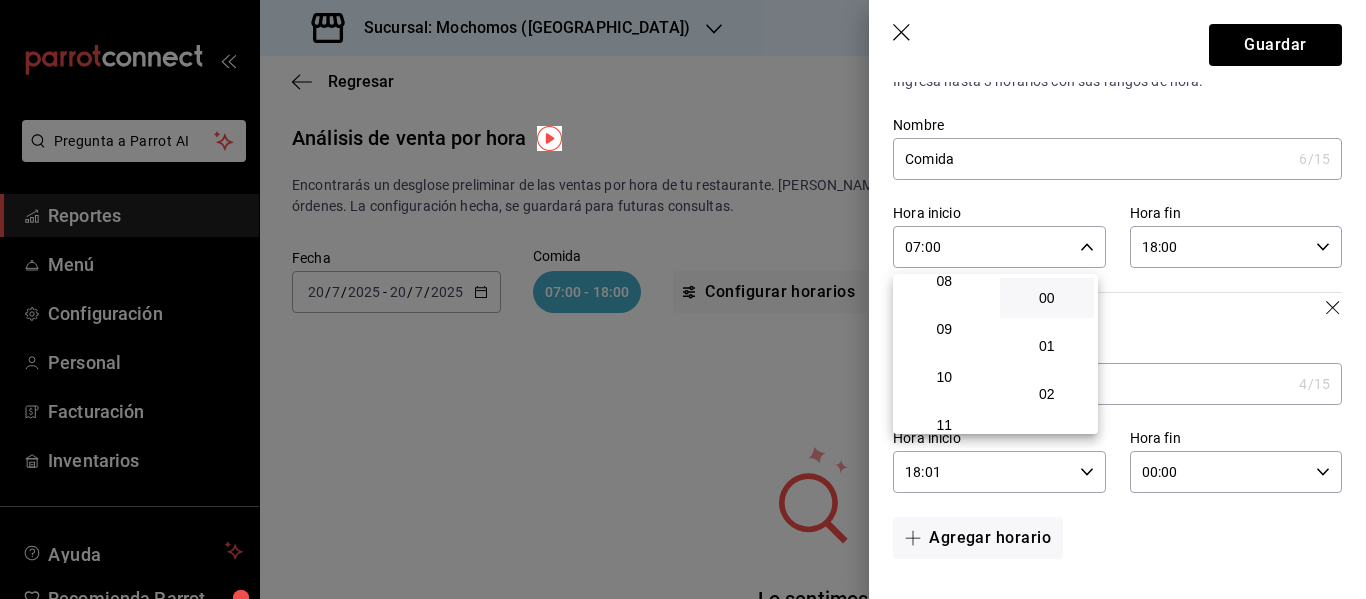 scroll, scrollTop: 402, scrollLeft: 0, axis: vertical 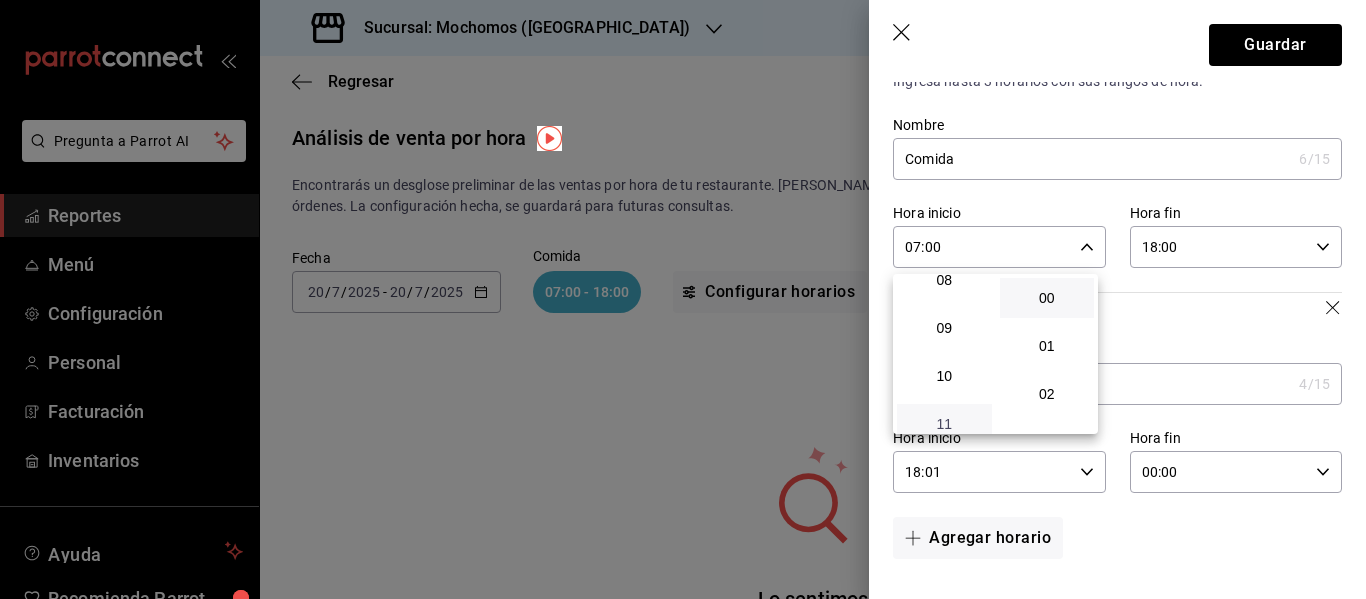 click on "11" at bounding box center [944, 424] 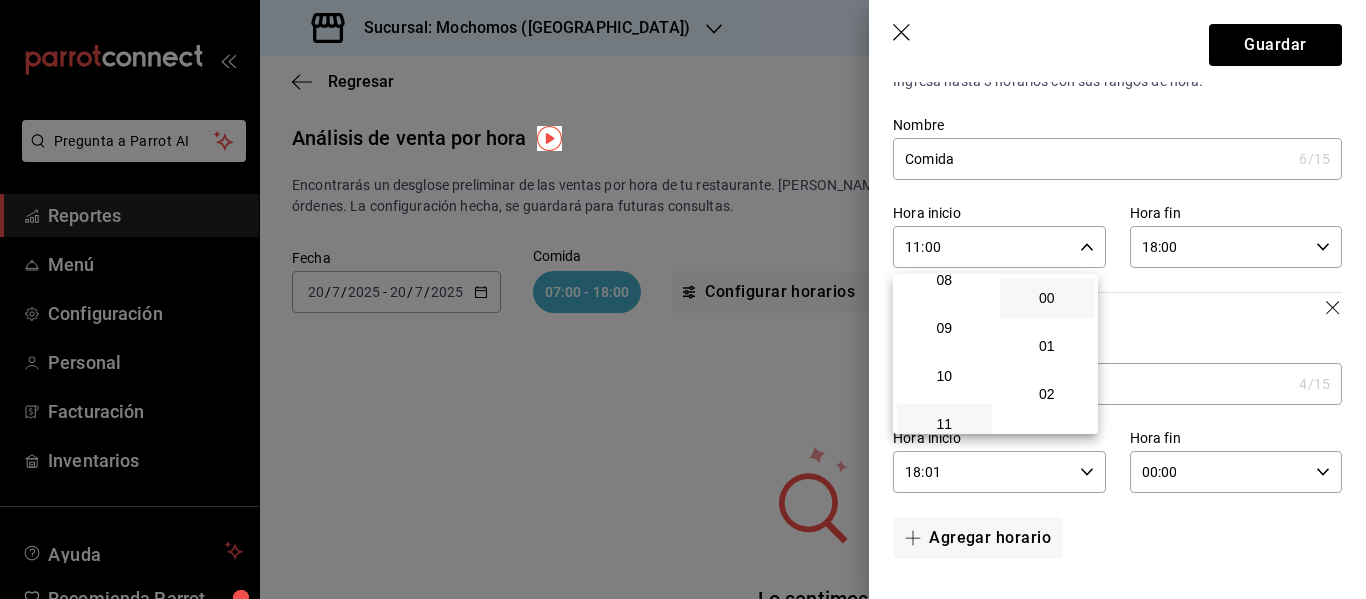 click at bounding box center (683, 299) 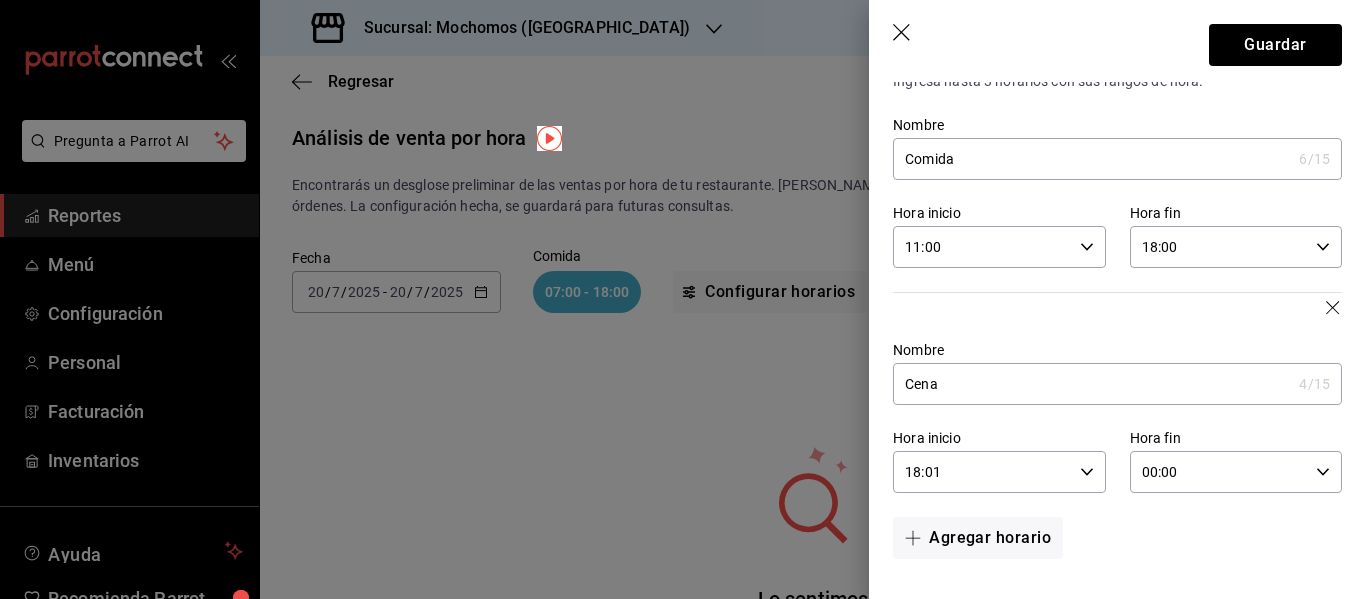 click on "00:00" at bounding box center (1219, 472) 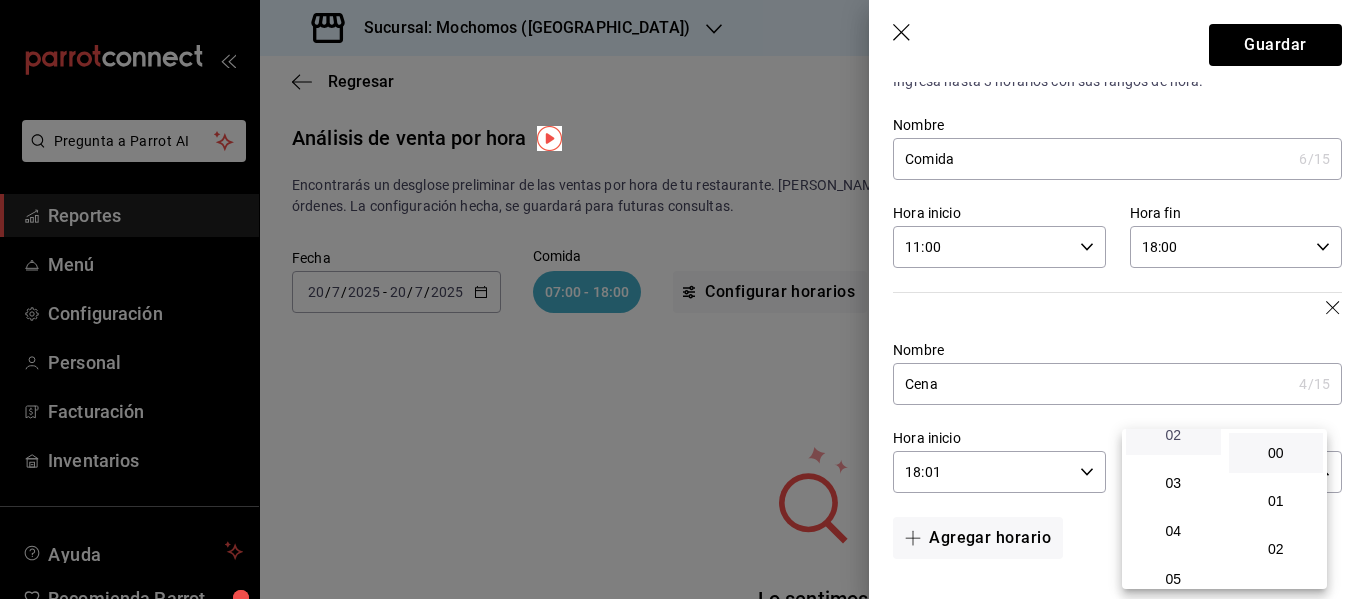 scroll, scrollTop: 115, scrollLeft: 0, axis: vertical 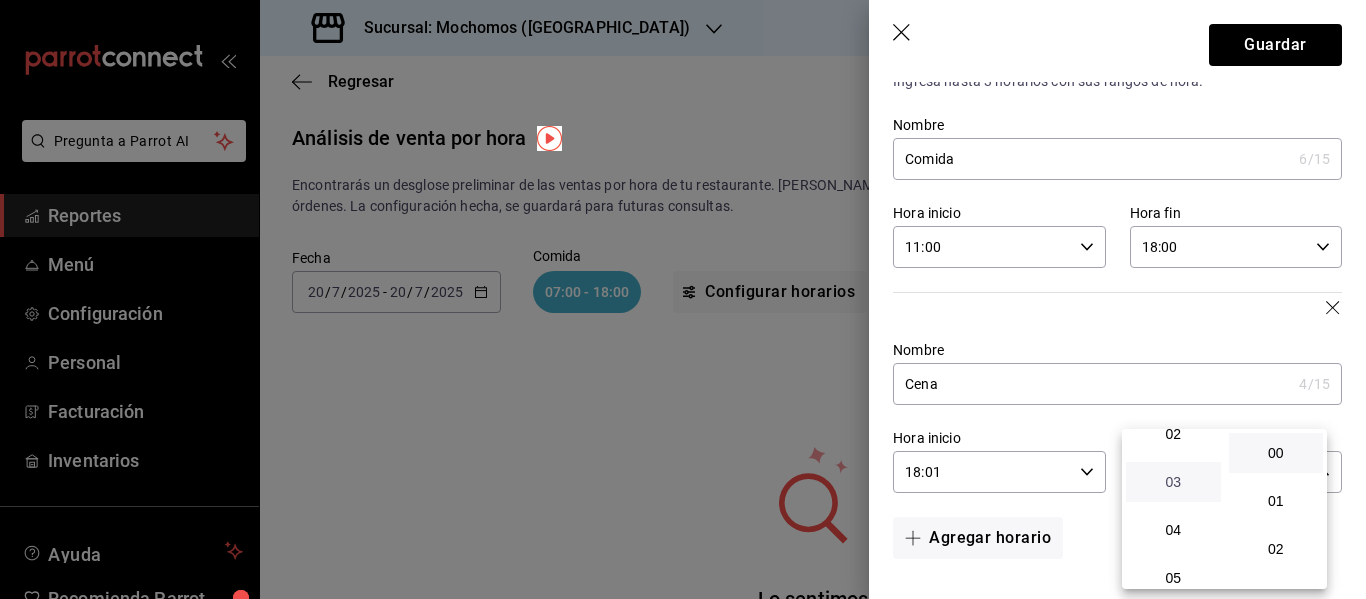 click on "03" at bounding box center (1173, 482) 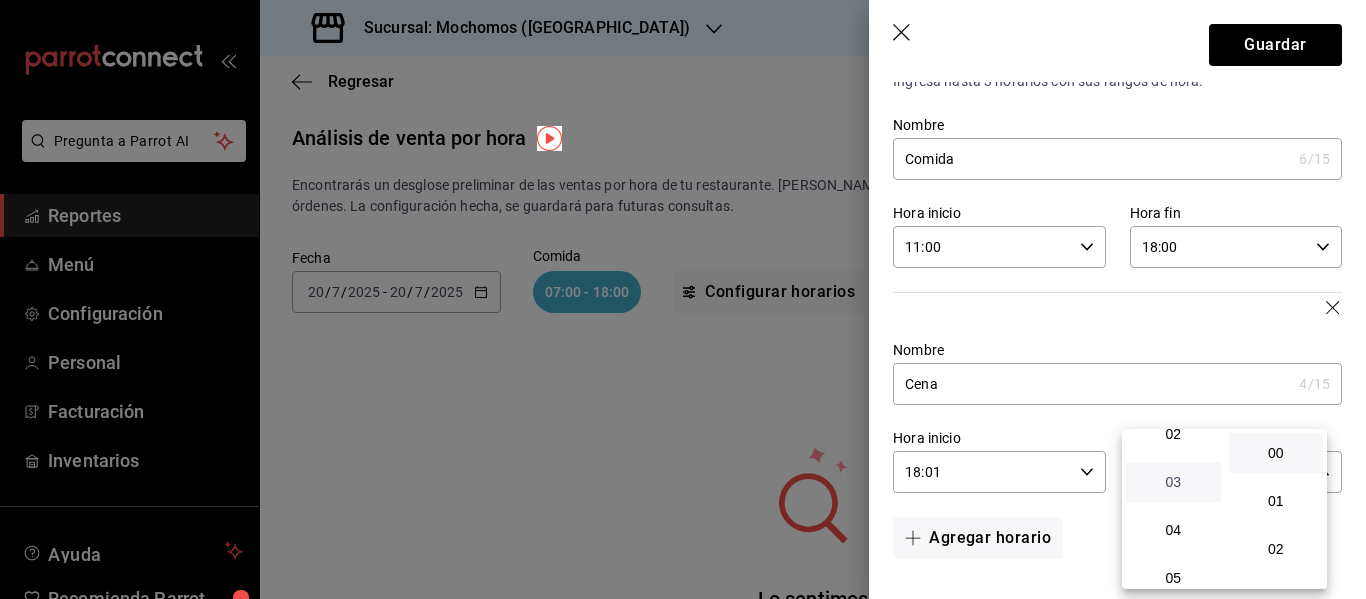 type on "03:00" 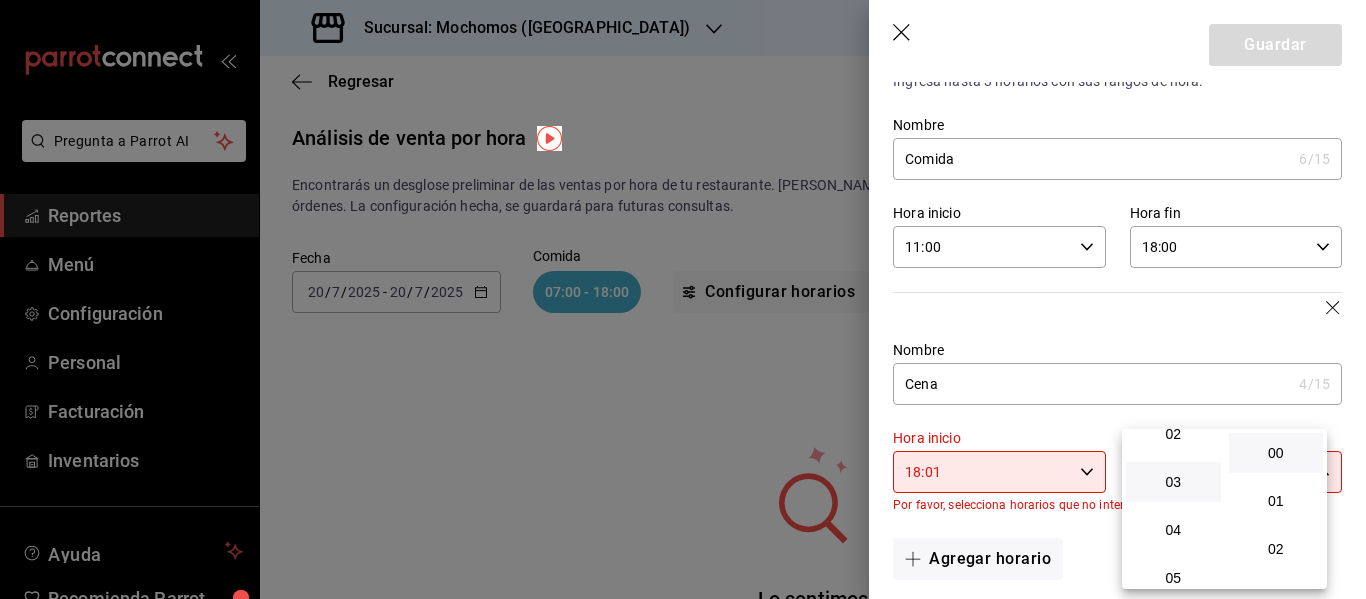 click at bounding box center (683, 299) 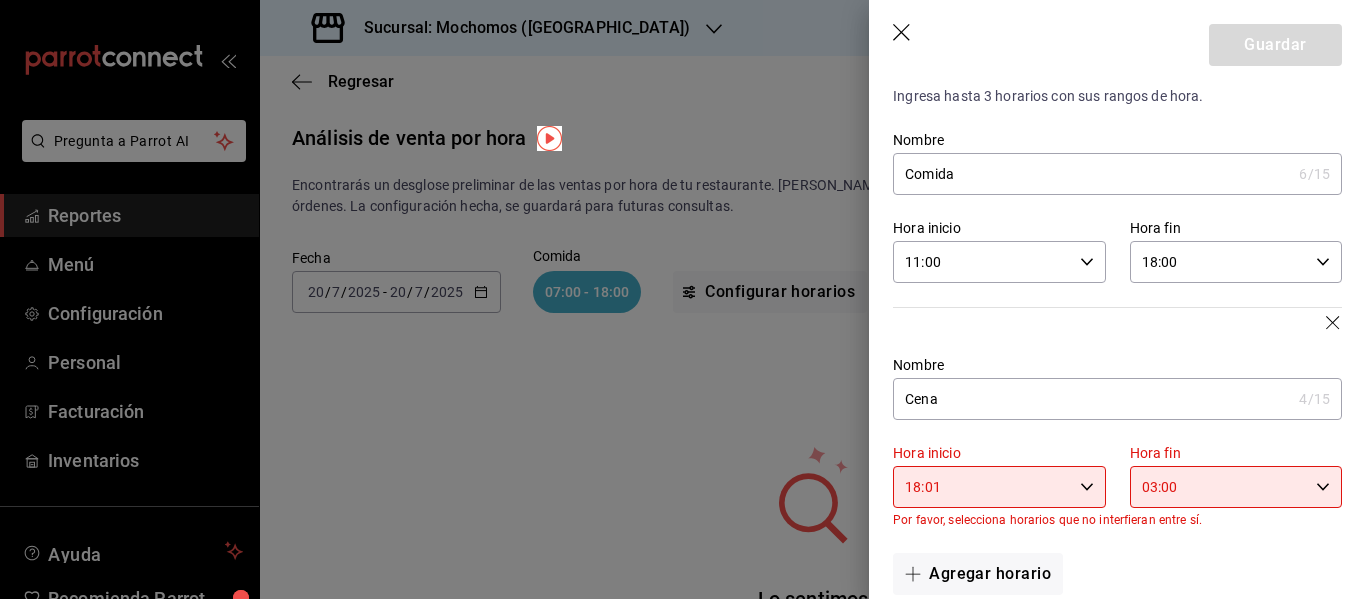scroll, scrollTop: 27, scrollLeft: 0, axis: vertical 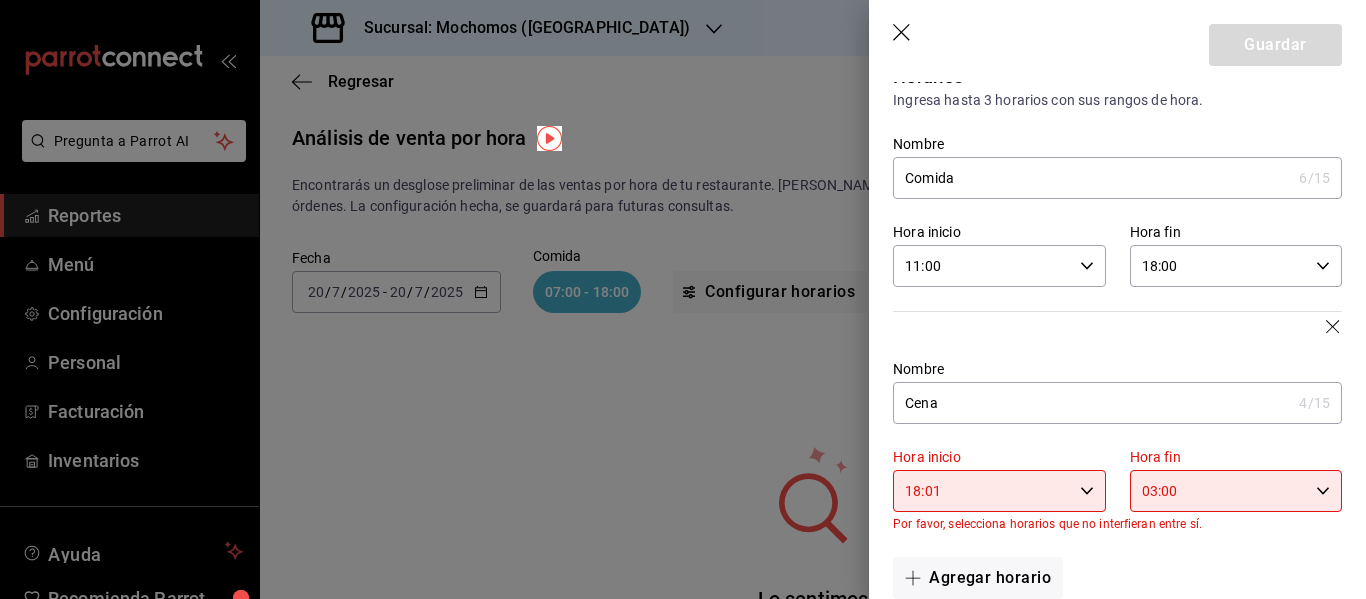 click on "11:00 Hora inicio" at bounding box center [999, 266] 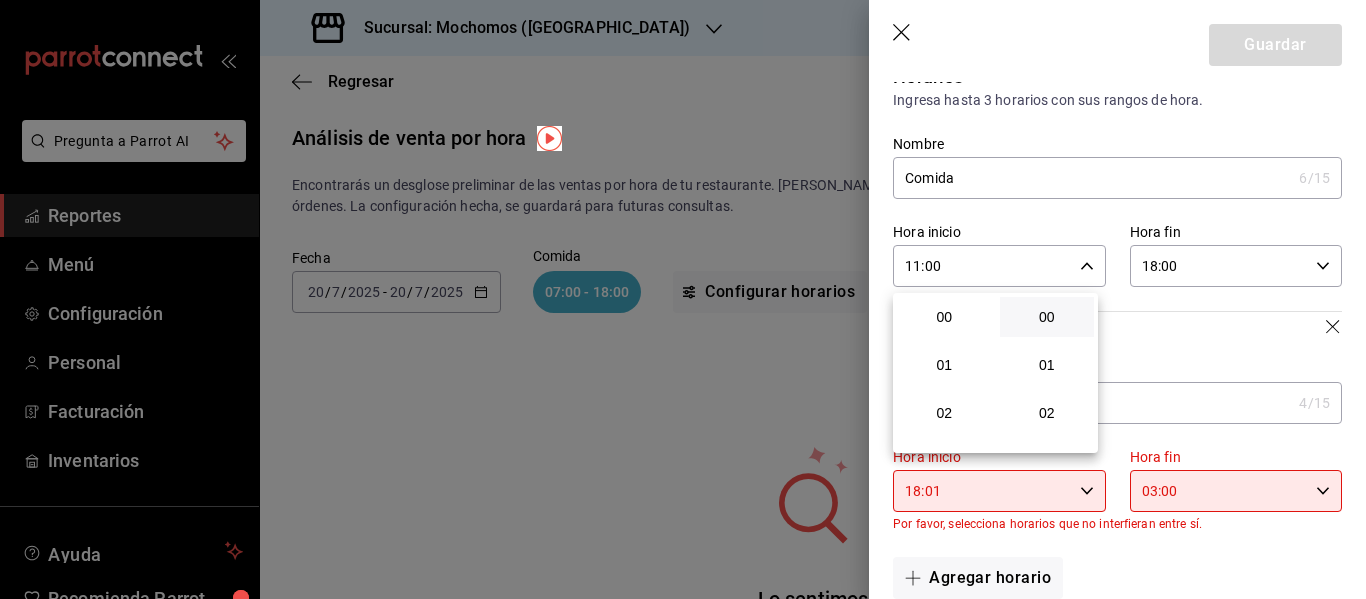 scroll, scrollTop: 528, scrollLeft: 0, axis: vertical 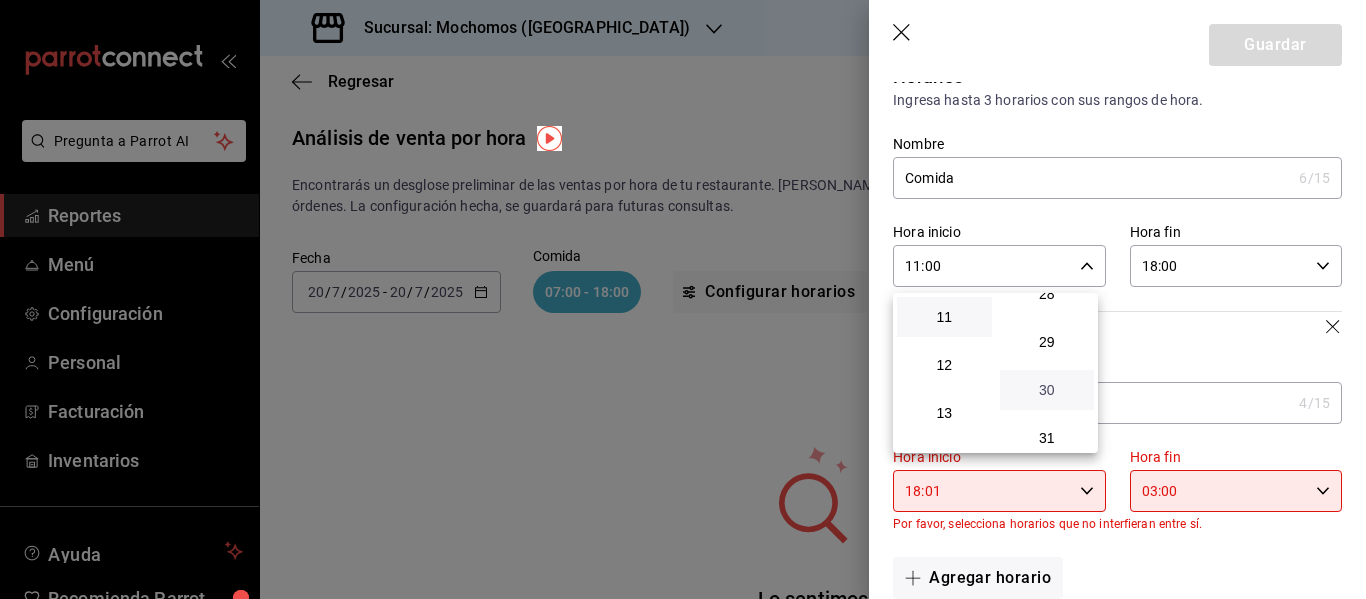 click on "30" at bounding box center [1047, 390] 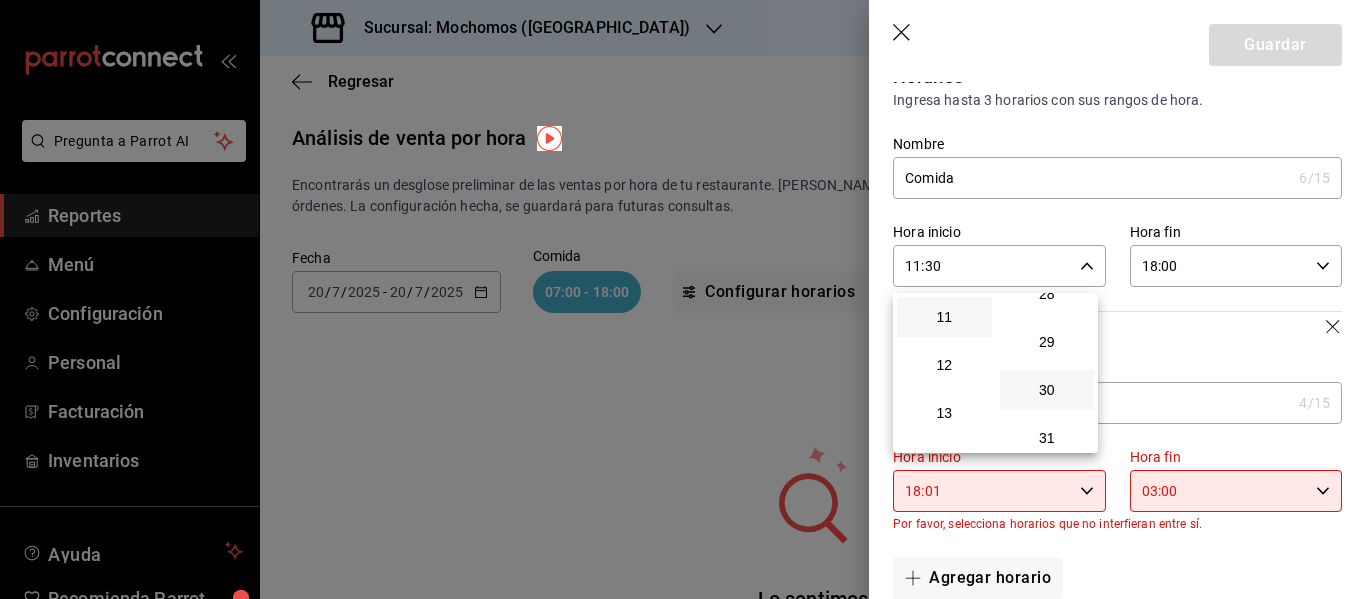 click at bounding box center [683, 299] 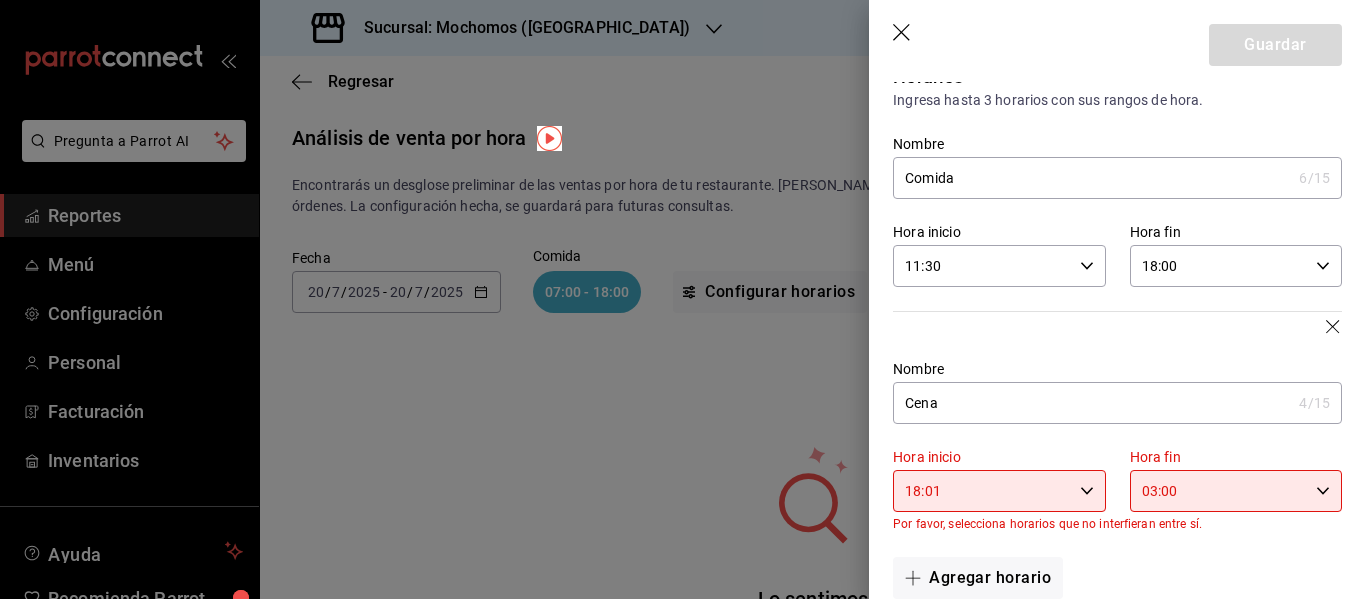 scroll, scrollTop: 67, scrollLeft: 0, axis: vertical 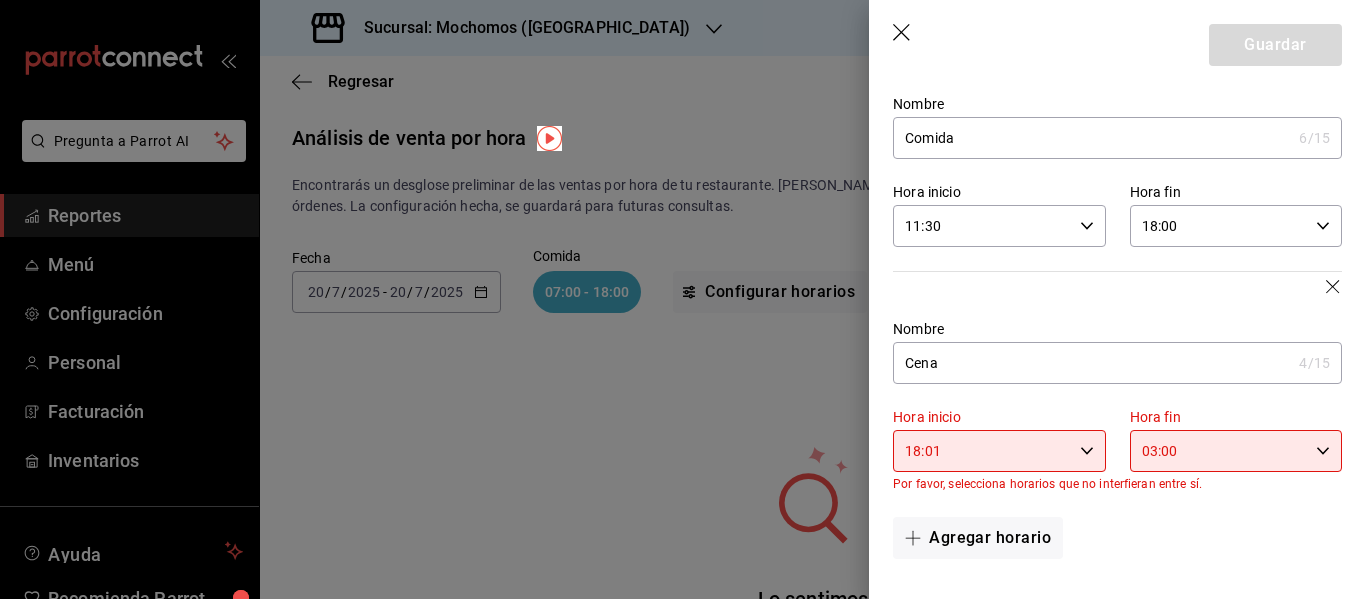 click on "03:00" at bounding box center [1219, 451] 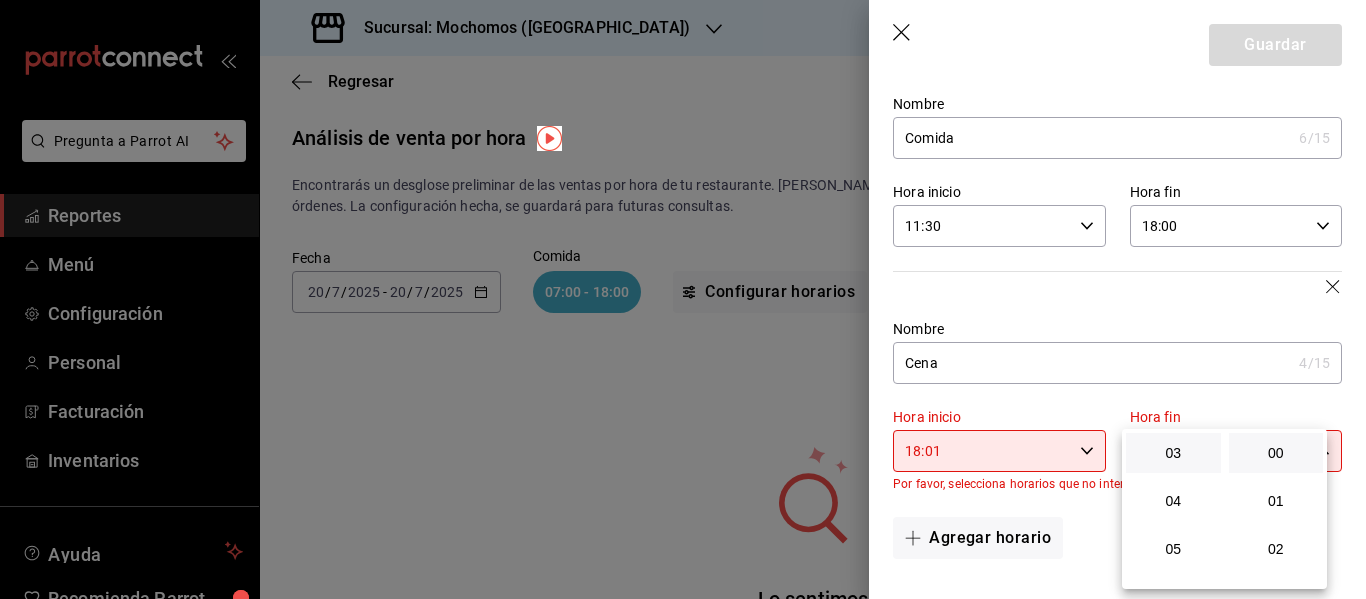 scroll, scrollTop: 146, scrollLeft: 0, axis: vertical 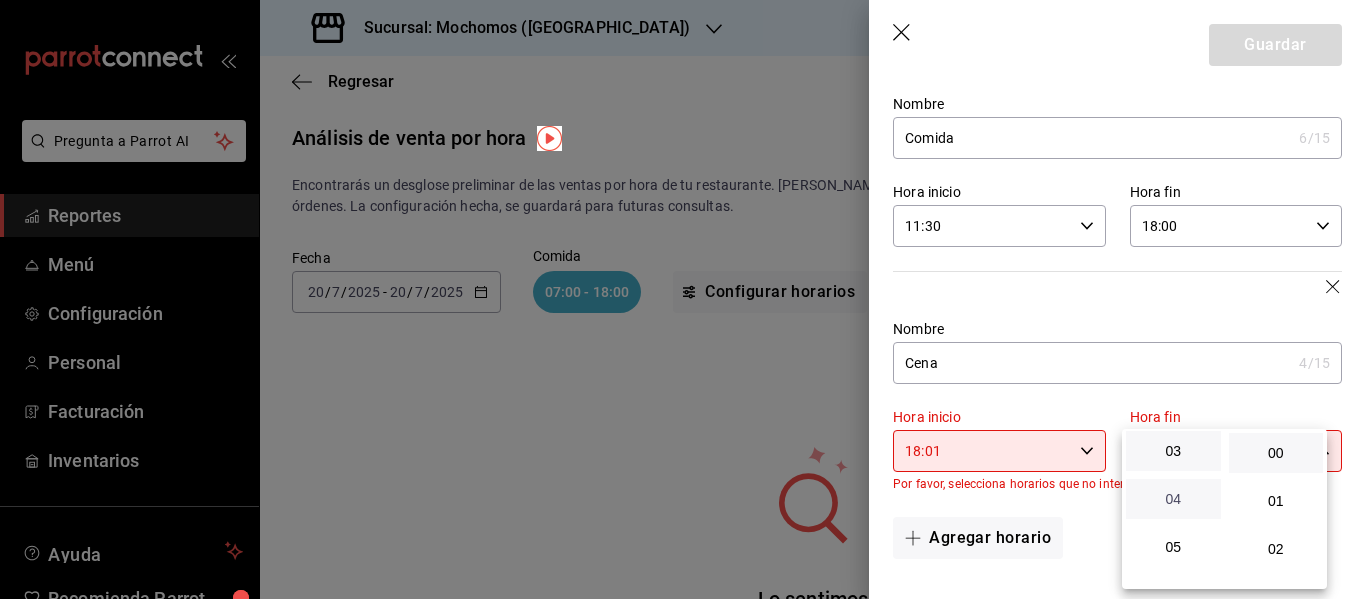 click on "04" at bounding box center [1173, 499] 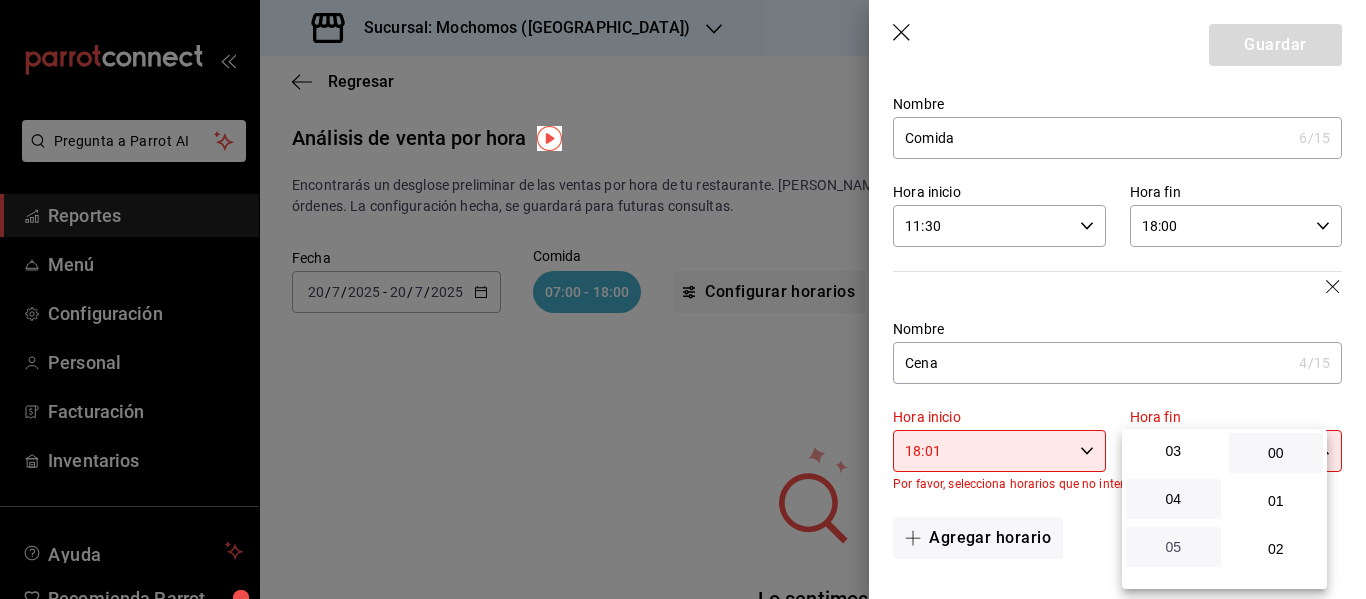 click on "05" at bounding box center (1173, 547) 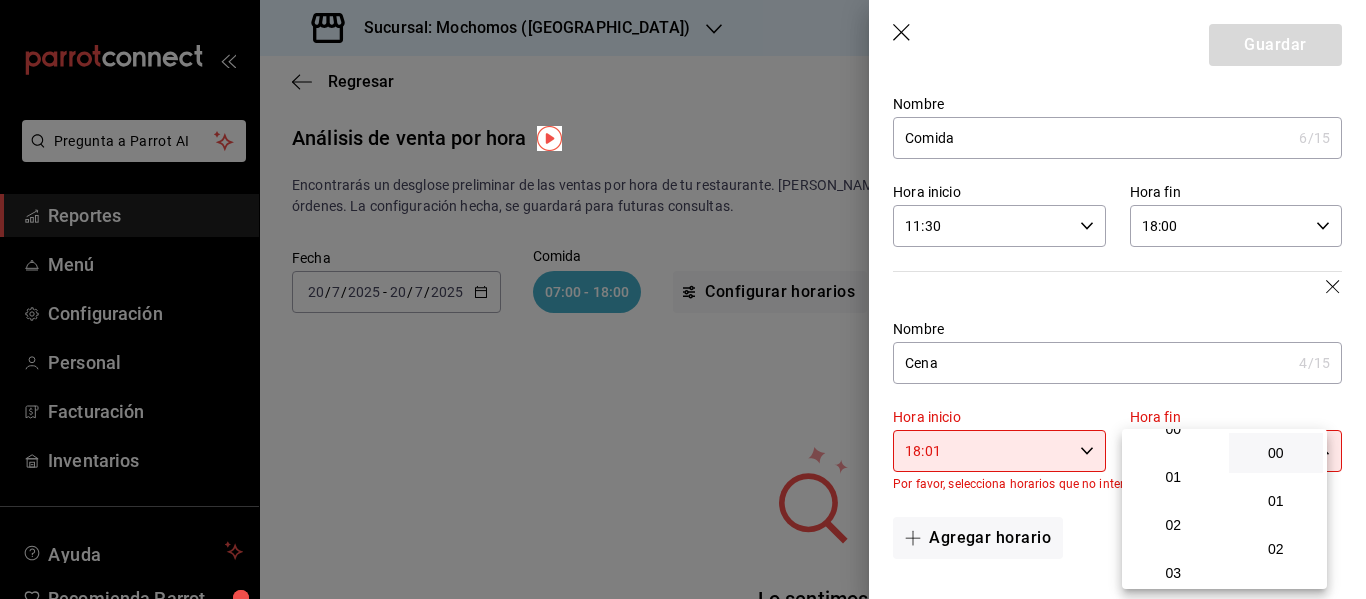 scroll, scrollTop: 23, scrollLeft: 0, axis: vertical 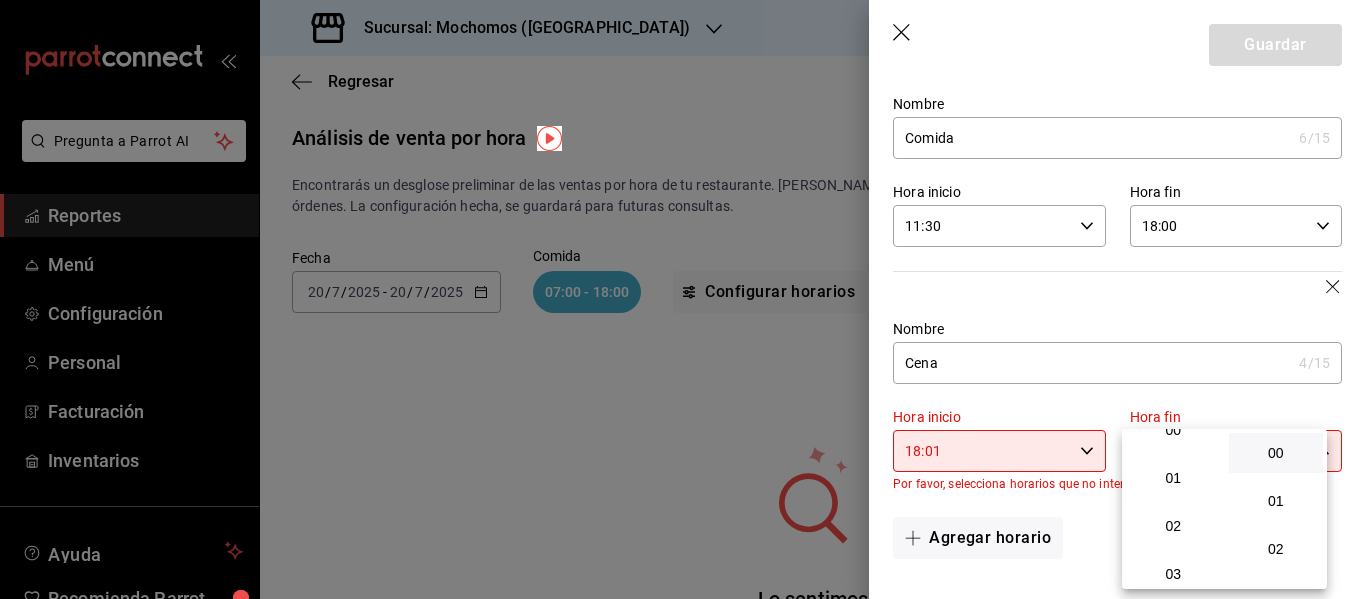 click on "01" at bounding box center (1173, 478) 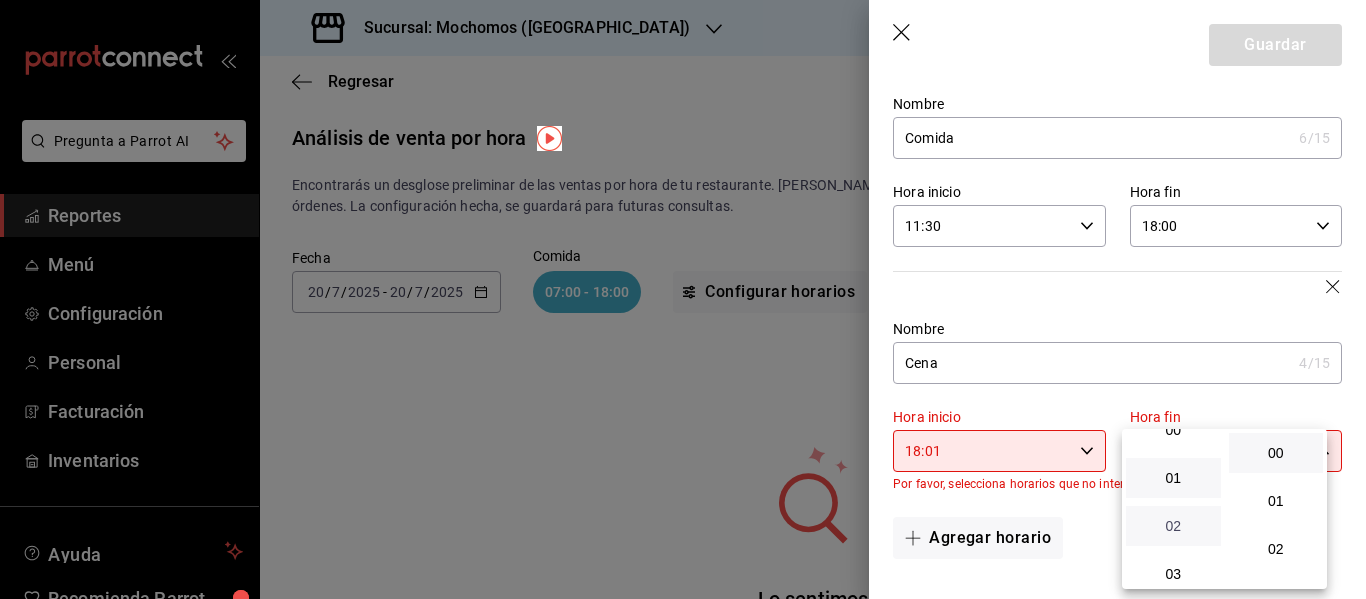 click on "02" at bounding box center (1173, 526) 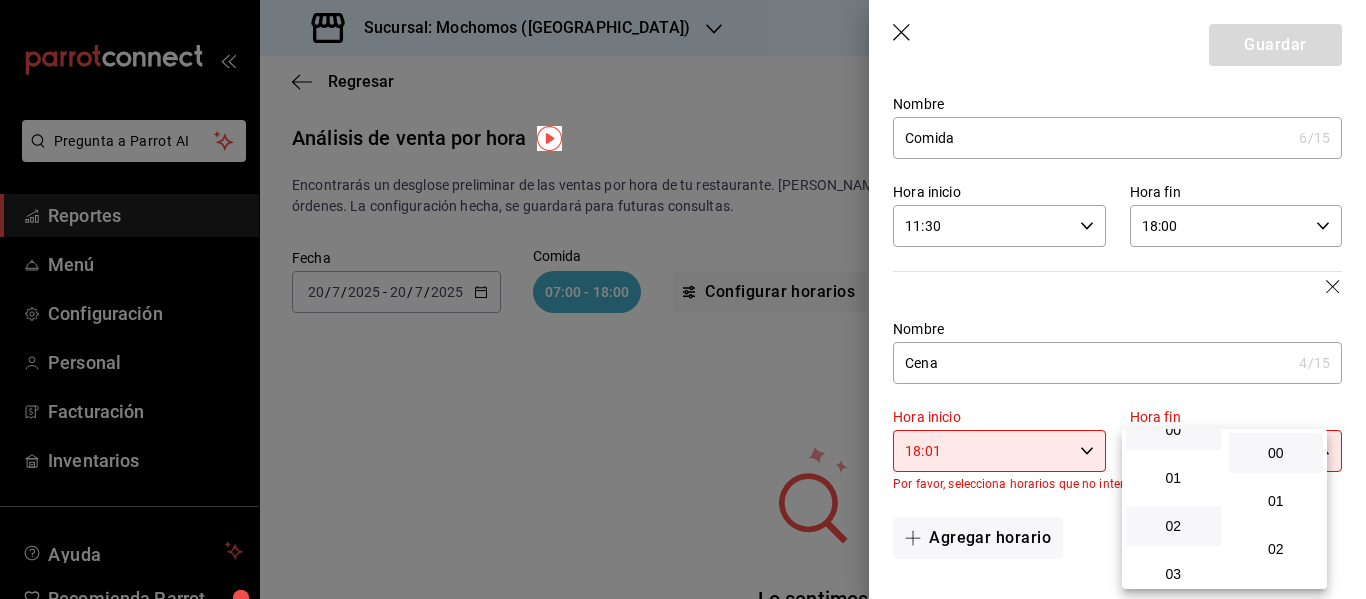 click on "00" at bounding box center [1173, 430] 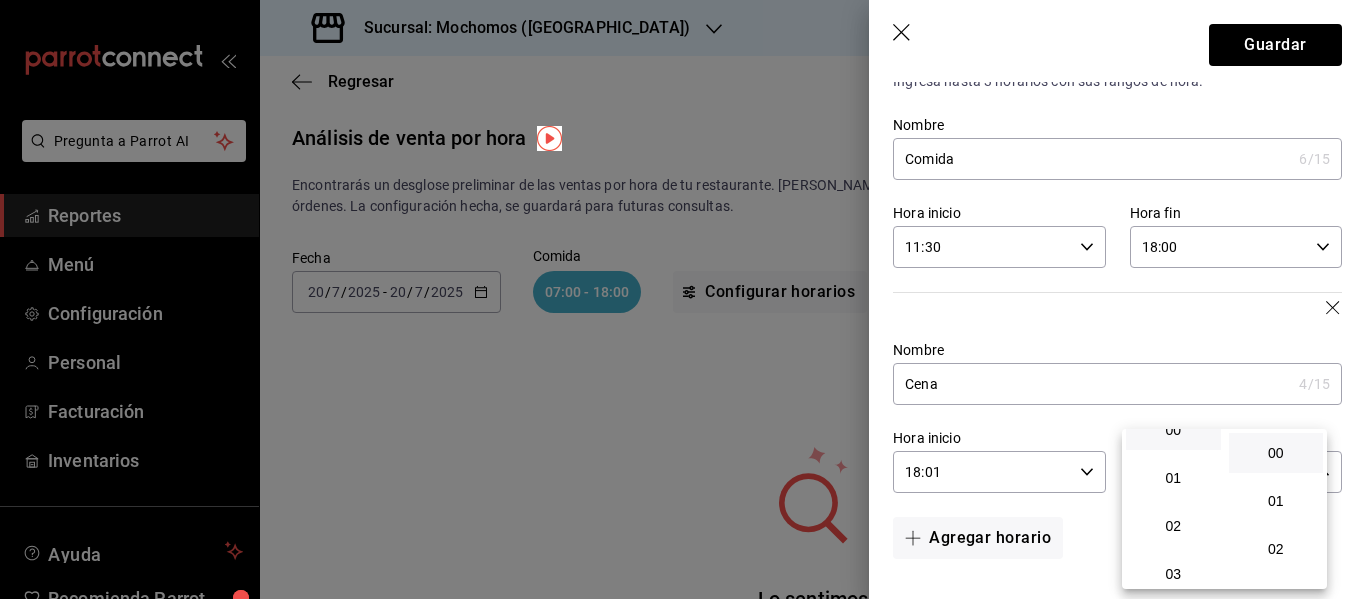 scroll, scrollTop: 46, scrollLeft: 0, axis: vertical 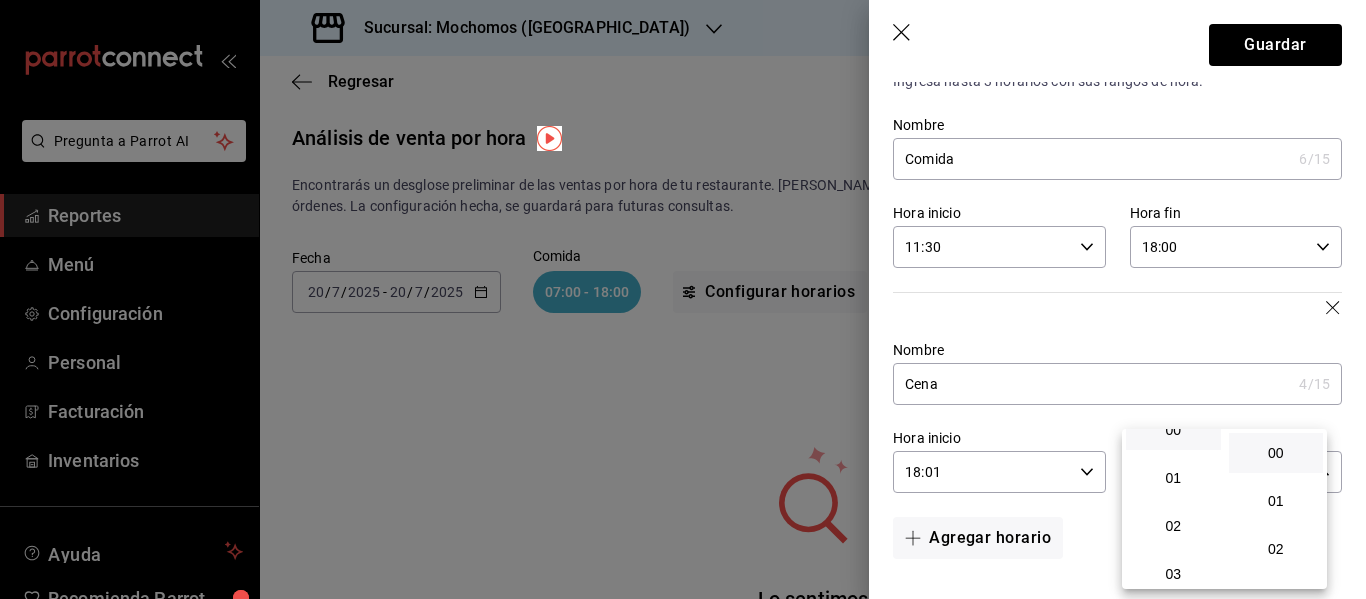 click at bounding box center [683, 299] 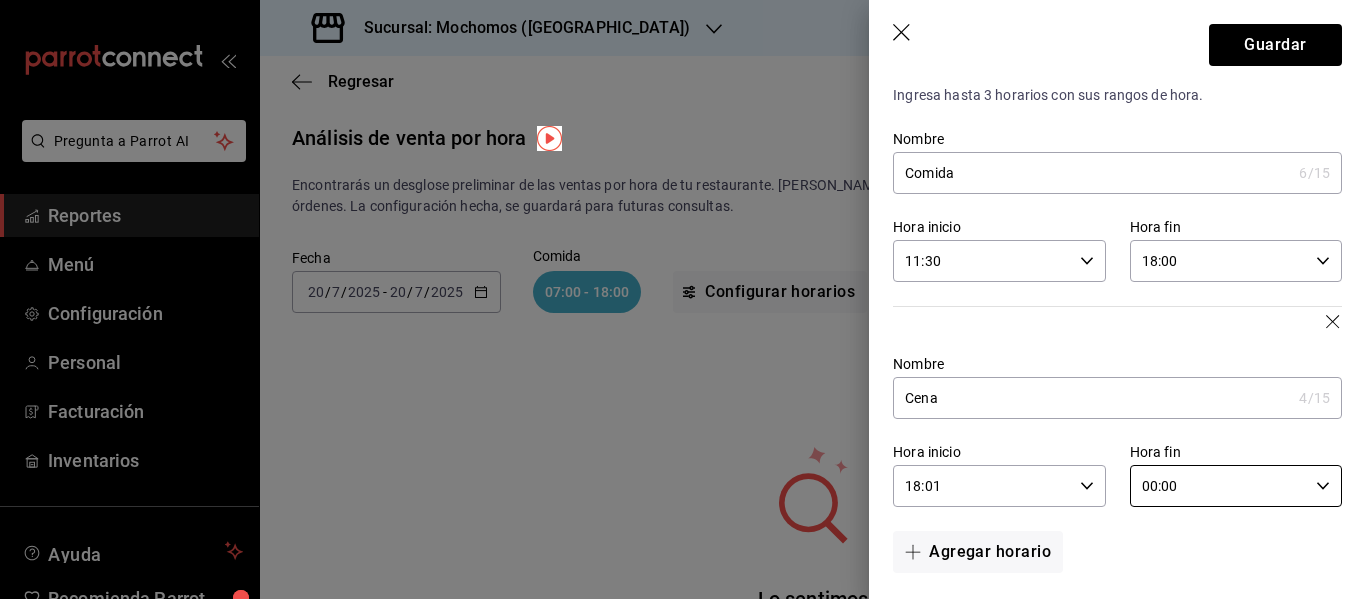 scroll, scrollTop: 31, scrollLeft: 0, axis: vertical 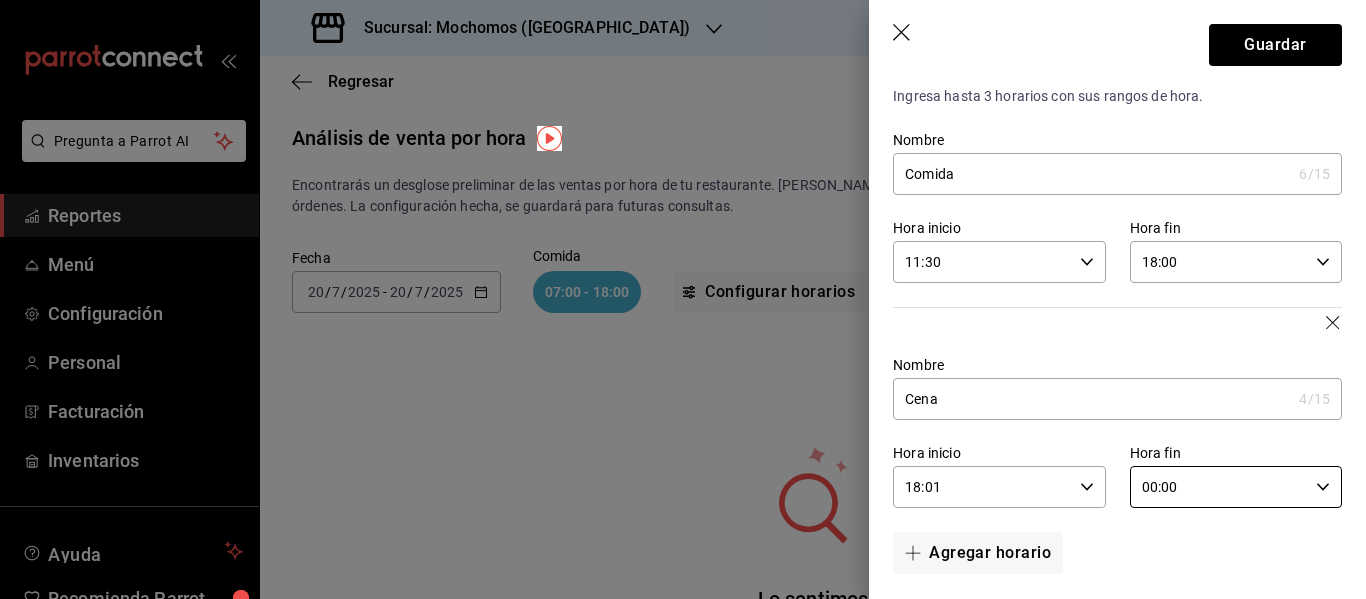 click 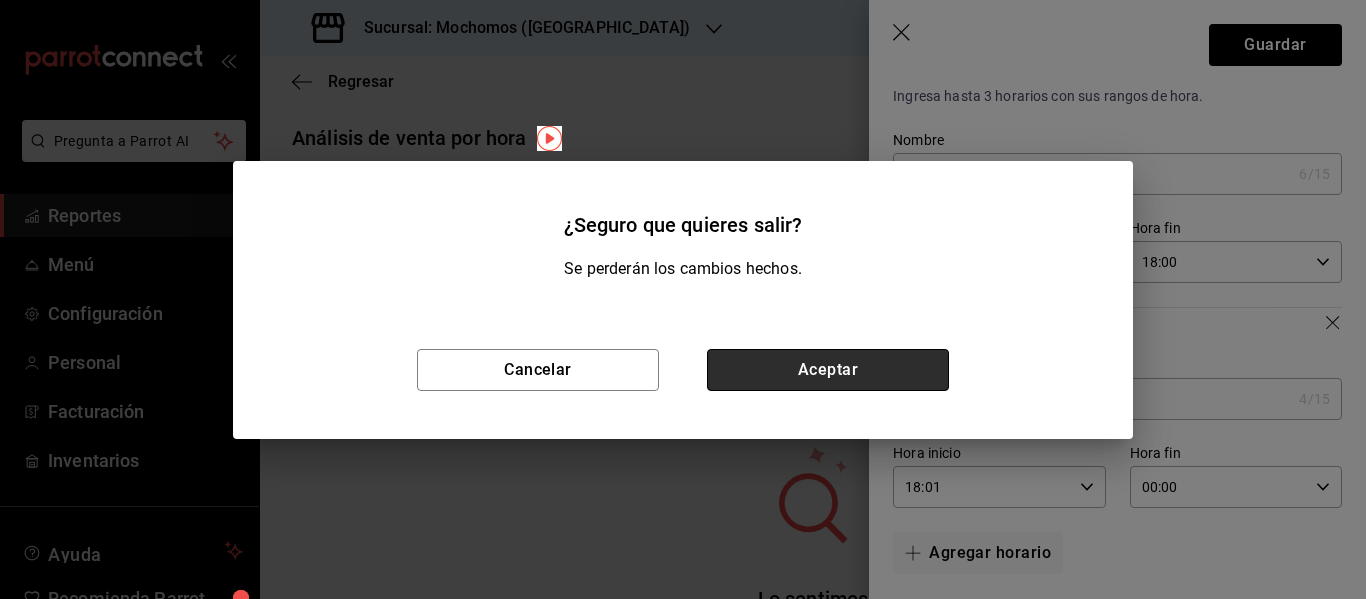 click on "Aceptar" at bounding box center (828, 370) 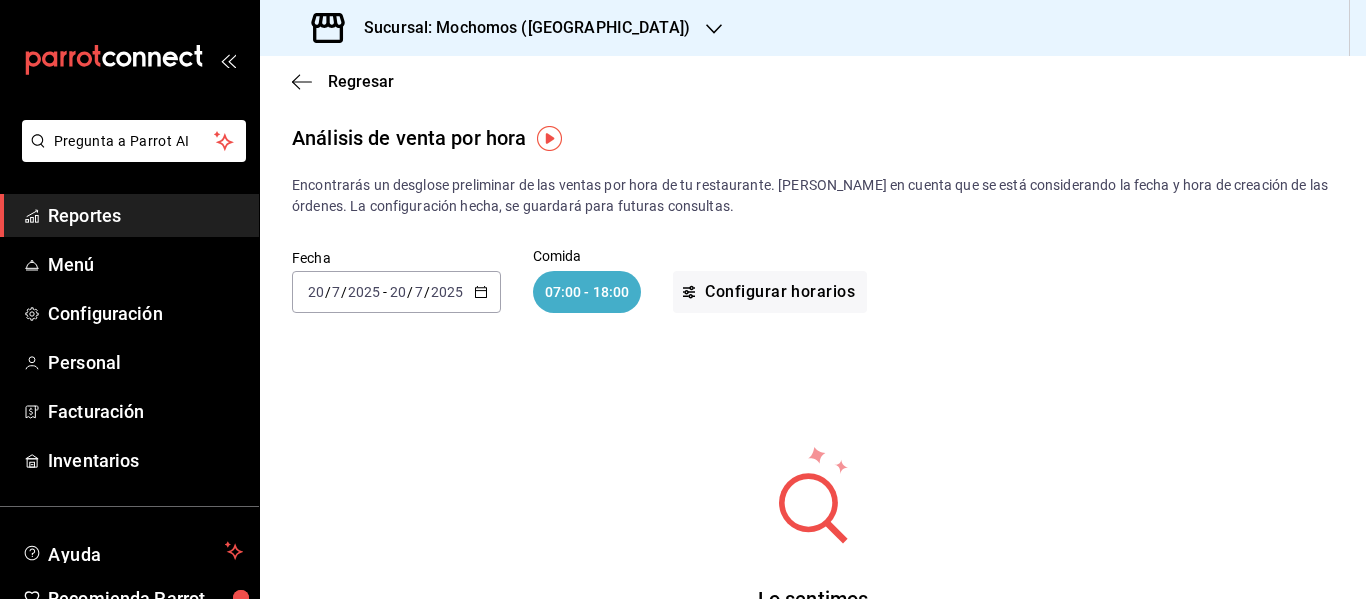 click on "2025-07-20 20 / 7 / 2025 - 2025-07-20 20 / 7 / 2025" at bounding box center (396, 292) 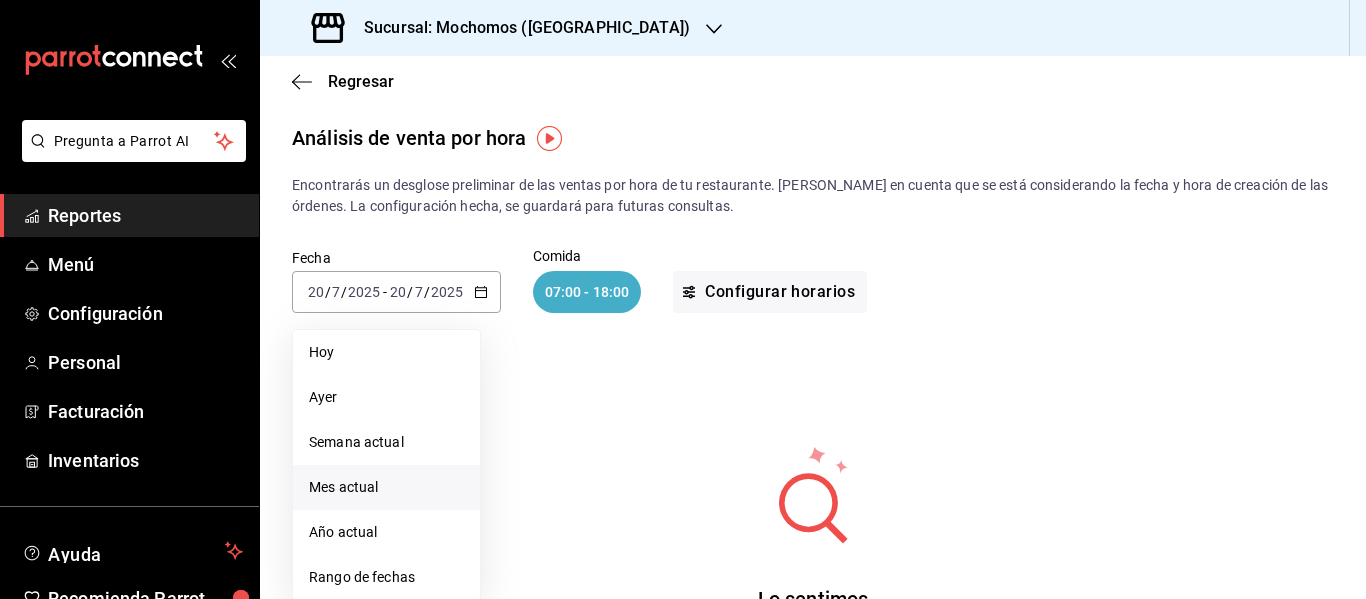 click on "Mes actual" at bounding box center [386, 487] 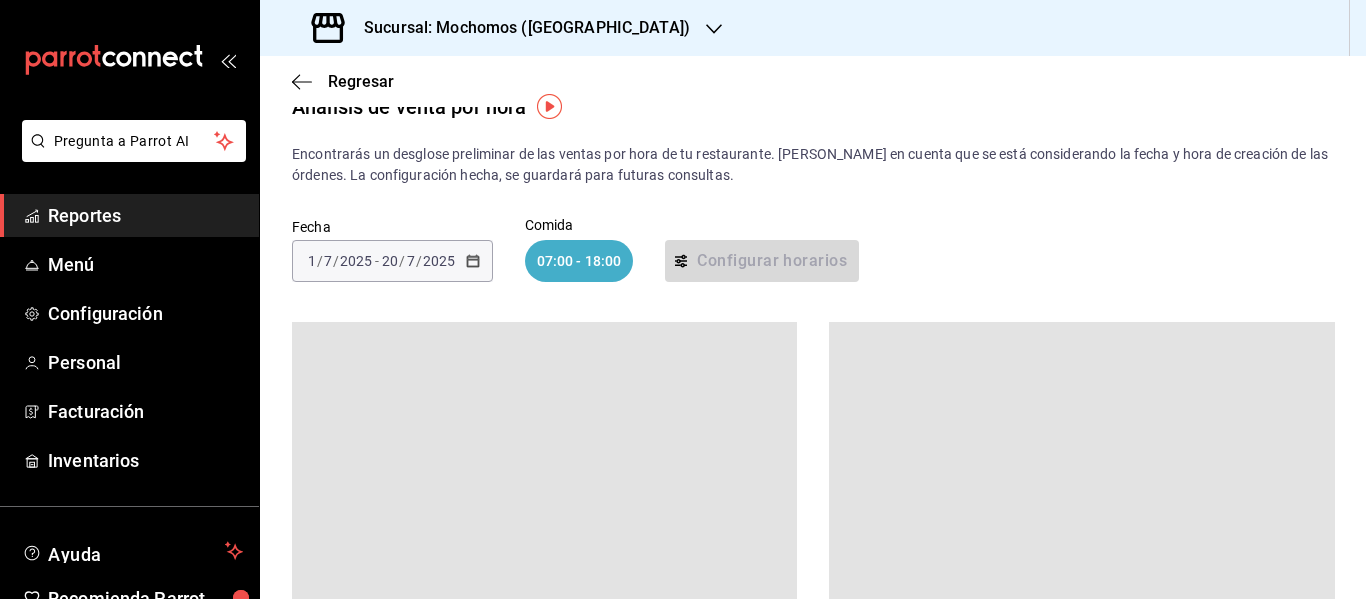 scroll, scrollTop: 32, scrollLeft: 0, axis: vertical 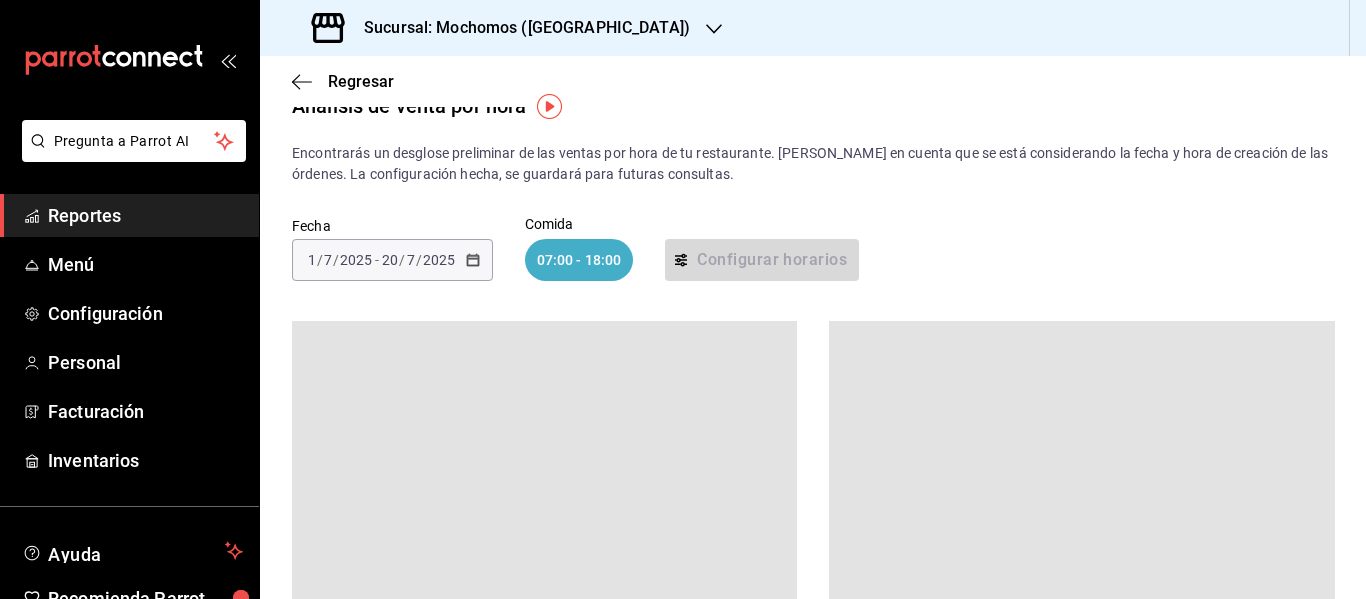 click on "Encontrarás un desglose preliminar de las ventas por hora de tu restaurante. Toma en cuenta que se está considerando la fecha y hora de creación de las órdenes. La configuración hecha, se guardará para futuras consultas." at bounding box center [813, 164] 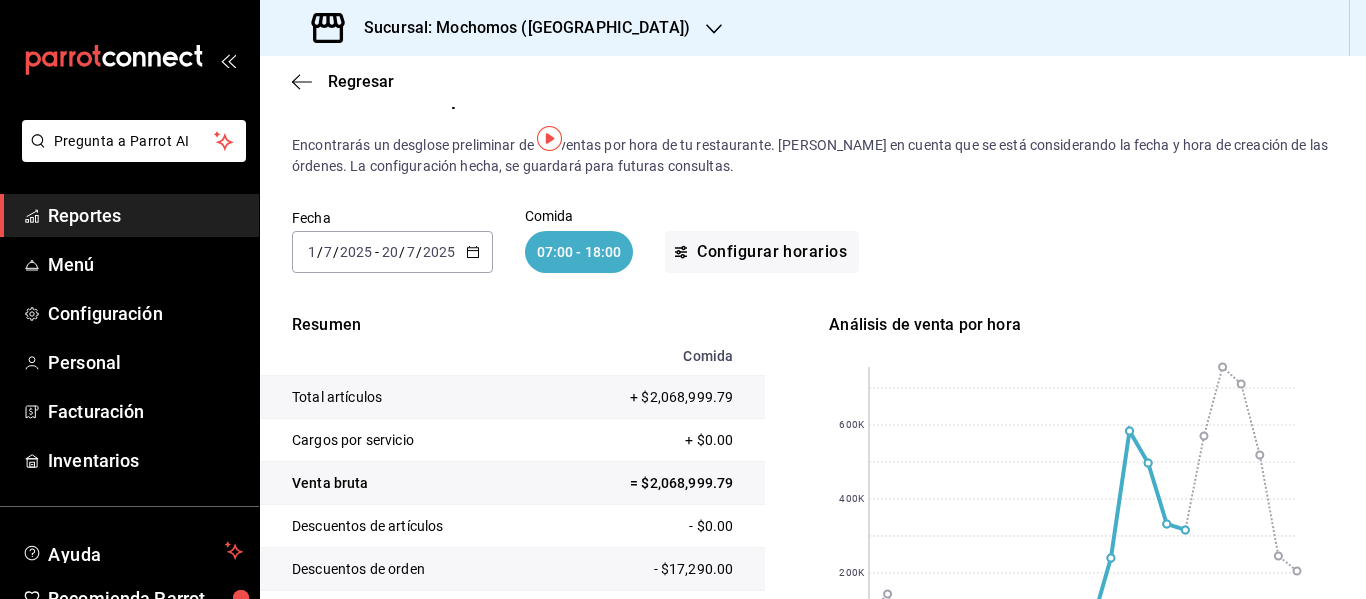 scroll, scrollTop: 0, scrollLeft: 0, axis: both 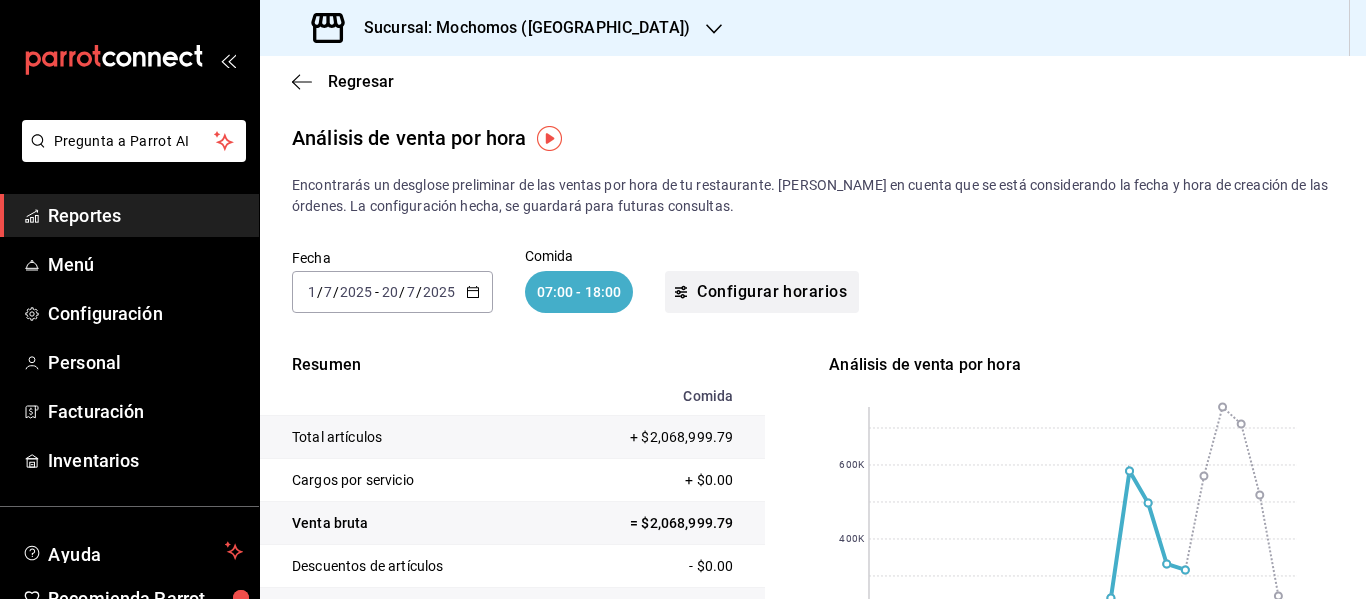 click on "Configurar horarios" at bounding box center [762, 292] 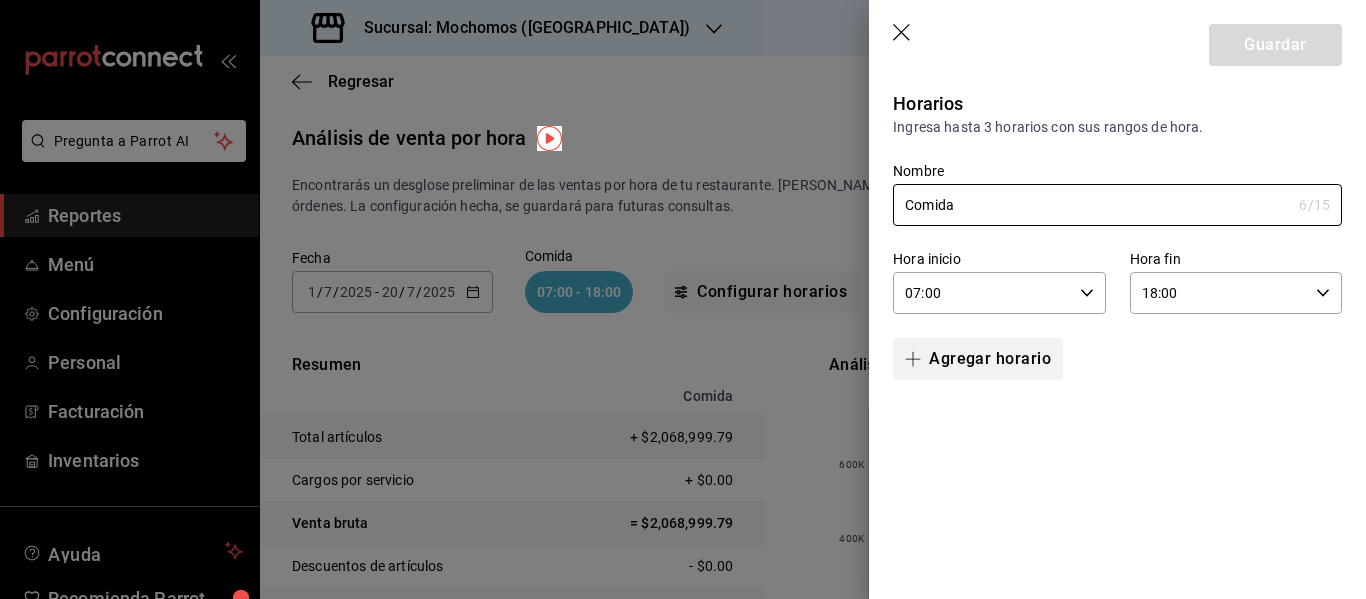click on "Agregar horario" at bounding box center [978, 359] 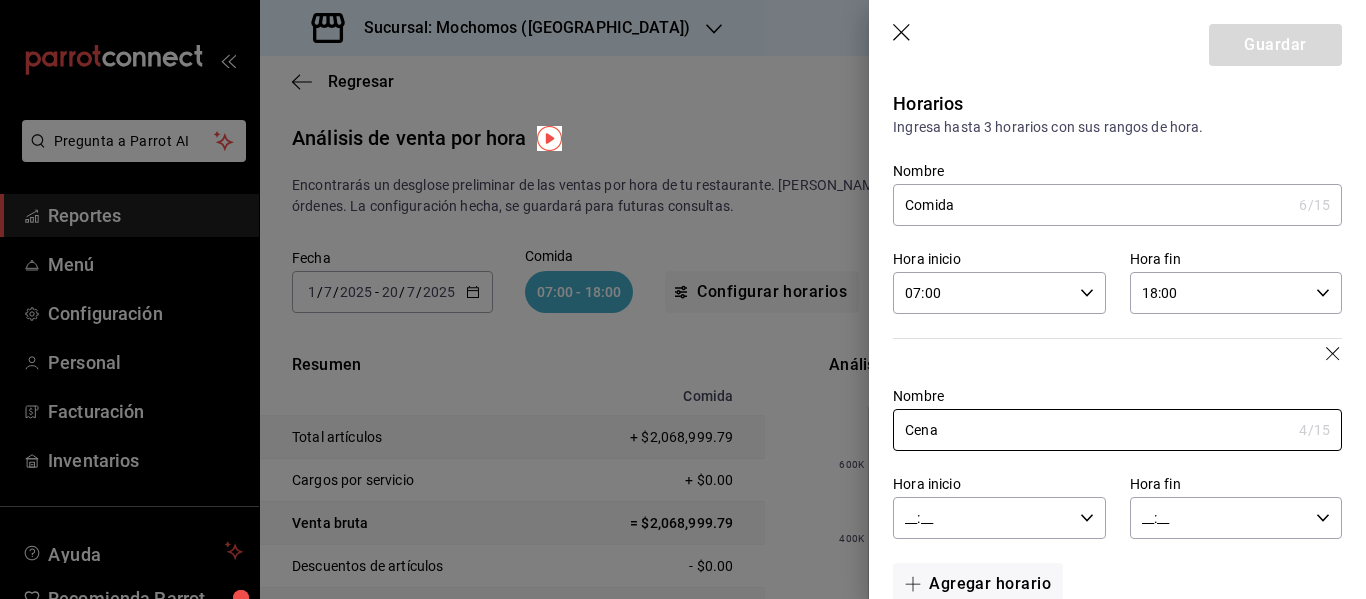 type on "Cena" 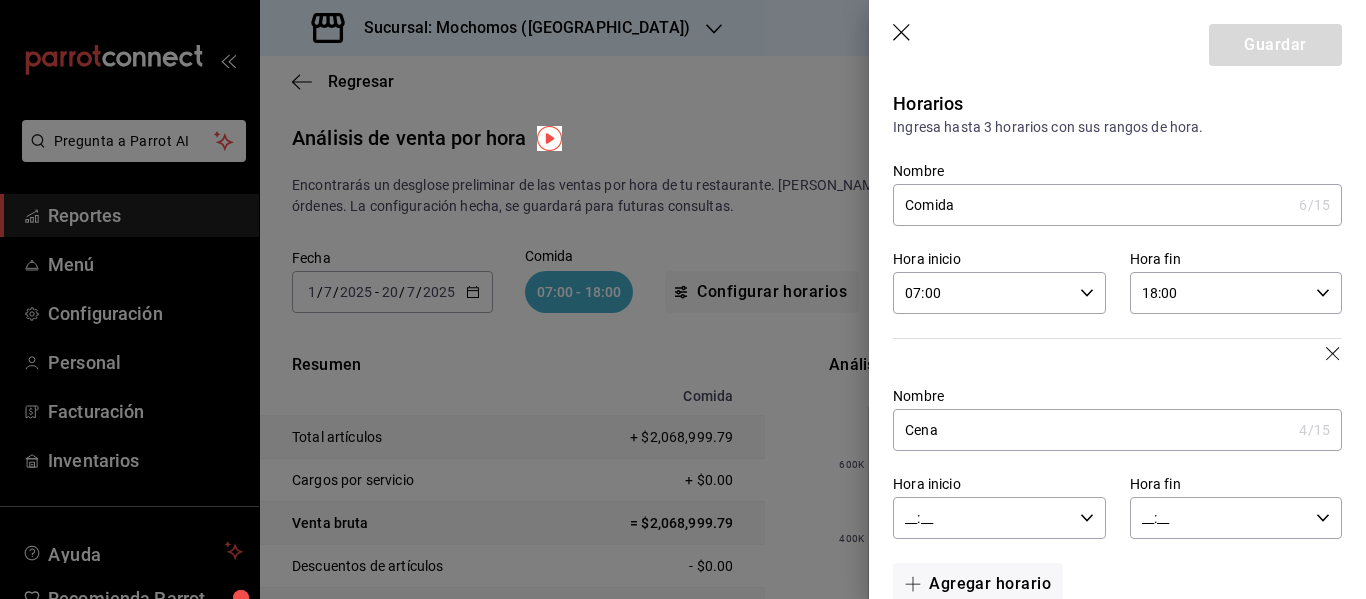 click on "__:__" at bounding box center (982, 518) 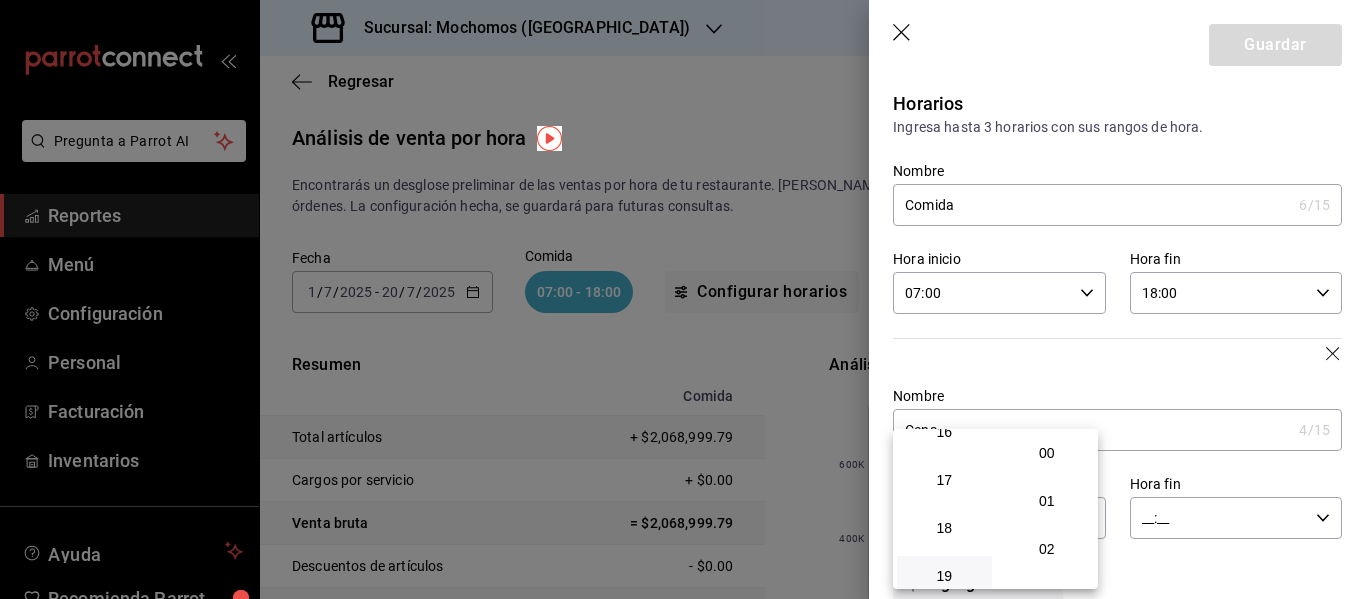 scroll, scrollTop: 788, scrollLeft: 0, axis: vertical 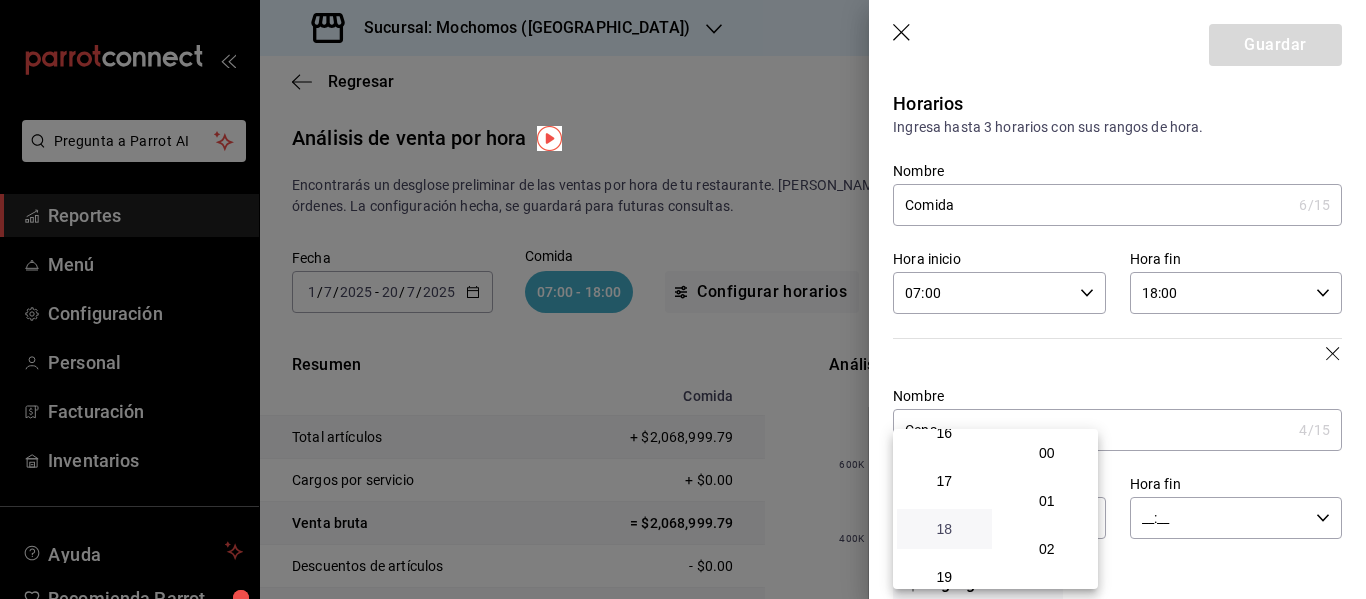 click on "18" at bounding box center [944, 529] 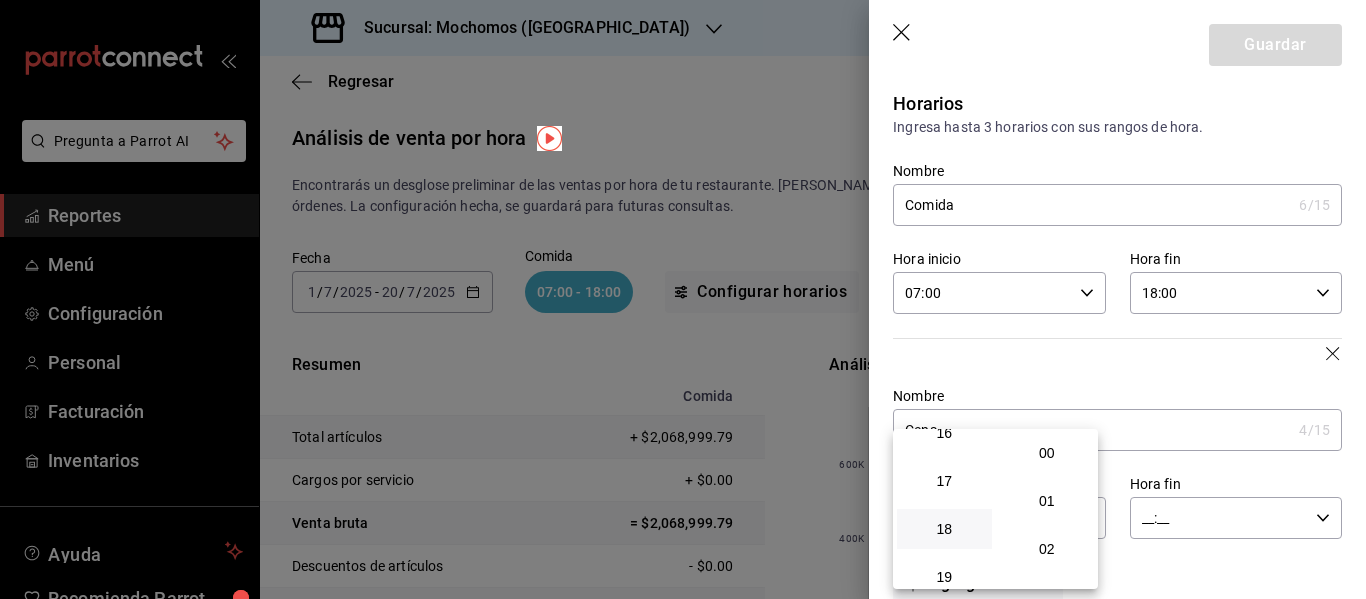 click at bounding box center (683, 299) 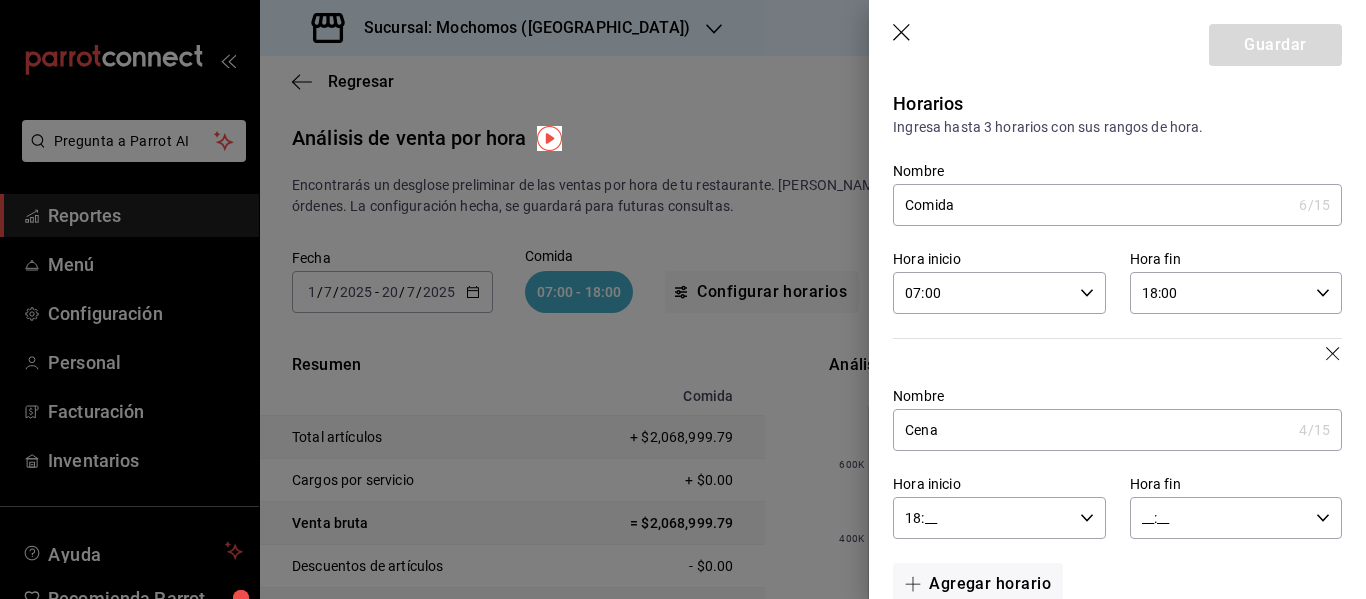 click on "18:__" at bounding box center [982, 518] 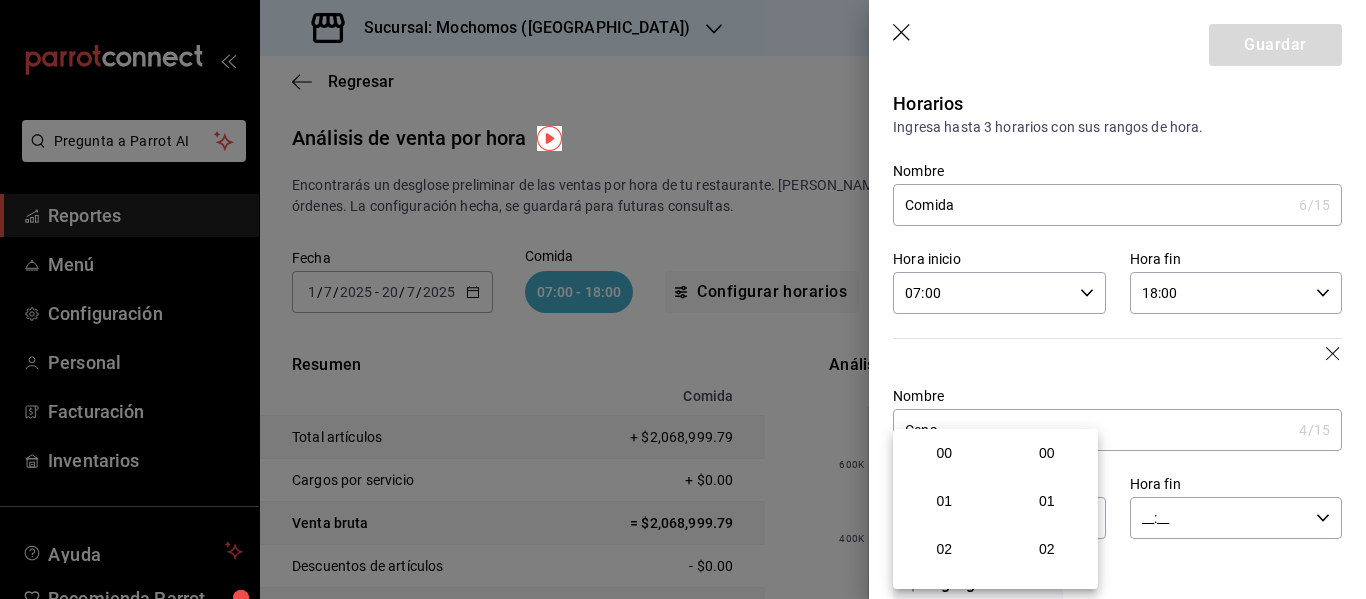scroll, scrollTop: 864, scrollLeft: 0, axis: vertical 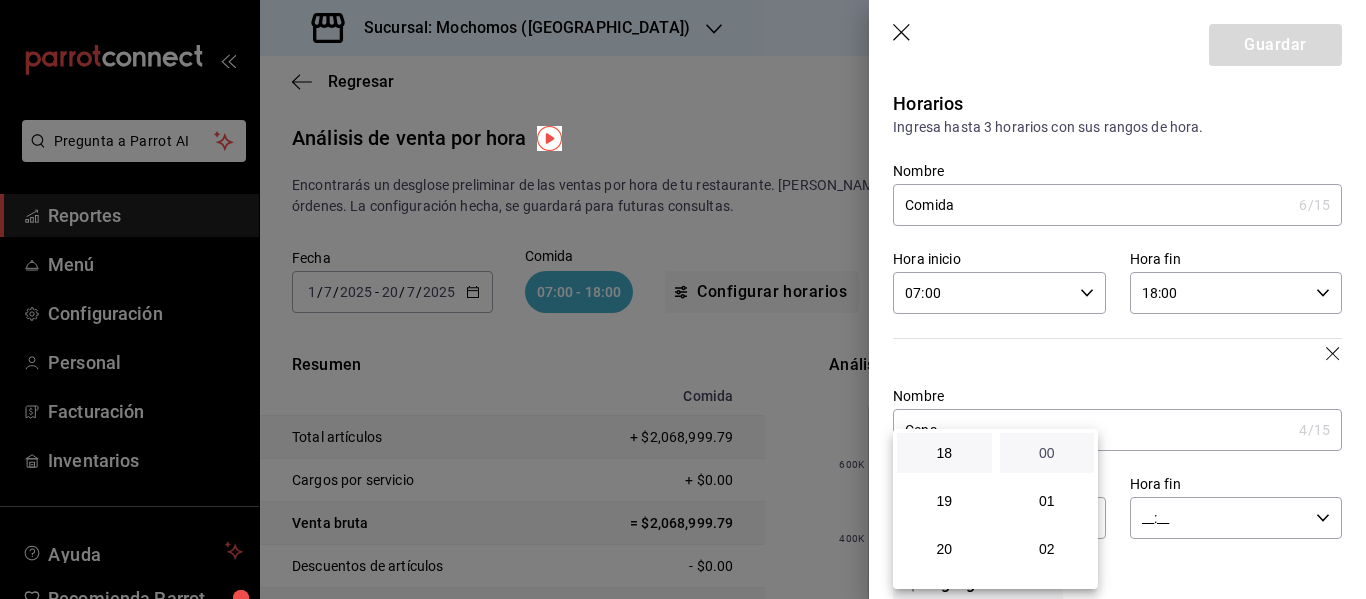 click on "00" at bounding box center (1047, 453) 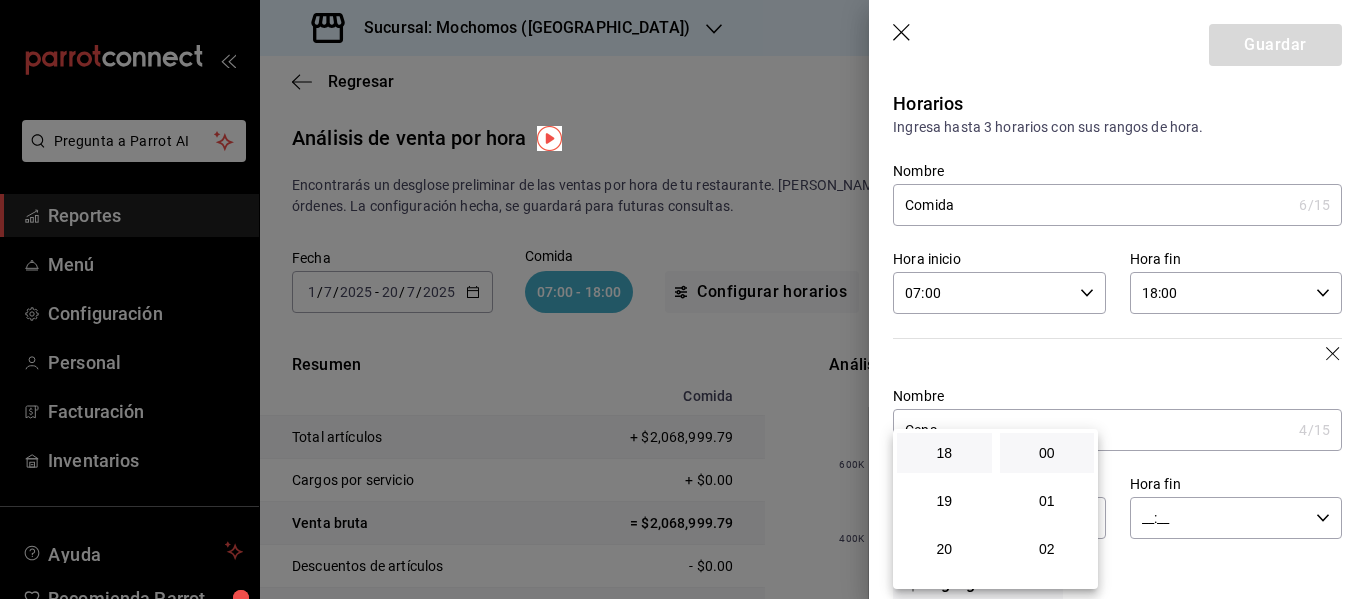 click at bounding box center (683, 299) 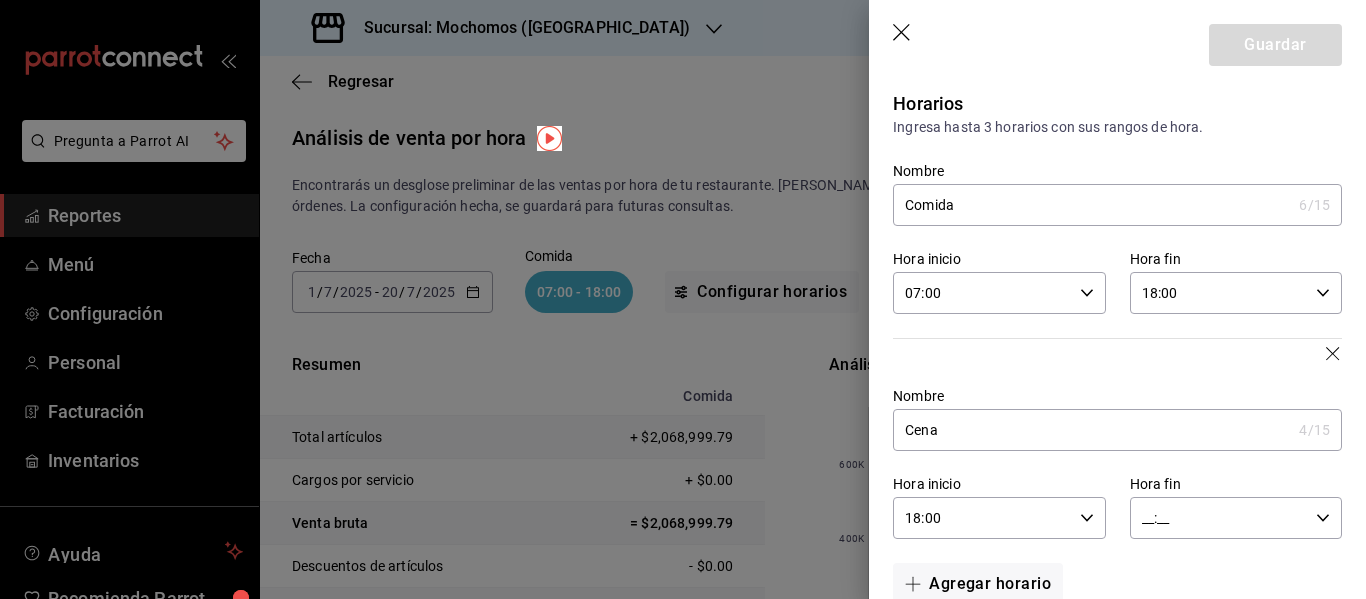 click on "__:__" at bounding box center [1219, 518] 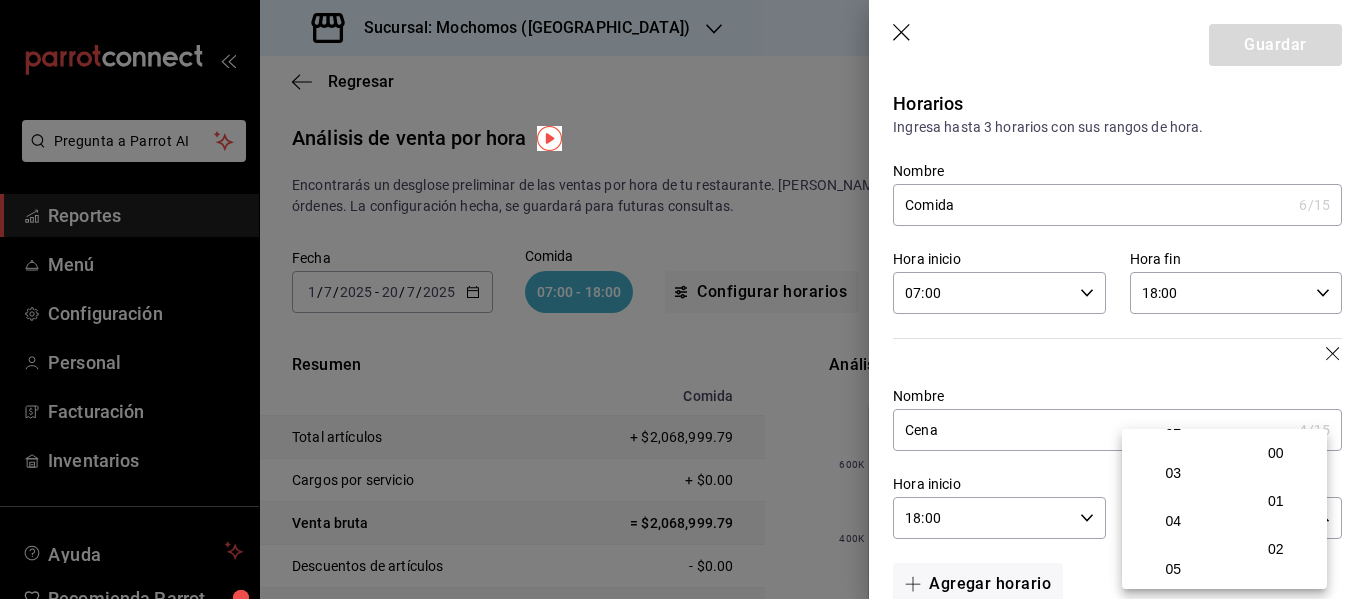 scroll, scrollTop: 125, scrollLeft: 0, axis: vertical 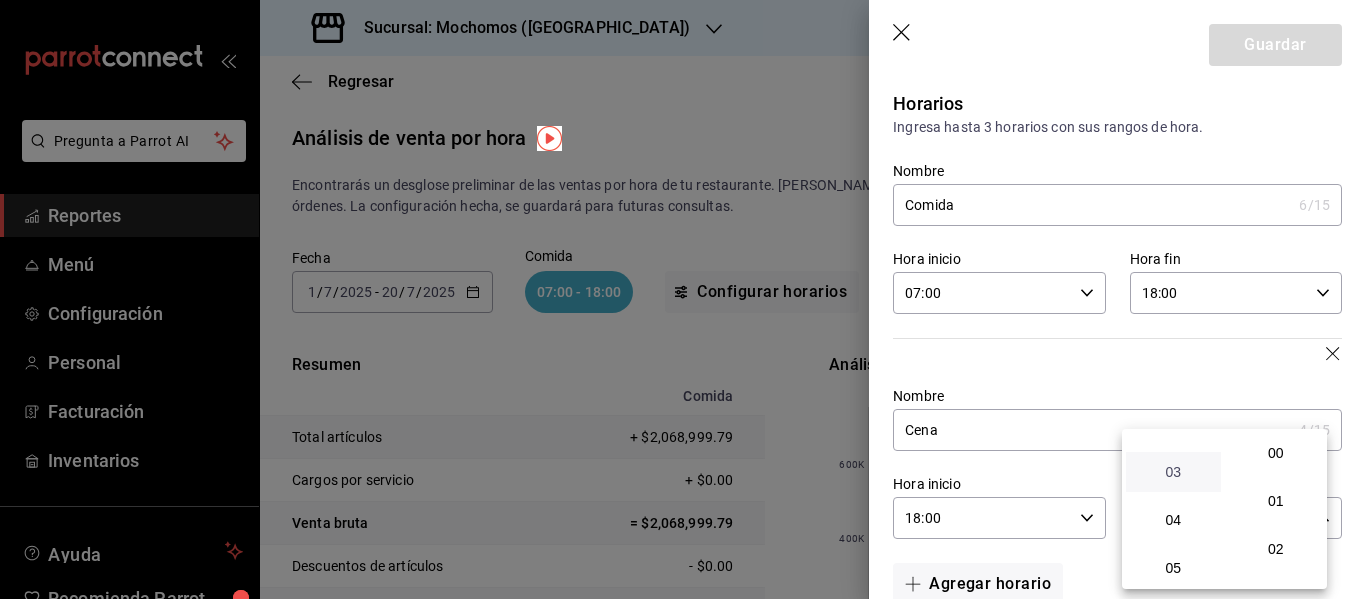 click on "03" at bounding box center [1173, 472] 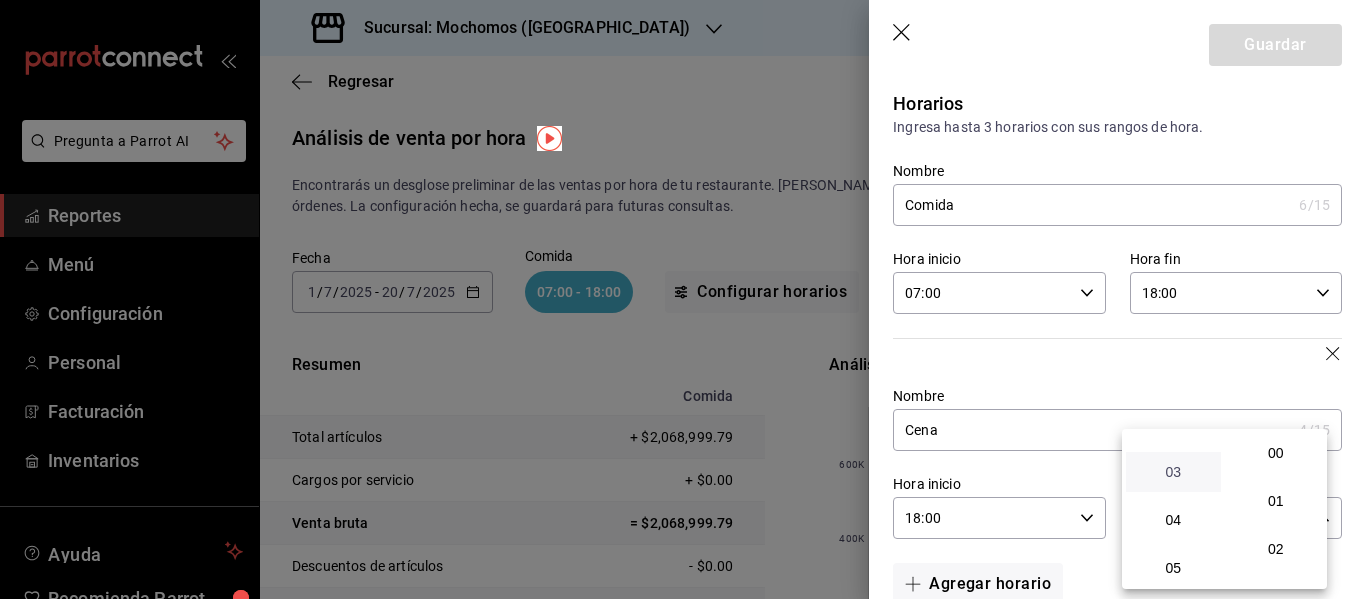 click on "03" at bounding box center (1173, 472) 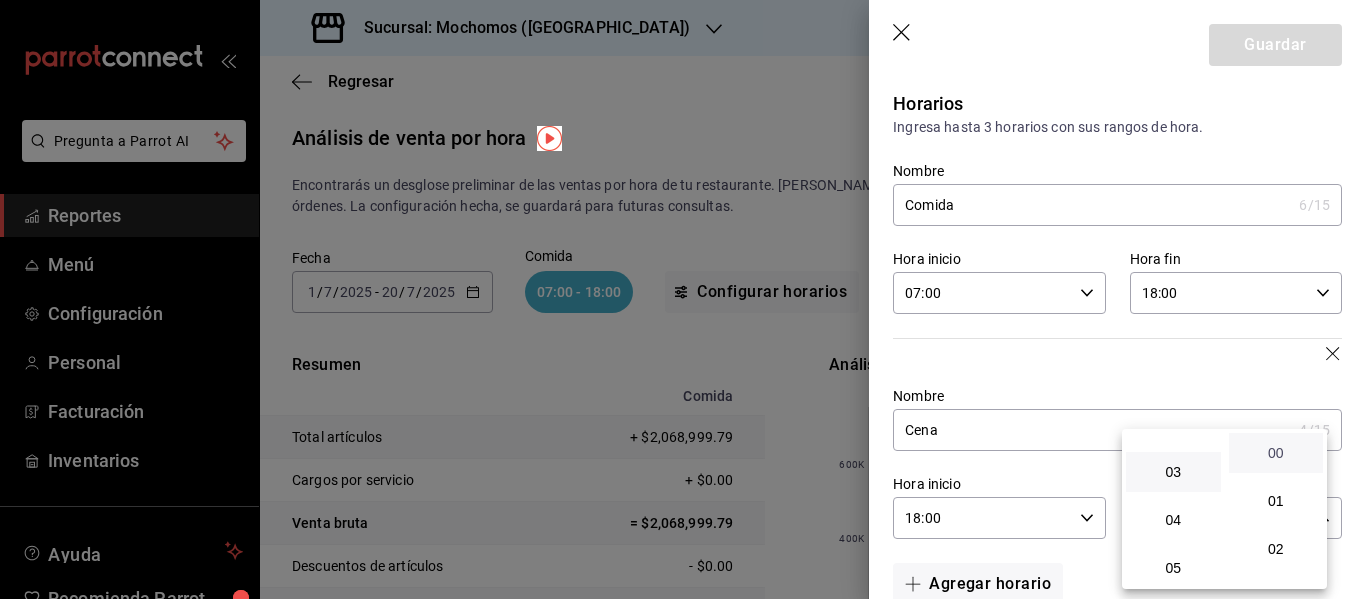 click on "00" at bounding box center [1276, 453] 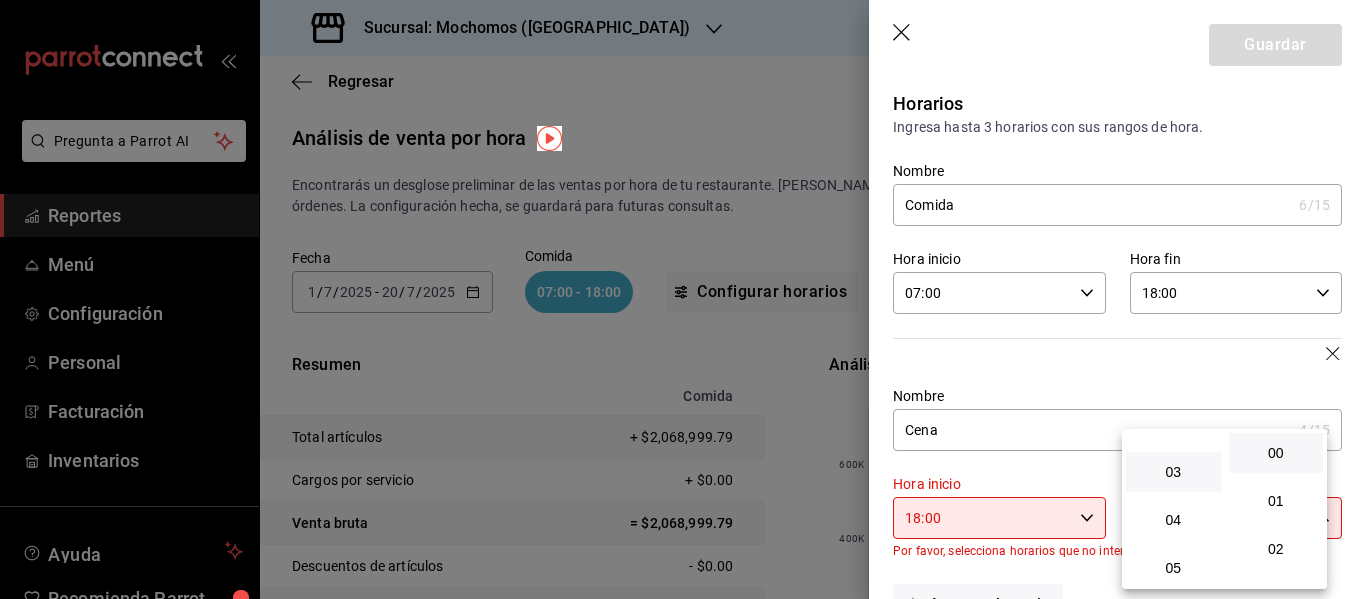 click at bounding box center (683, 299) 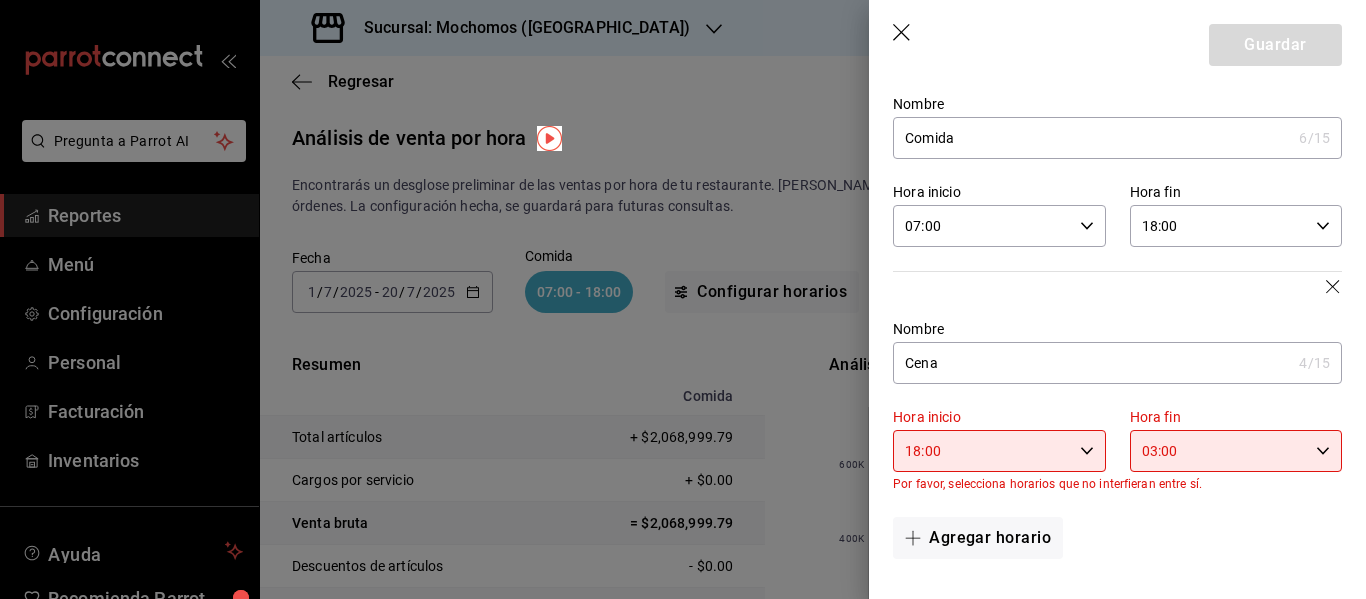scroll, scrollTop: 0, scrollLeft: 0, axis: both 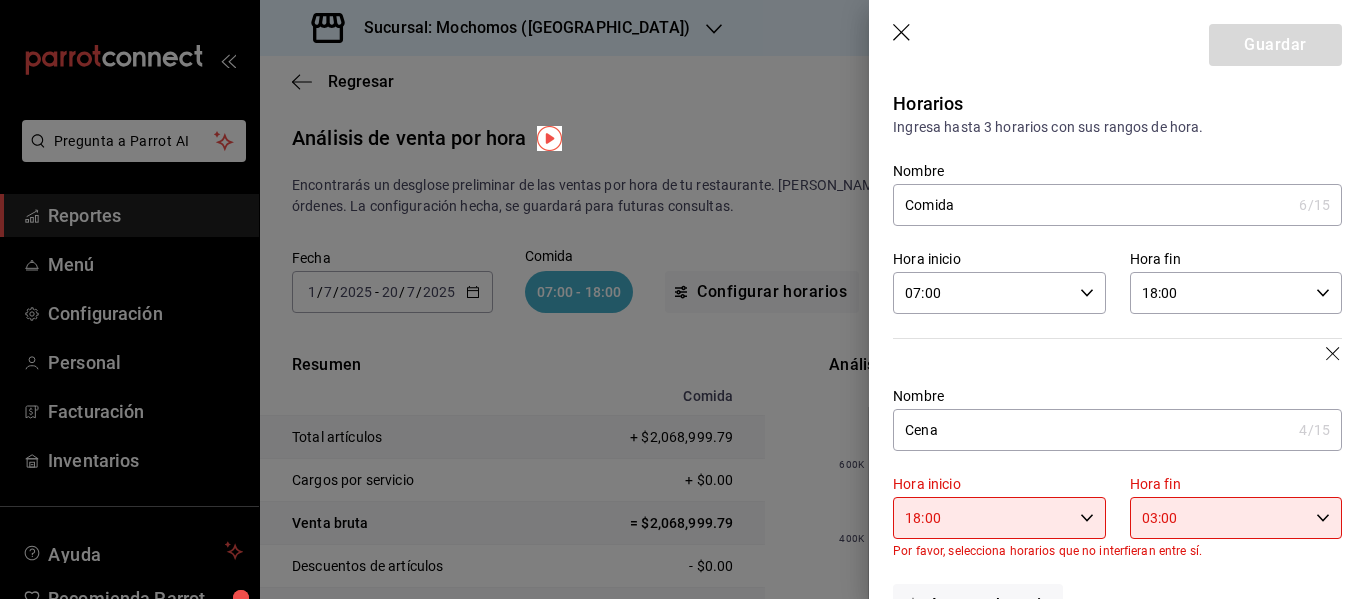 click on "Guardar" at bounding box center [1117, 41] 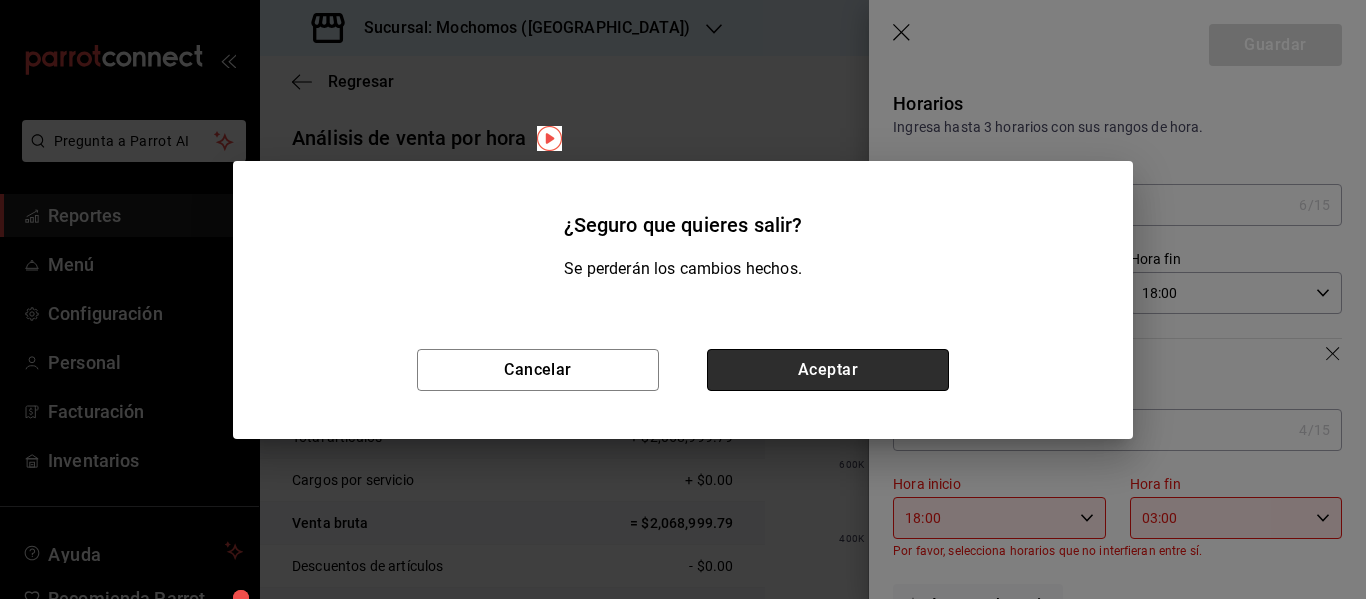 click on "Aceptar" at bounding box center [828, 370] 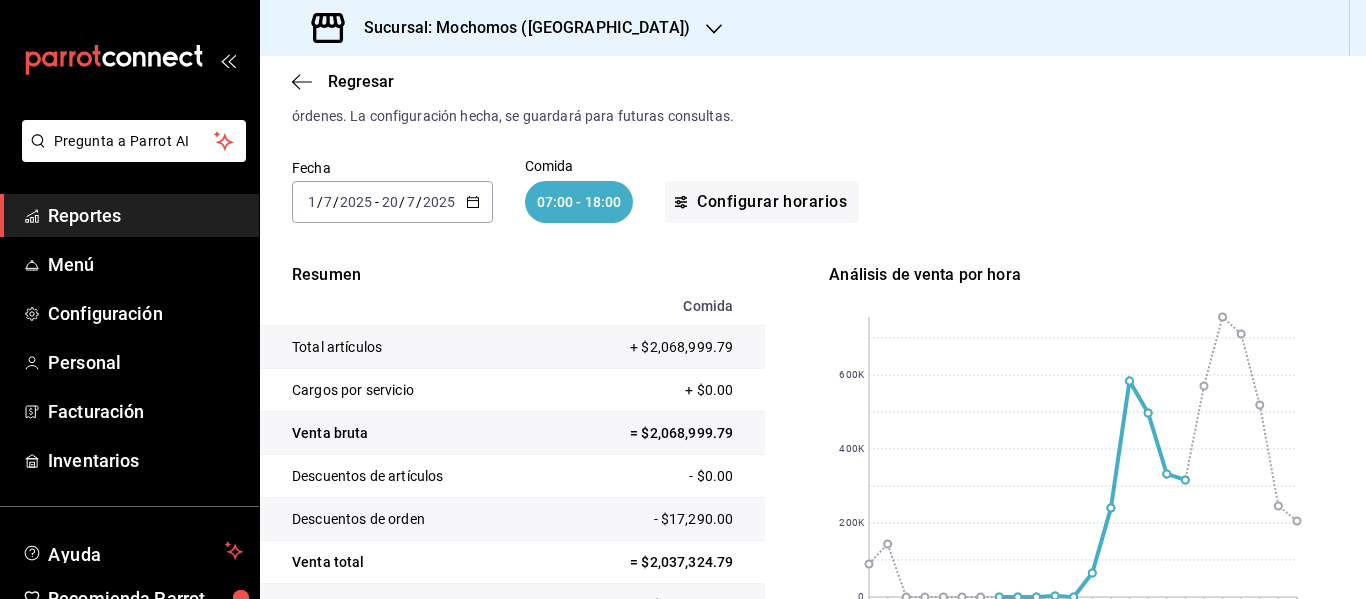 scroll, scrollTop: 0, scrollLeft: 0, axis: both 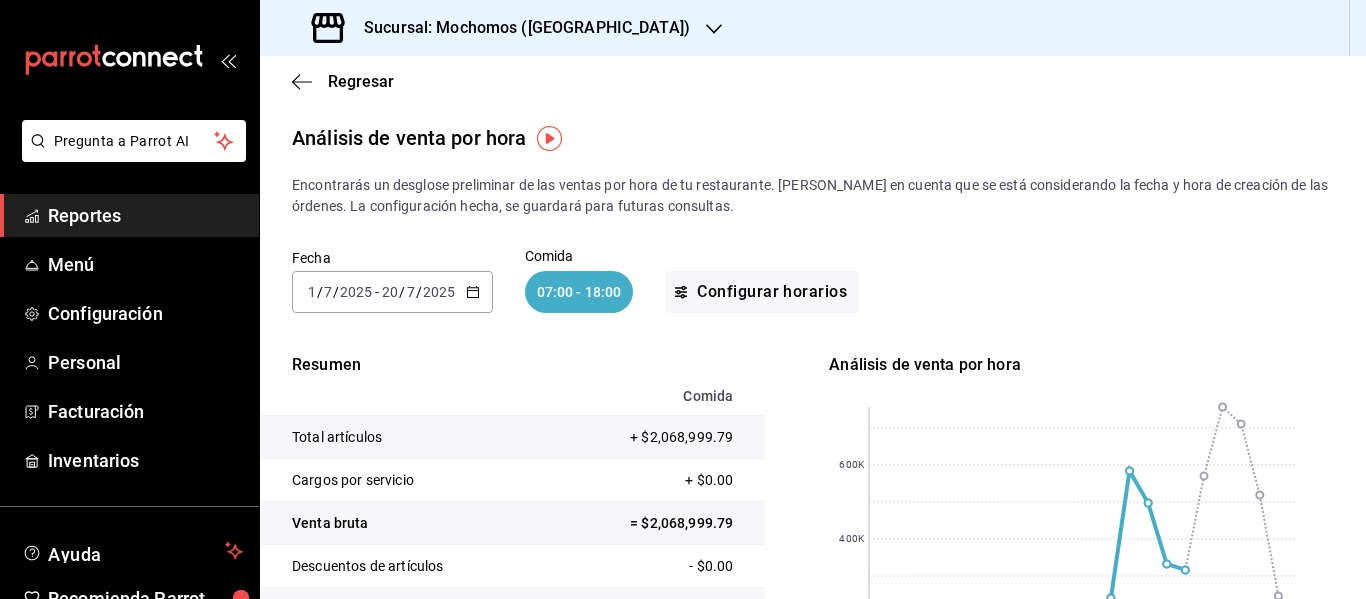 click on "Reportes" at bounding box center (145, 215) 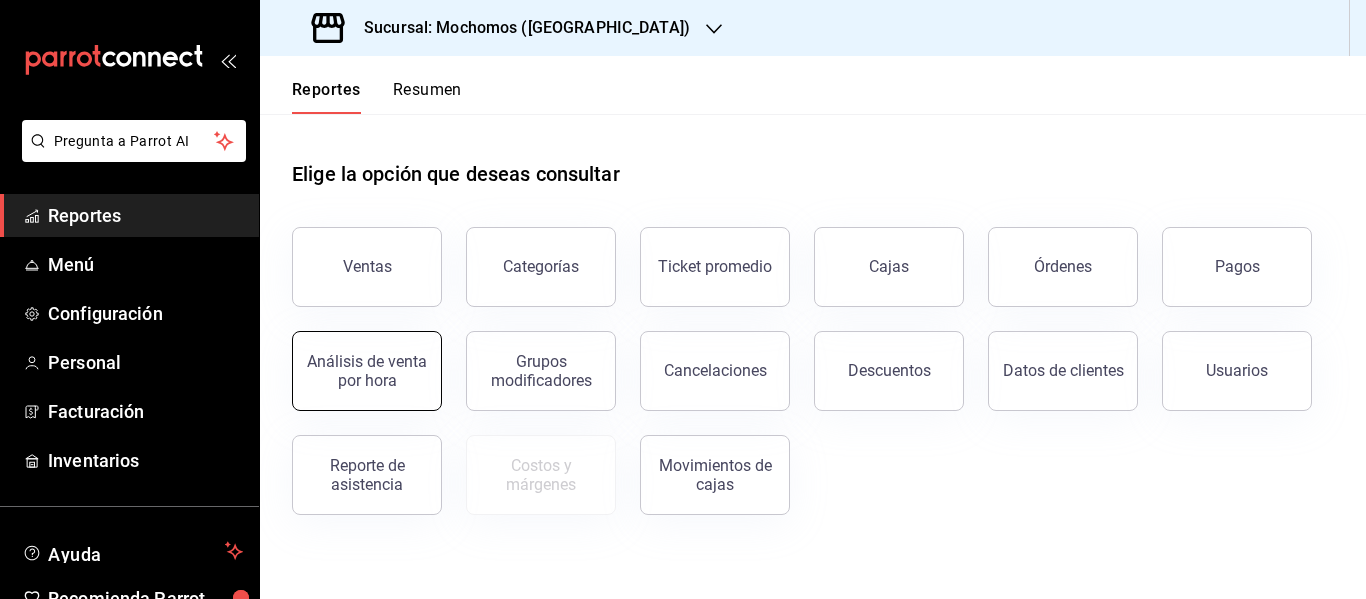click on "Análisis de venta por hora" at bounding box center (367, 371) 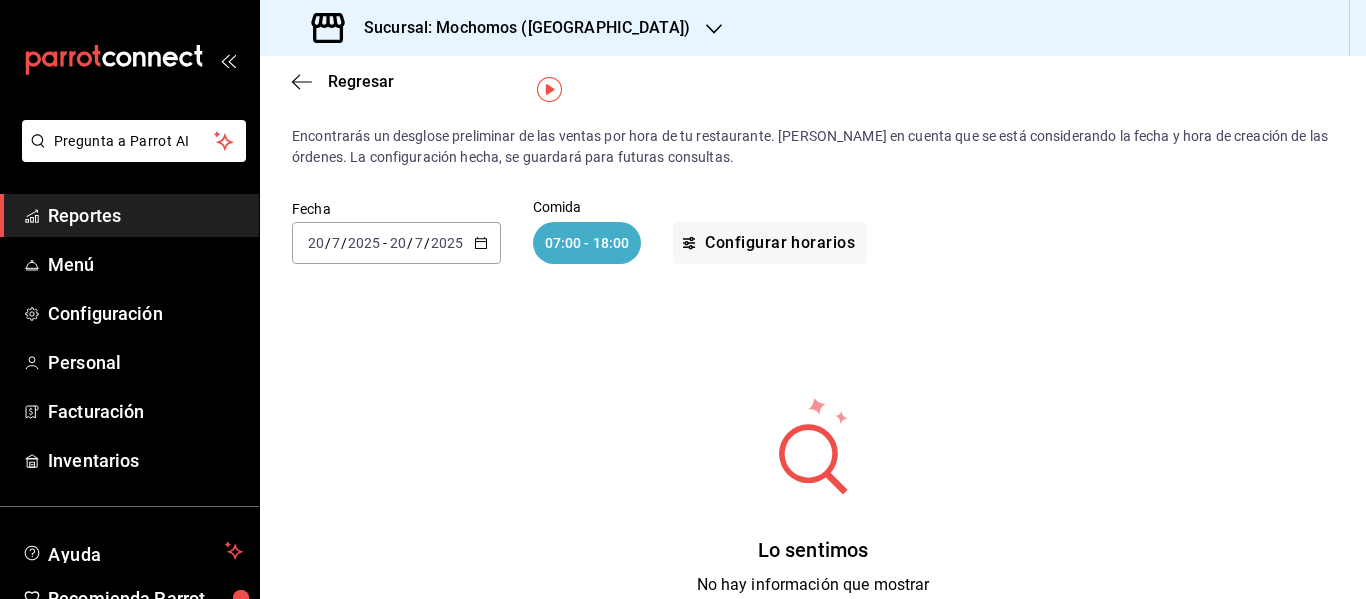 scroll, scrollTop: 0, scrollLeft: 0, axis: both 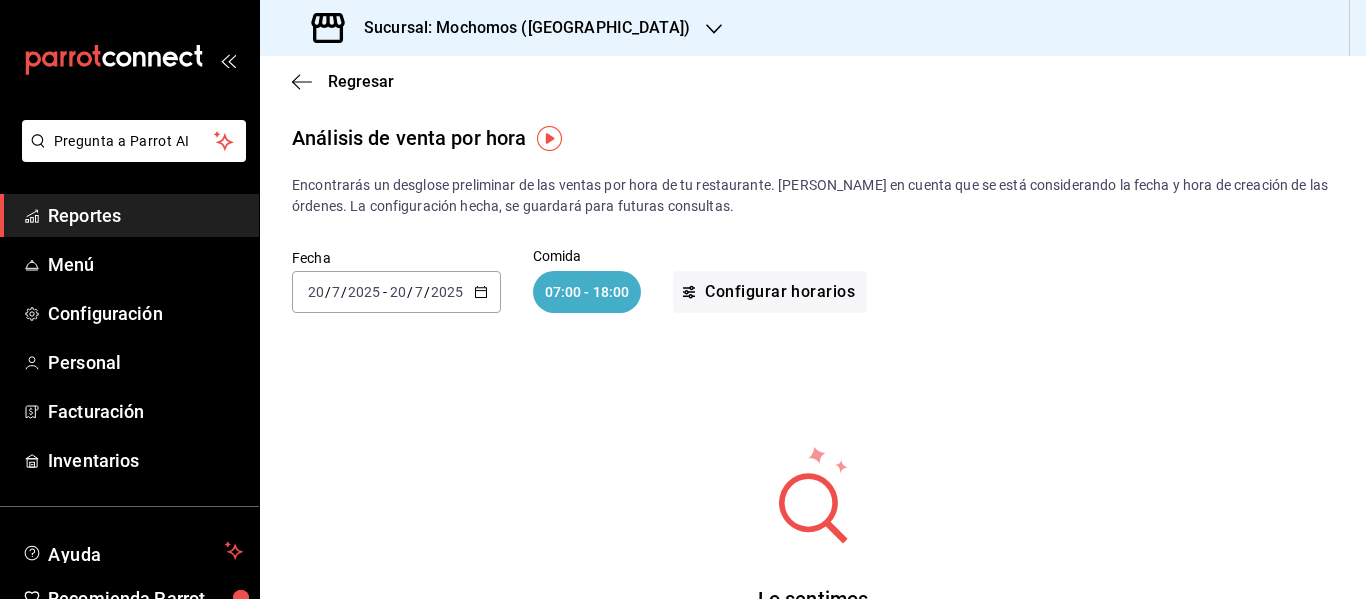 click on "/" at bounding box center [410, 292] 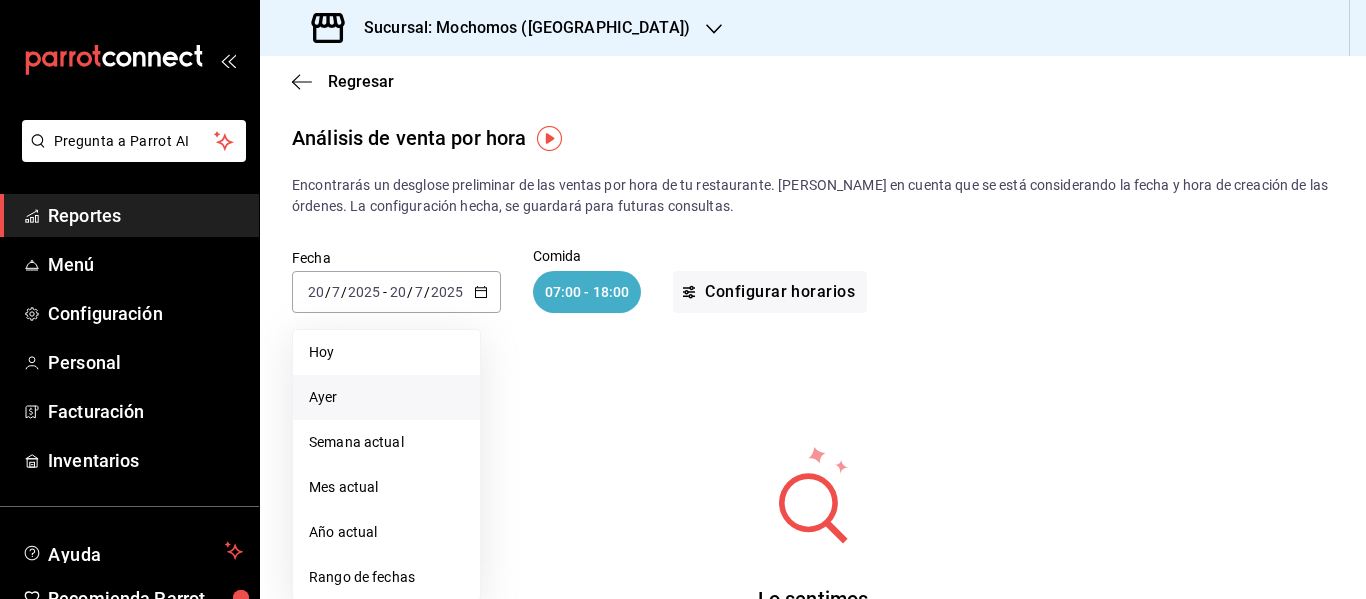 click on "Ayer" at bounding box center (386, 397) 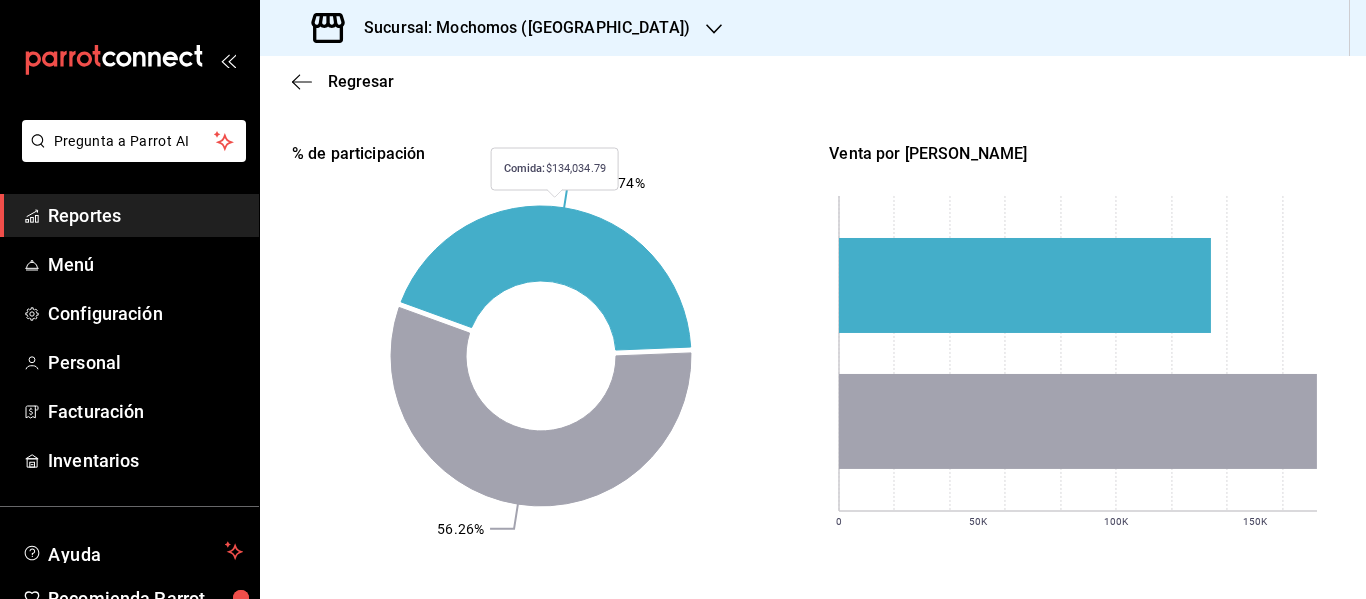 scroll, scrollTop: 661, scrollLeft: 0, axis: vertical 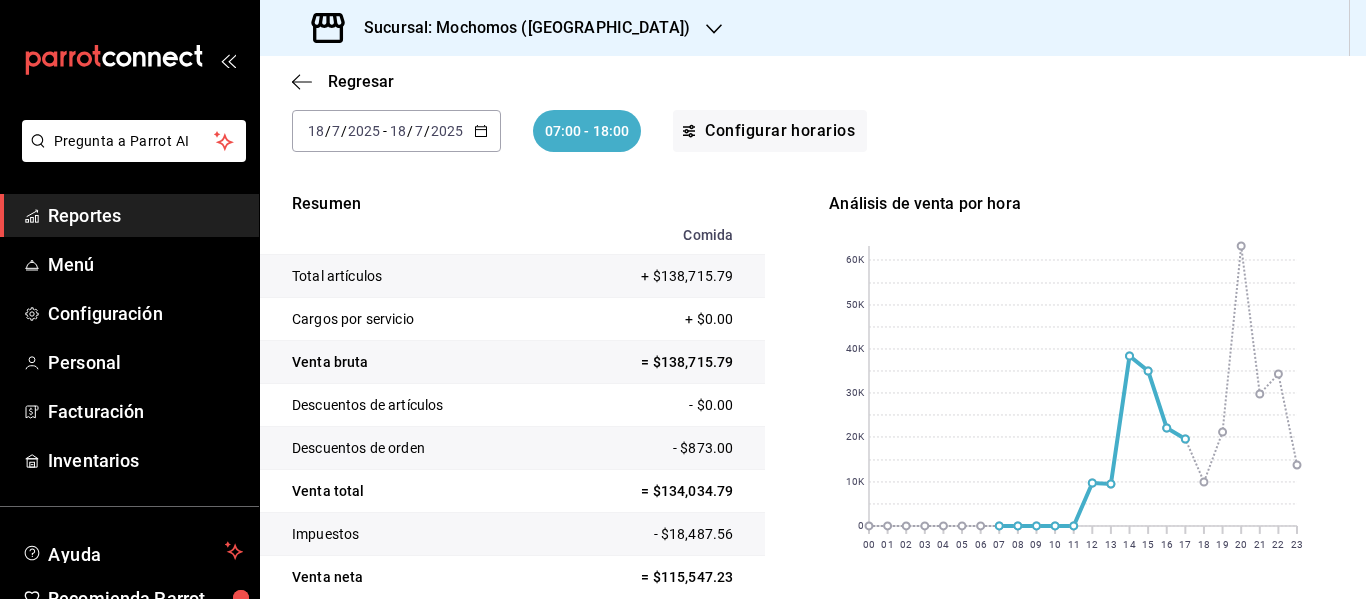 click on "Total artículos" at bounding box center (409, 276) 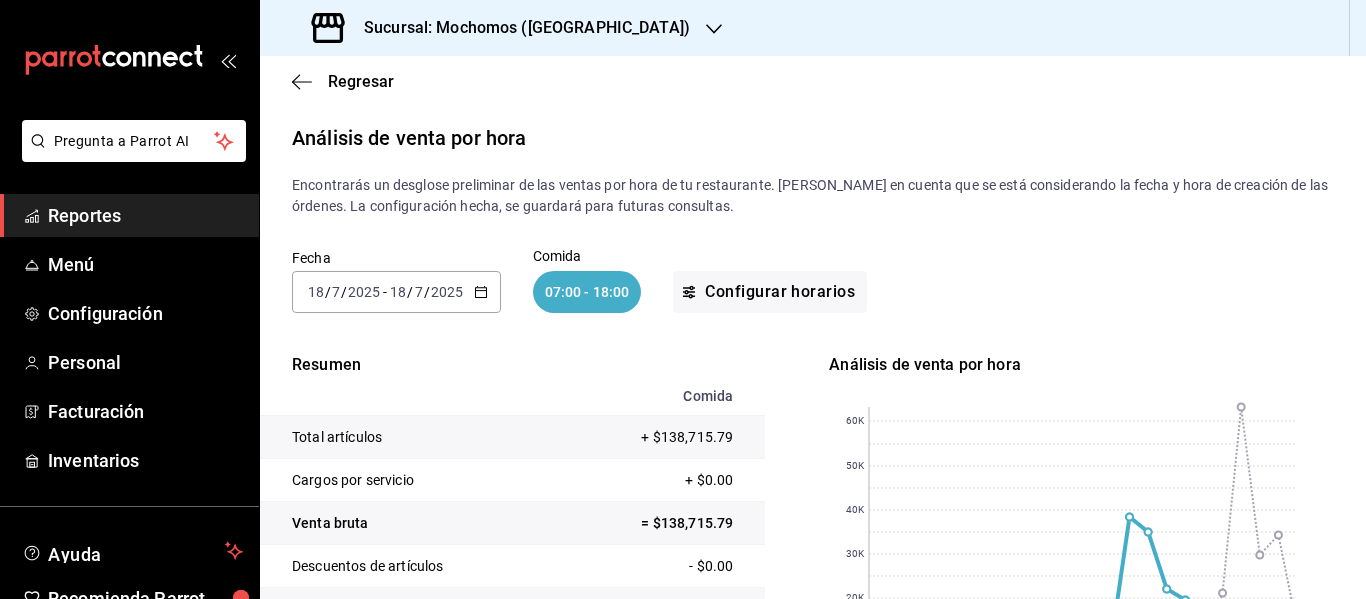 scroll, scrollTop: 661, scrollLeft: 0, axis: vertical 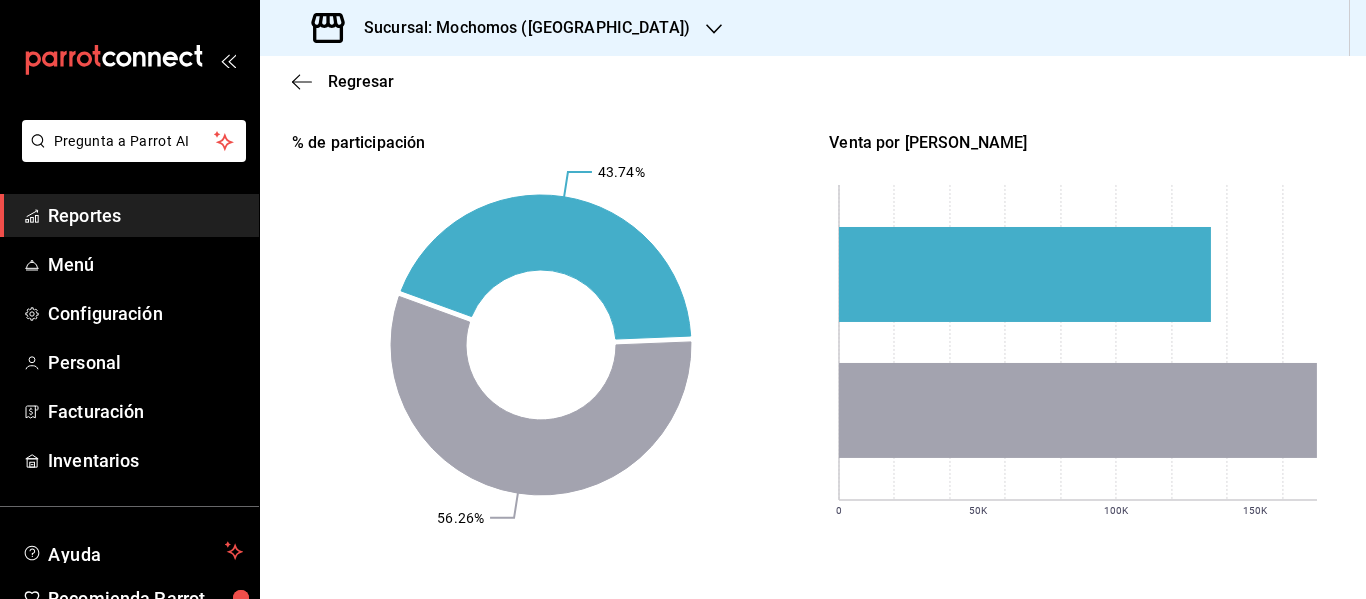 click on "Reportes" at bounding box center [145, 215] 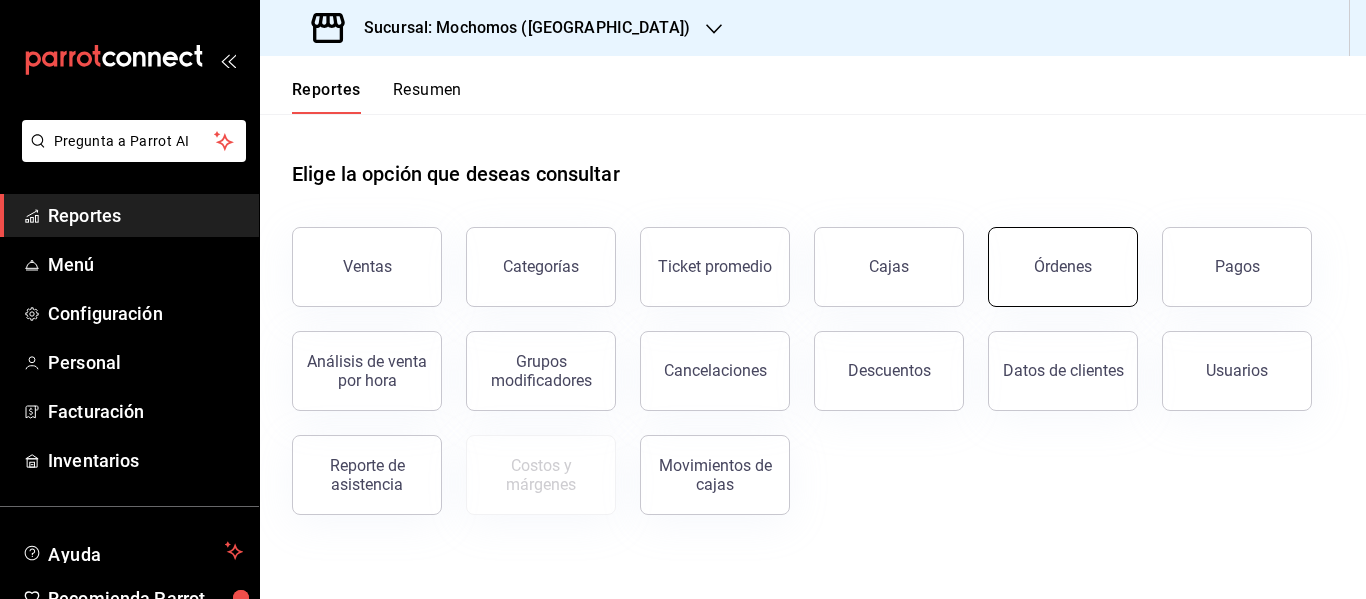click on "Órdenes" at bounding box center (1063, 267) 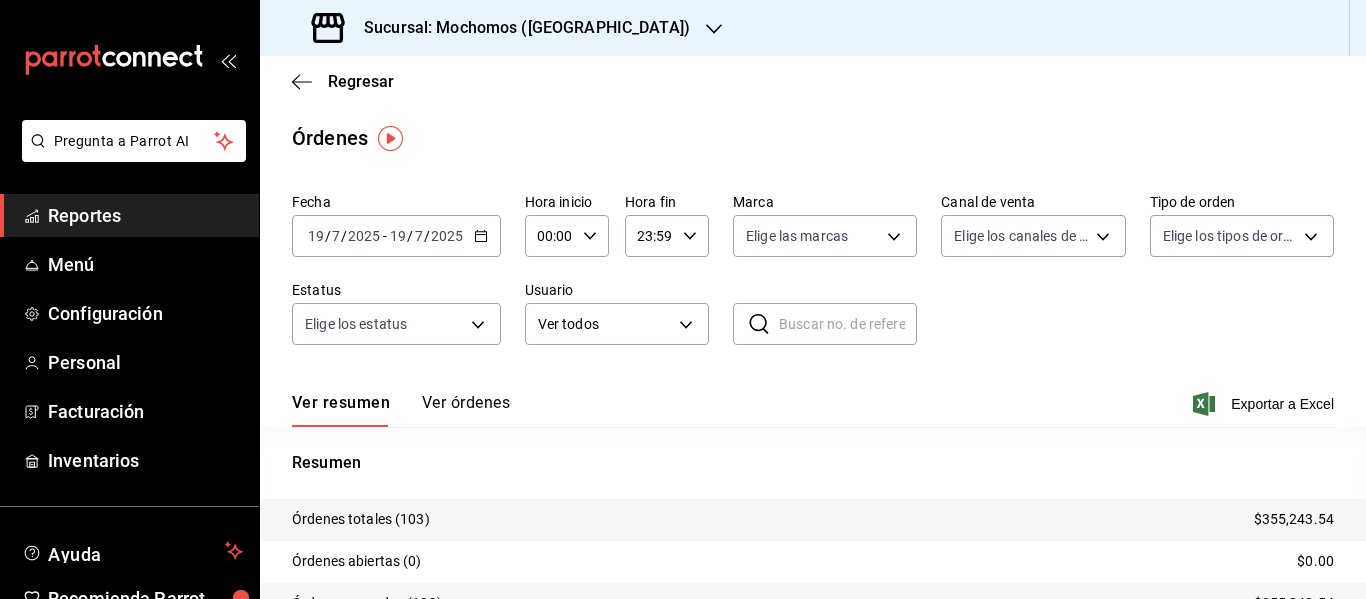 click on "19" at bounding box center (398, 236) 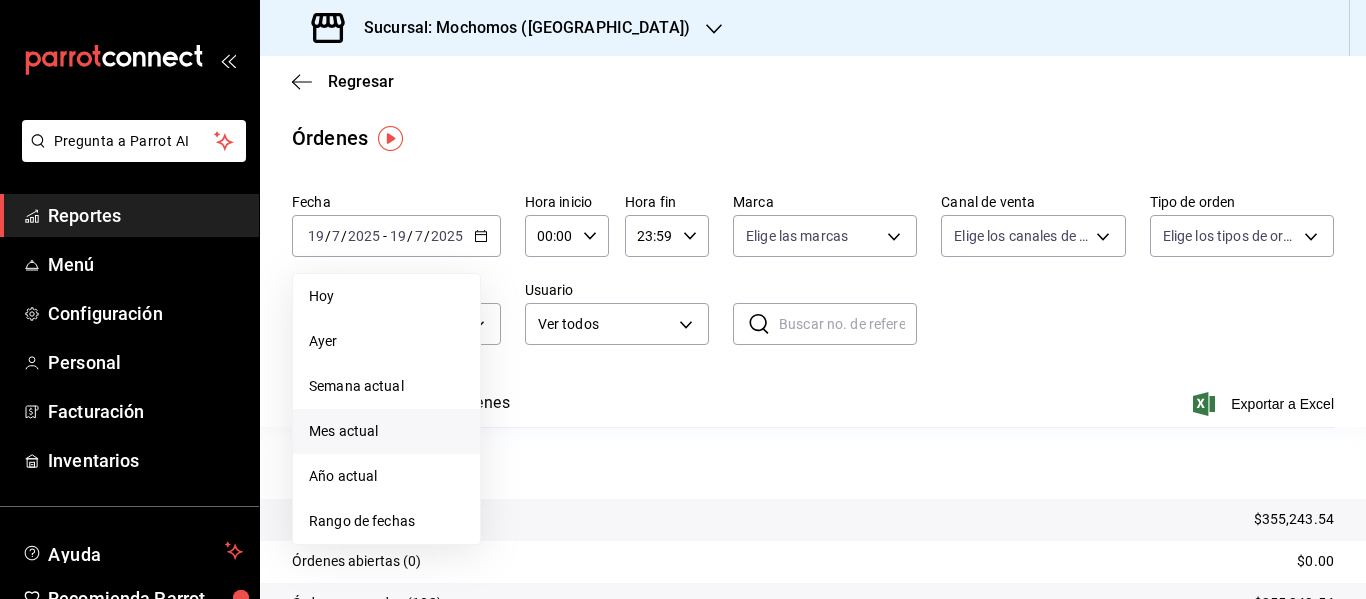 click on "Mes actual" at bounding box center (386, 431) 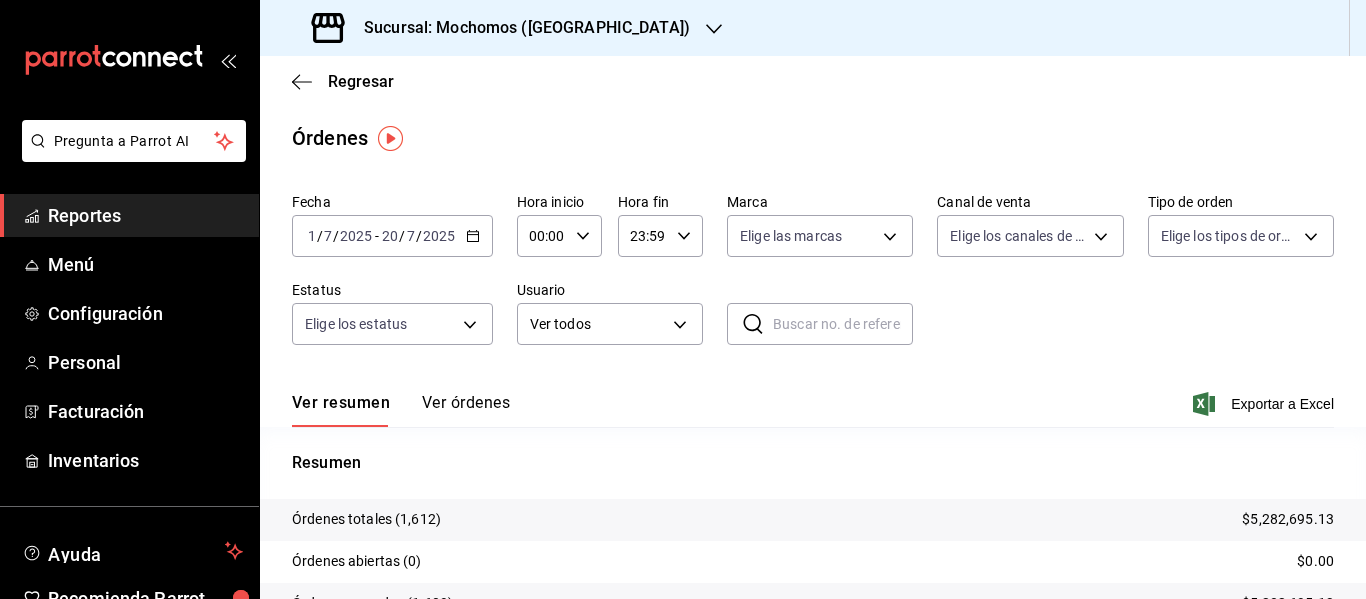 click on "00:00 Hora inicio" at bounding box center (559, 236) 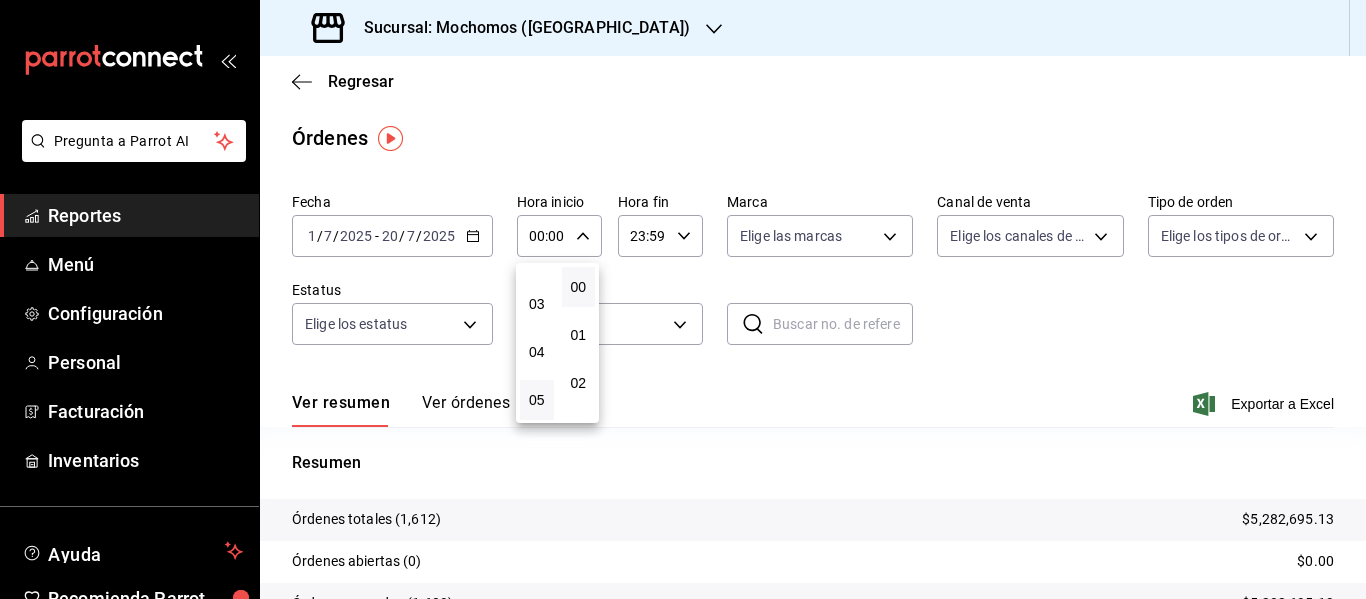 scroll, scrollTop: 246, scrollLeft: 0, axis: vertical 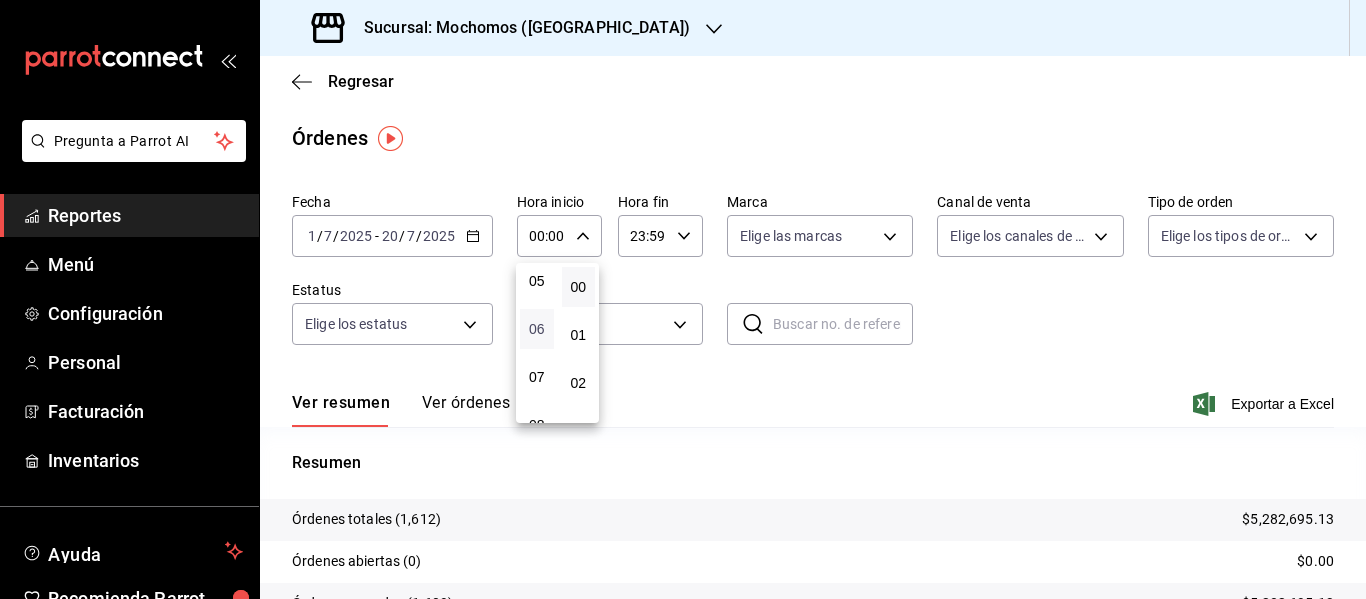 click on "06" at bounding box center (537, 329) 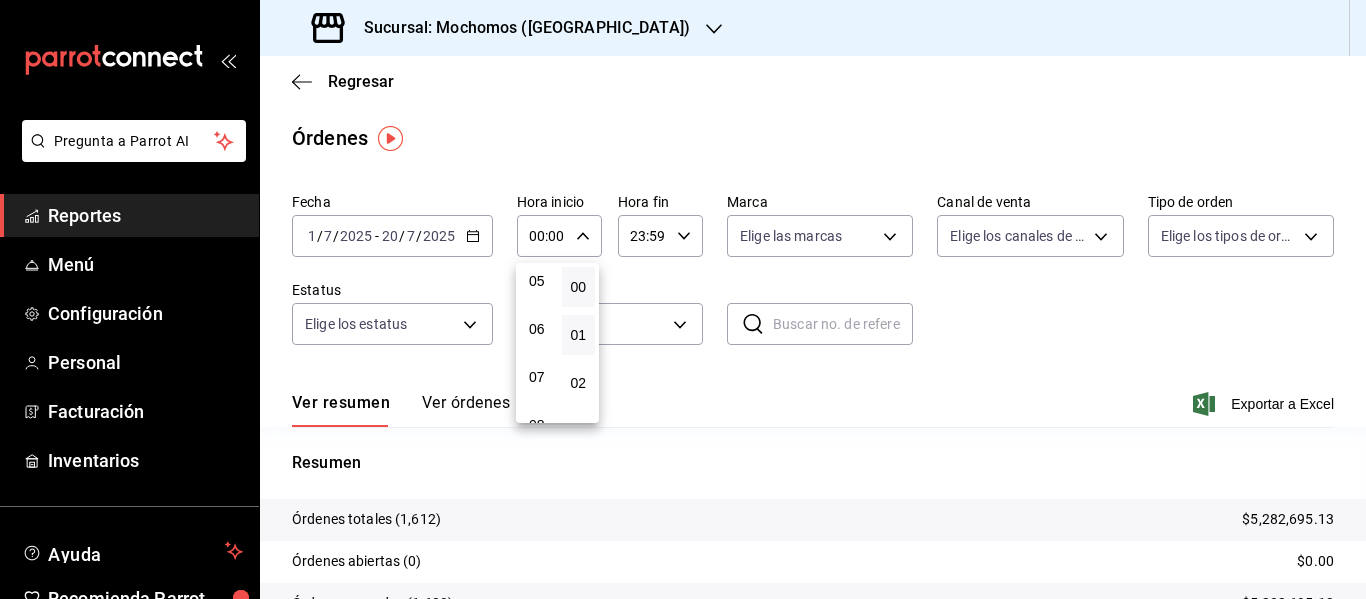 type on "06:00" 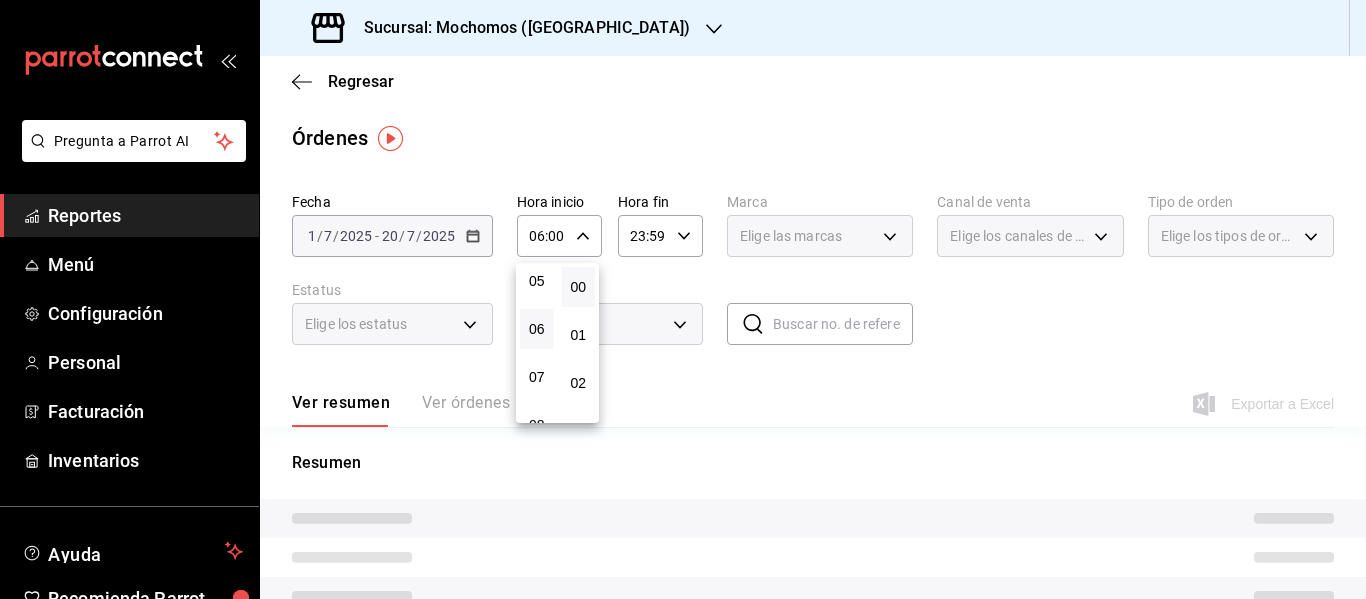 click at bounding box center (683, 299) 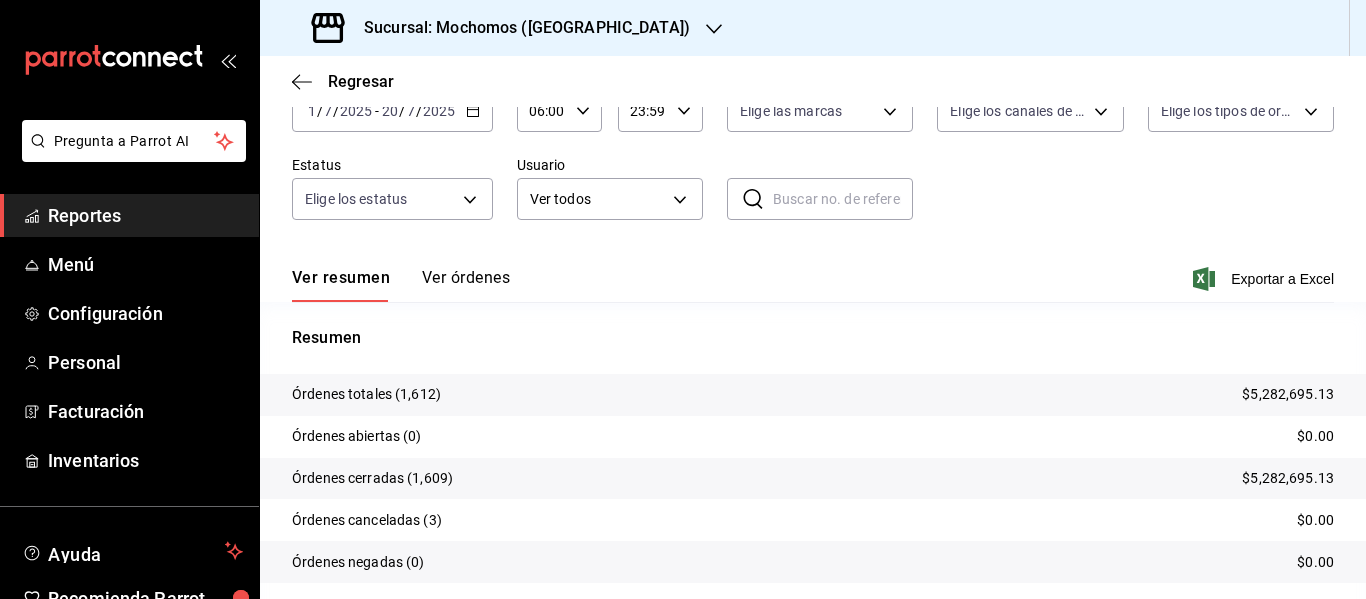 scroll, scrollTop: 125, scrollLeft: 0, axis: vertical 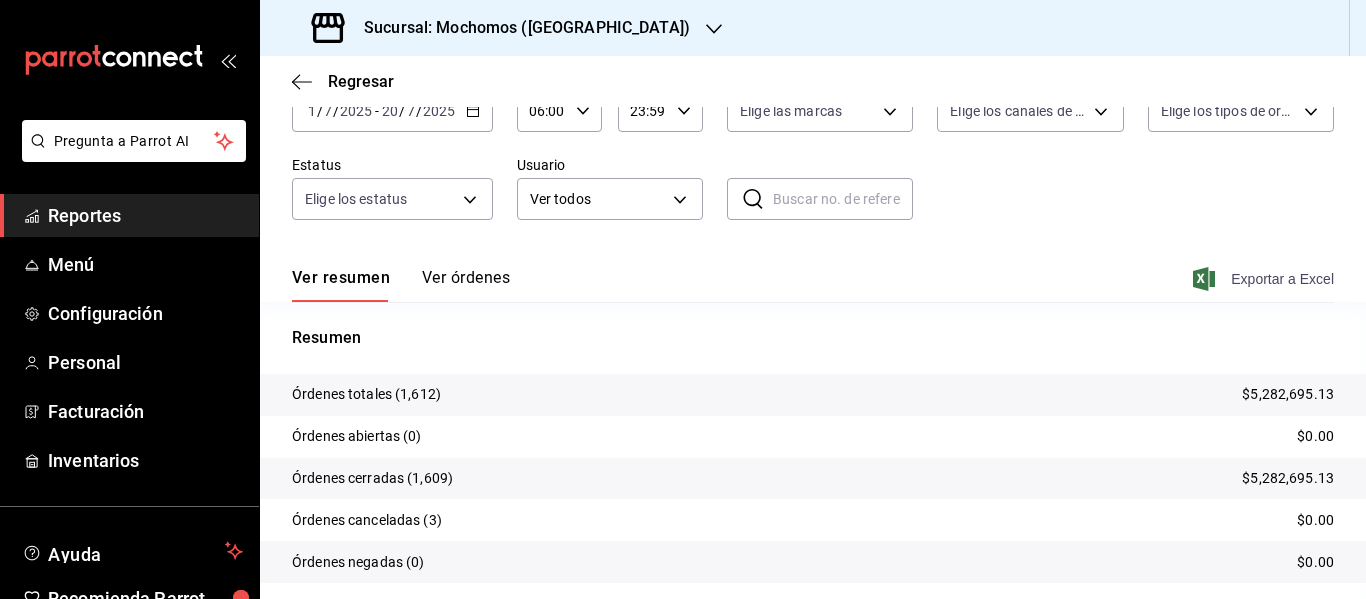 click 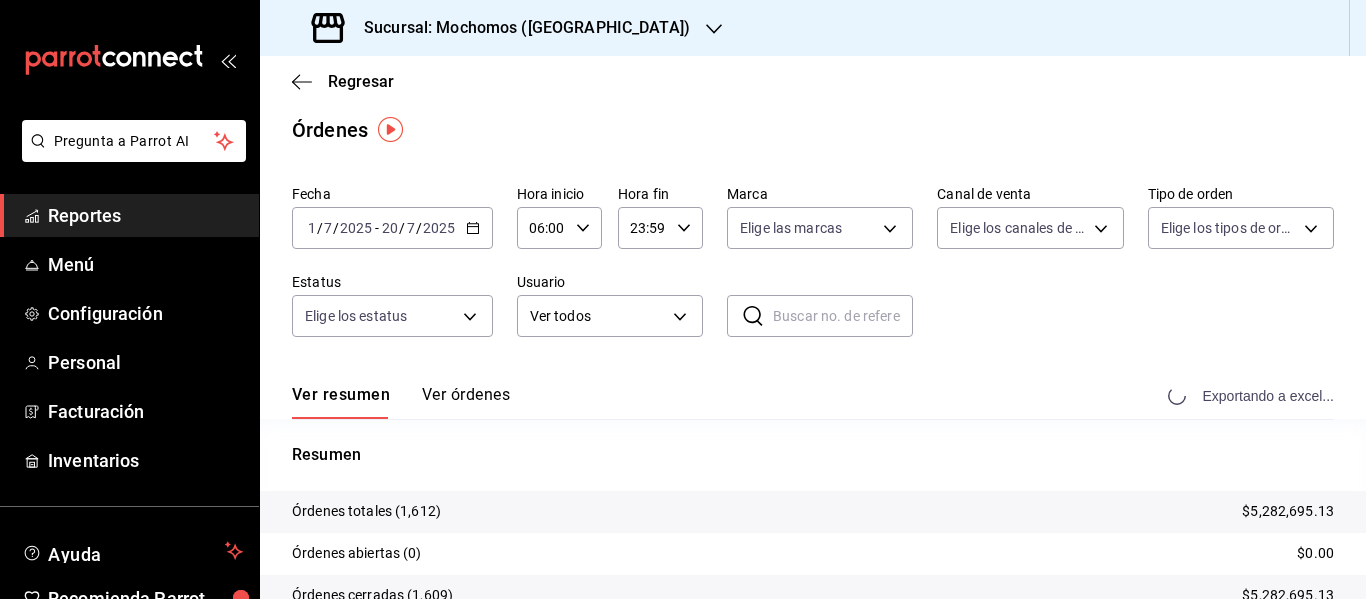 scroll, scrollTop: 9, scrollLeft: 0, axis: vertical 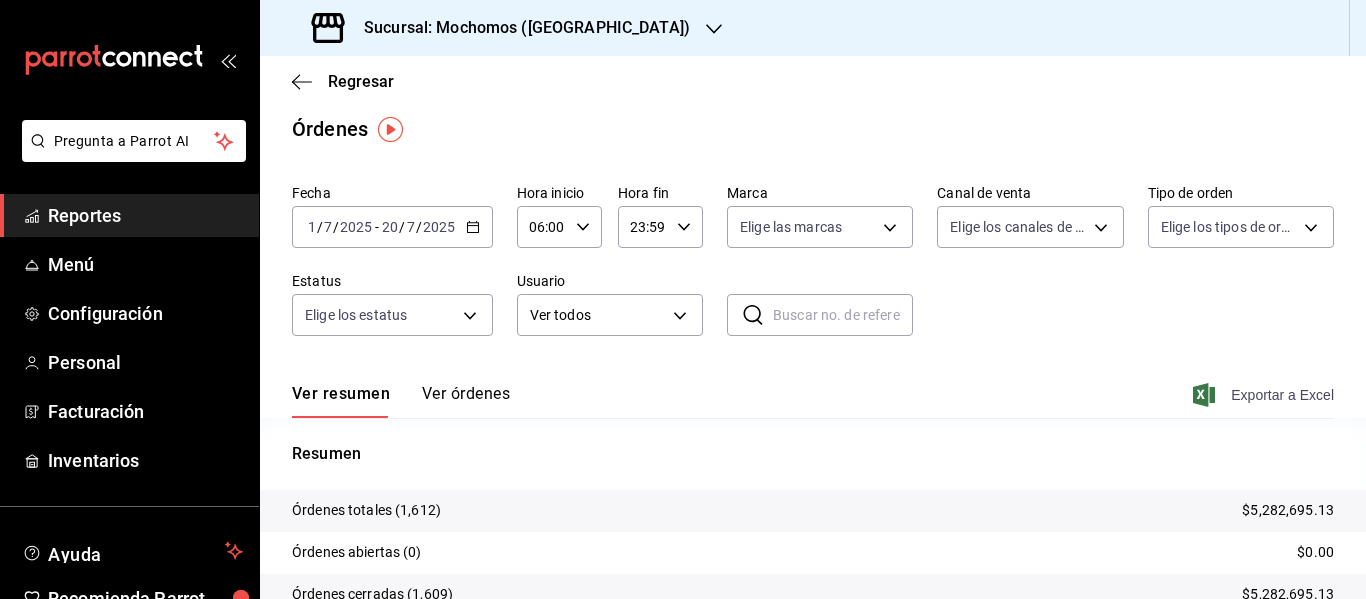 click on "Fecha 2025-07-01 1 / 7 / 2025 - 2025-07-20 20 / 7 / 2025 Hora inicio 06:00 Hora inicio Hora fin 23:59 Hora fin Marca Elige las marcas Canal de venta Elige los canales de venta Tipo de orden Elige los tipos de orden Estatus Elige los estatus Usuario Ver todos ALL ​ ​" at bounding box center (813, 268) 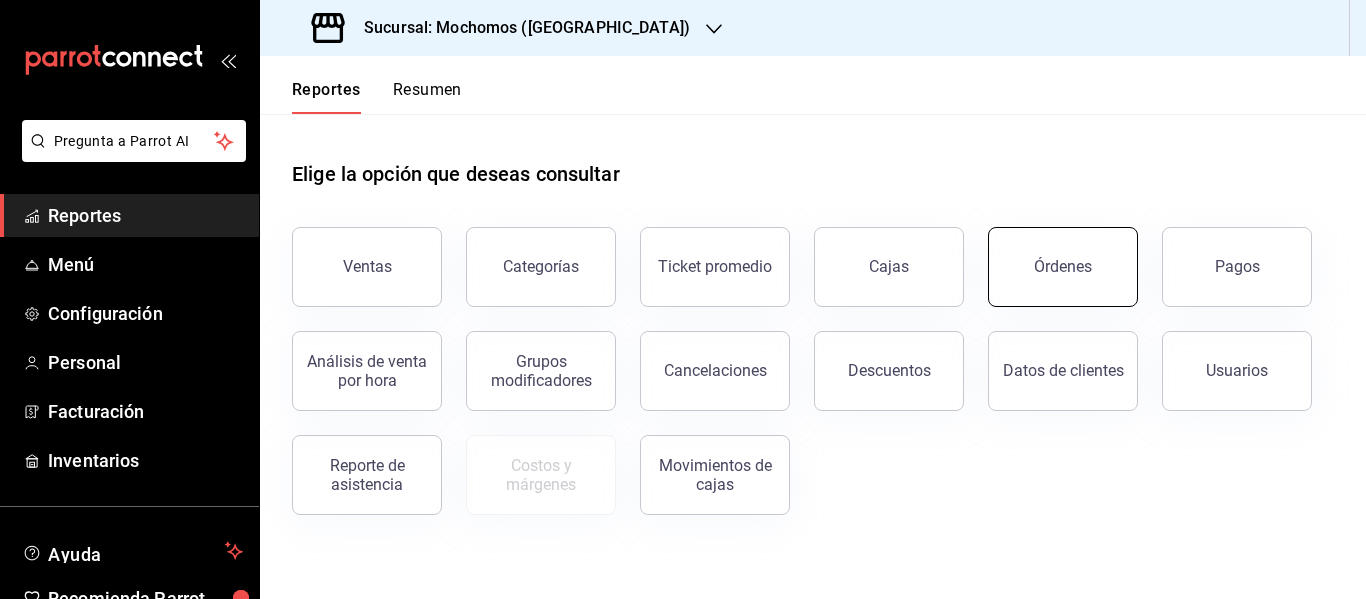 click on "Órdenes" at bounding box center (1063, 267) 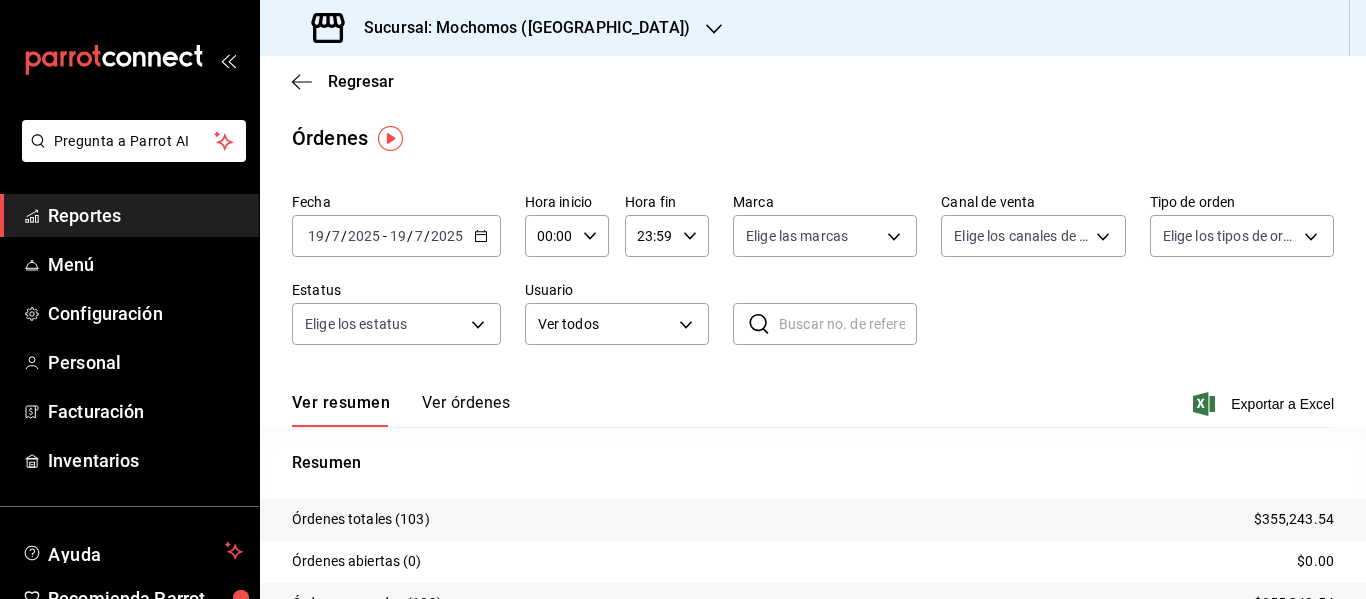 click on "7" at bounding box center [419, 236] 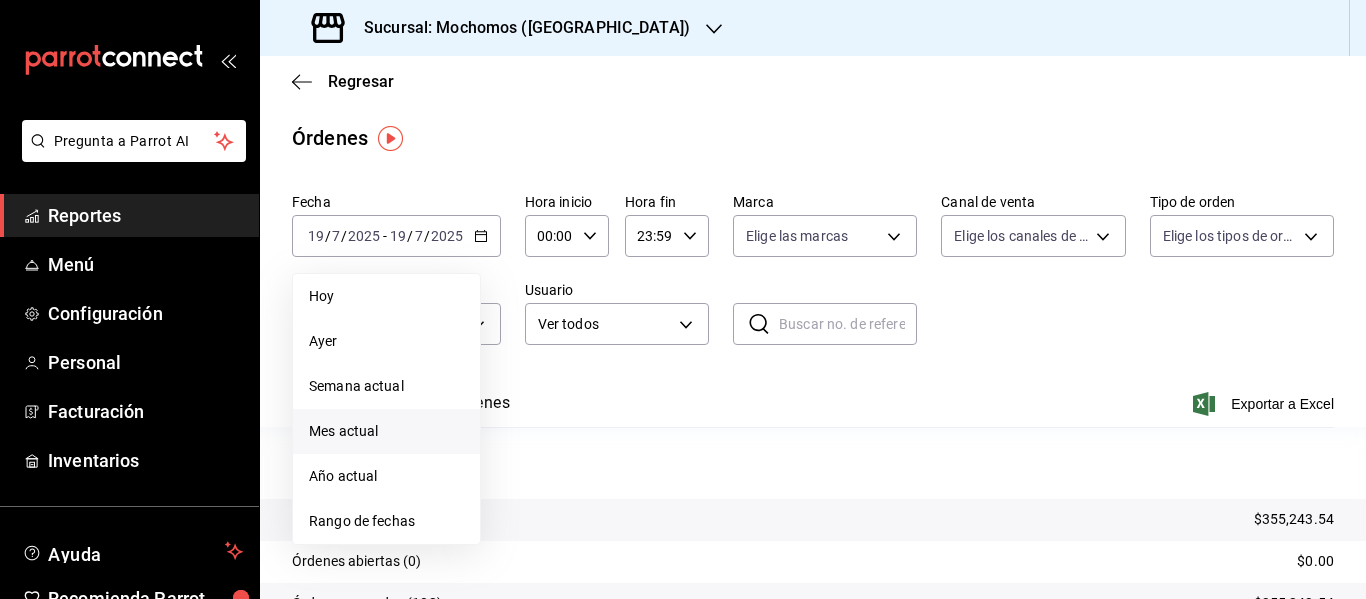 click on "Mes actual" at bounding box center (386, 431) 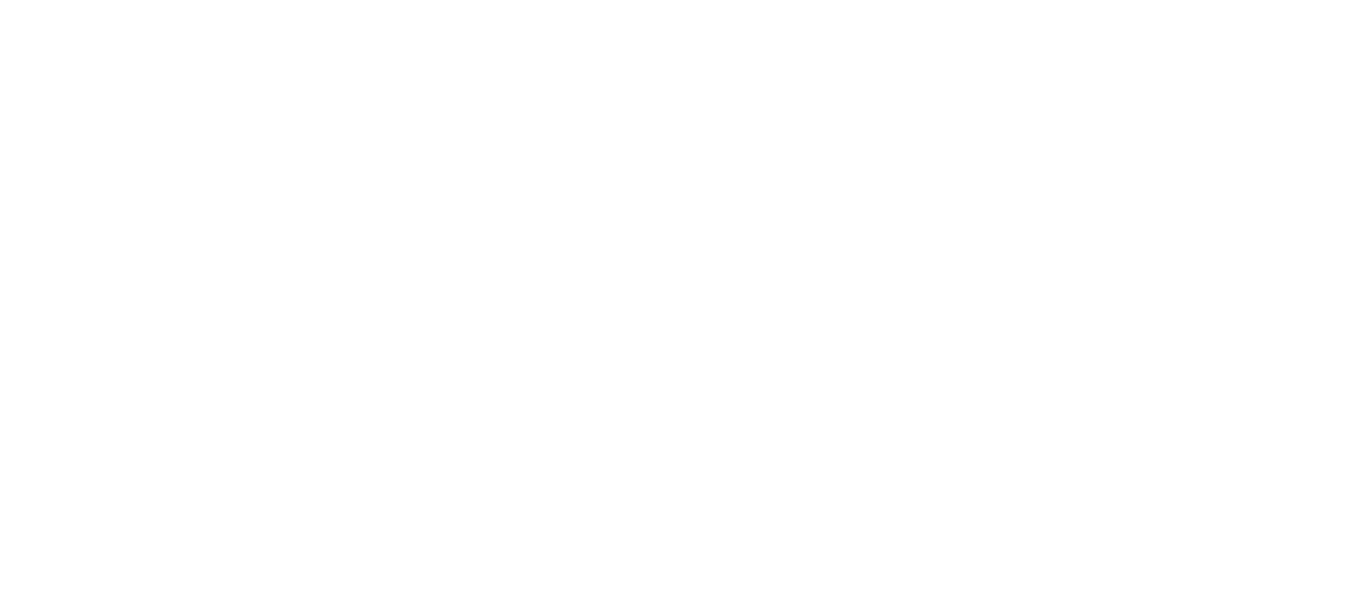 scroll, scrollTop: 0, scrollLeft: 0, axis: both 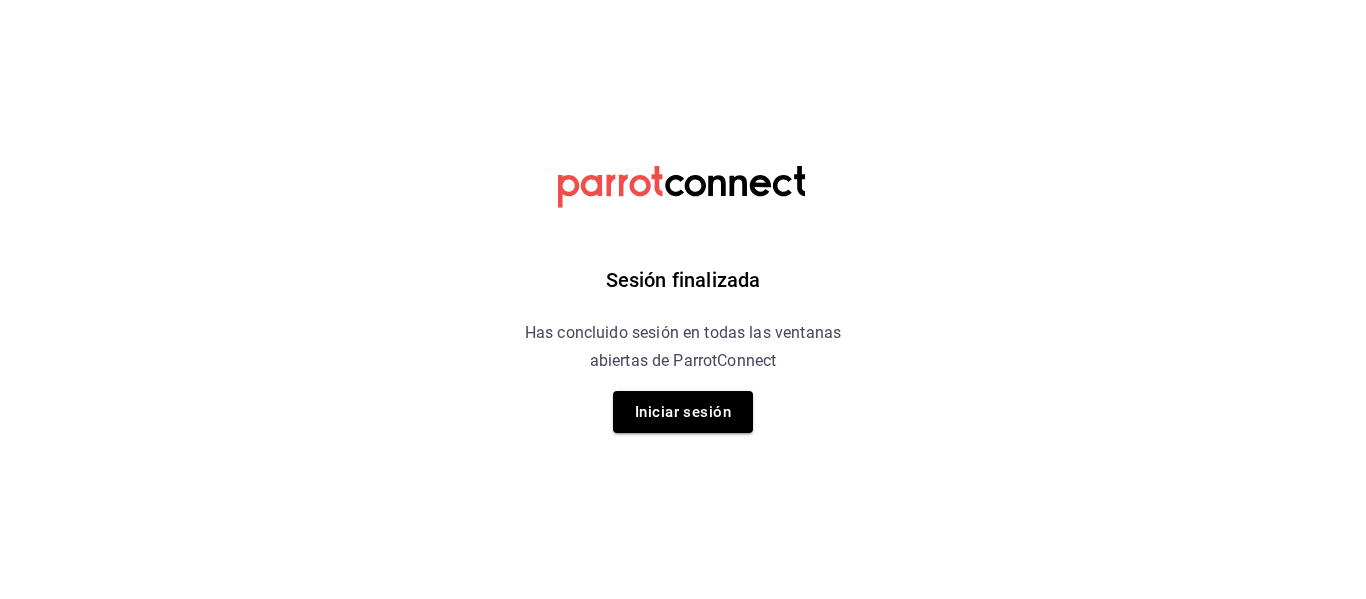 click on "Sesión finalizada Has concluido sesión en todas las ventanas abiertas de ParrotConnect Iniciar sesión" at bounding box center (683, 299) 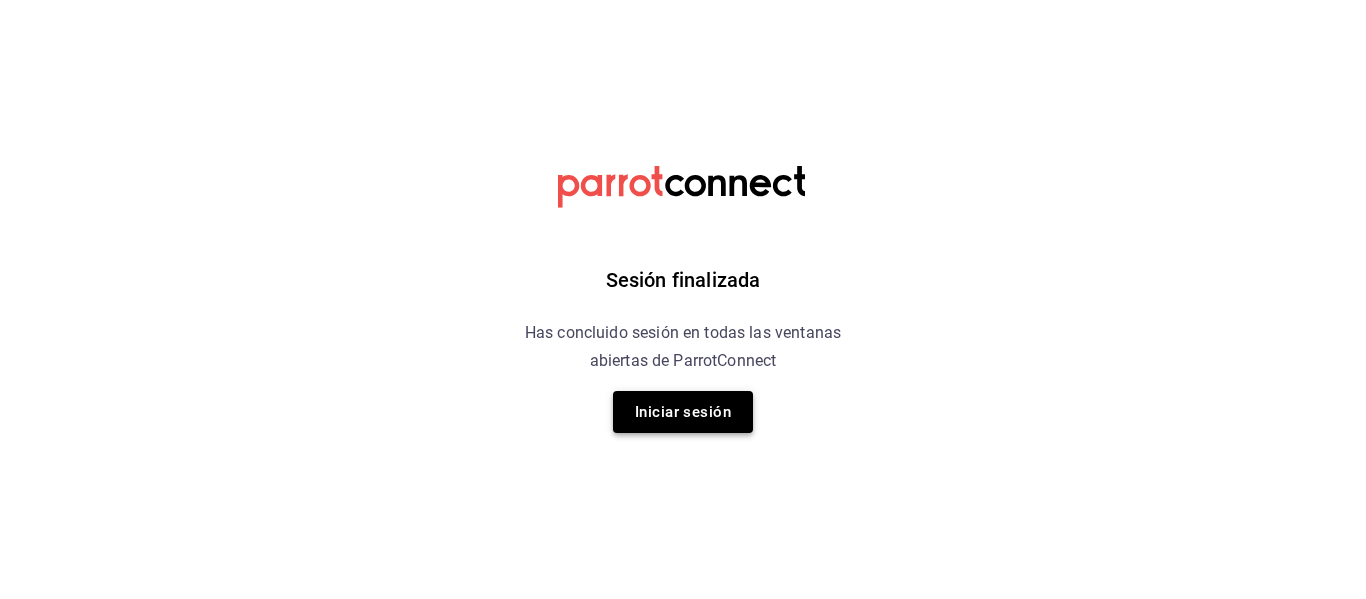 click on "Iniciar sesión" at bounding box center [683, 412] 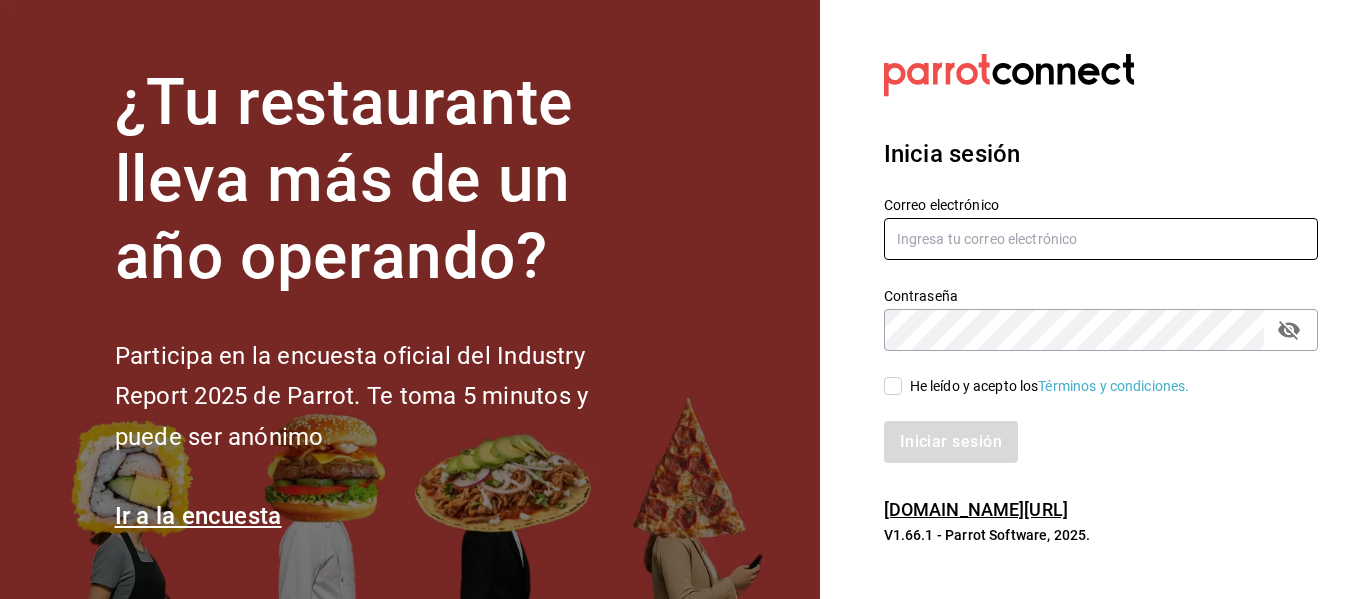 type on "irving.valles@grupocosteno.com" 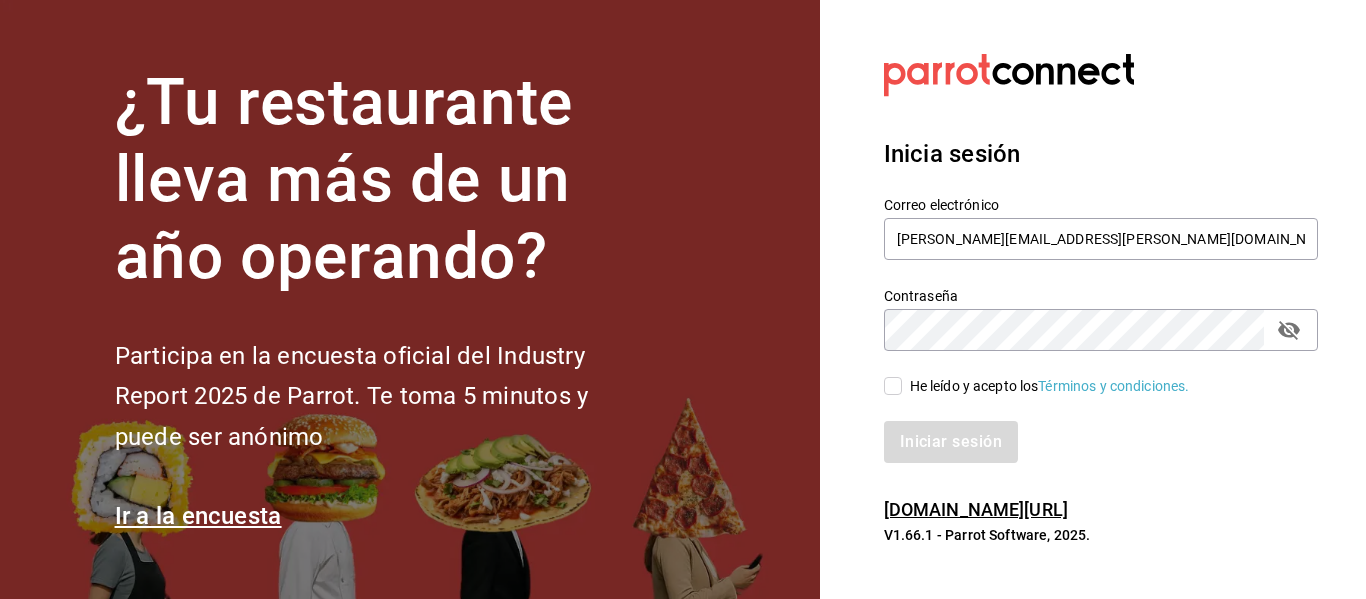 click on "He leído y acepto los  Términos y condiciones." at bounding box center (893, 386) 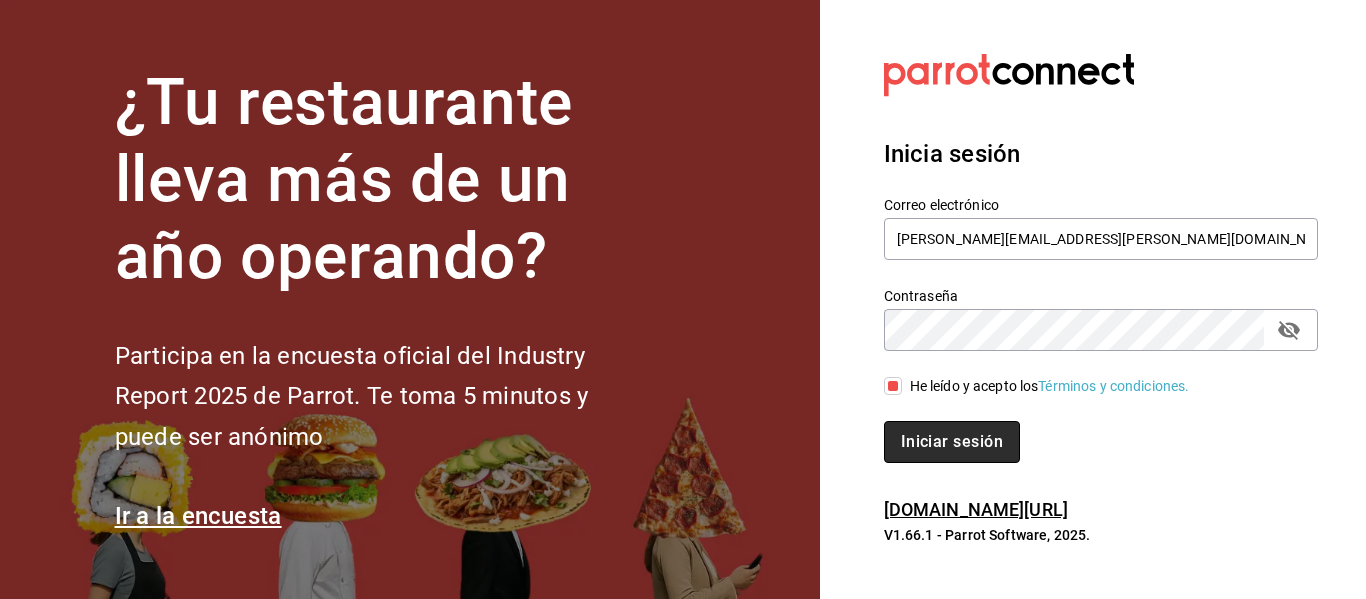 click on "Iniciar sesión" at bounding box center (952, 442) 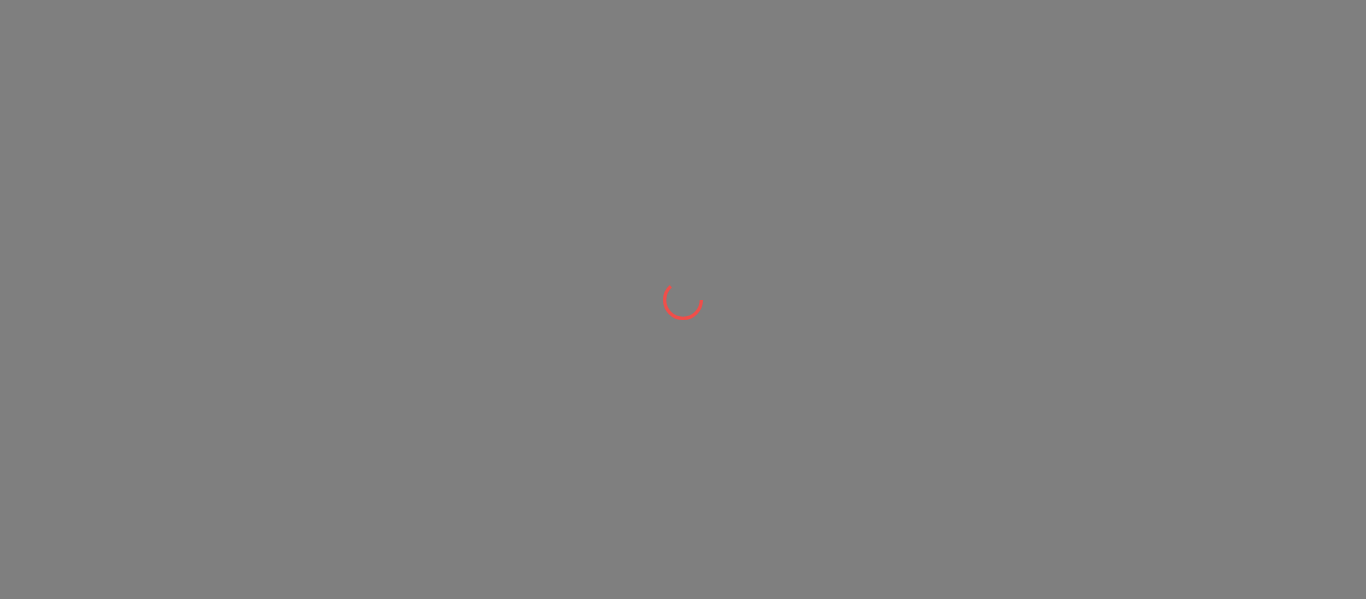 scroll, scrollTop: 0, scrollLeft: 0, axis: both 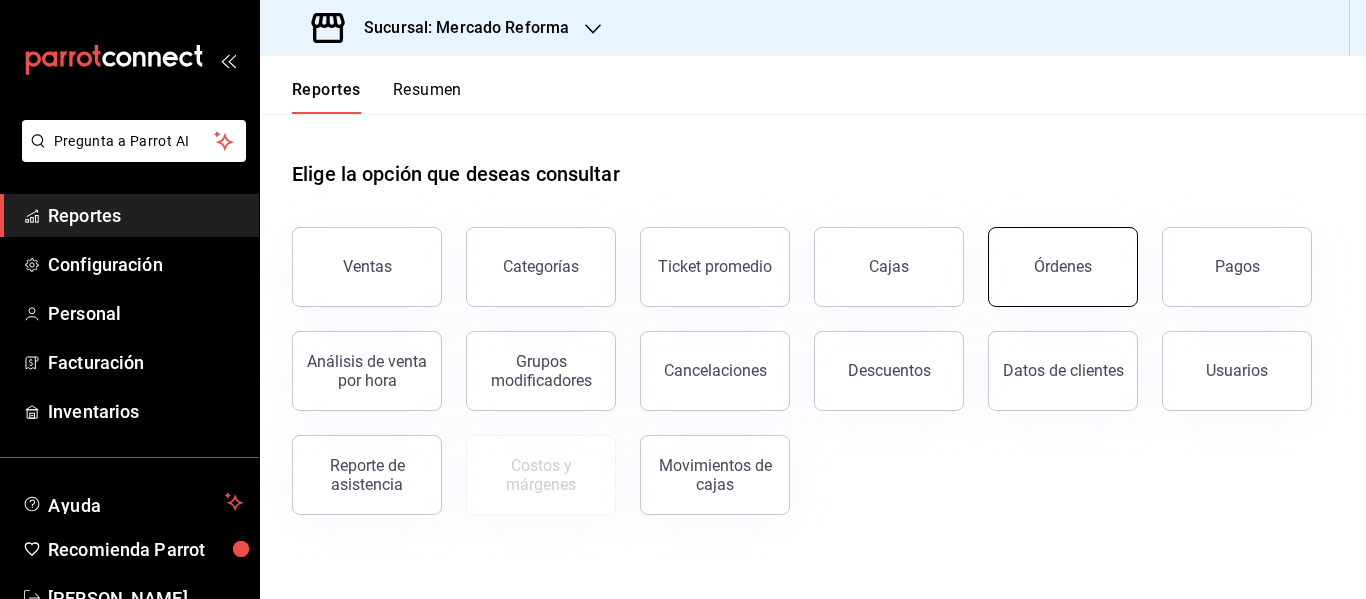 click on "Órdenes" at bounding box center (1051, 255) 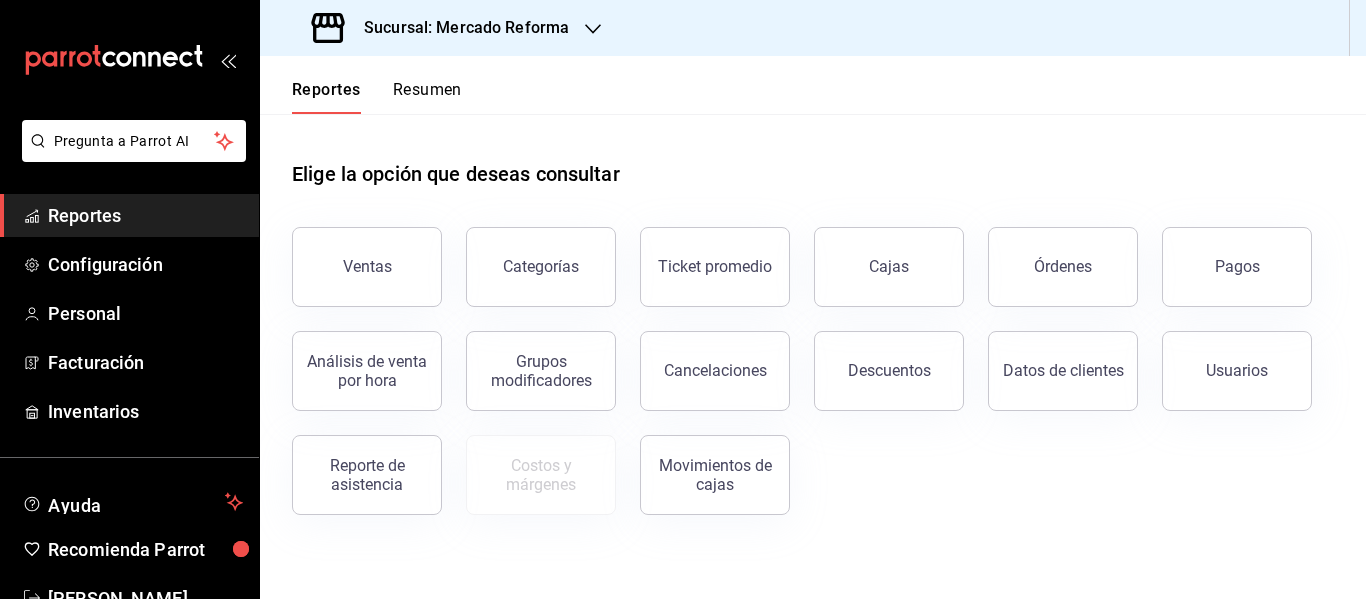click on "Sucursal: Mercado Reforma" at bounding box center [442, 28] 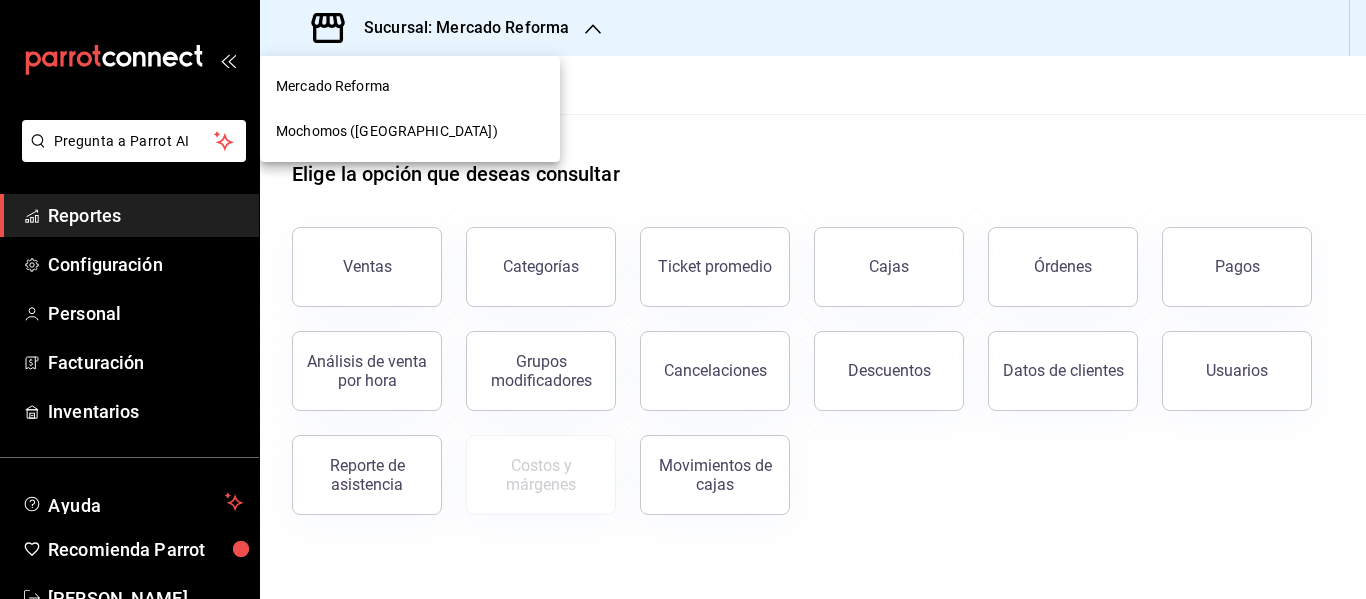 click on "Mochomos ([GEOGRAPHIC_DATA])" at bounding box center (410, 131) 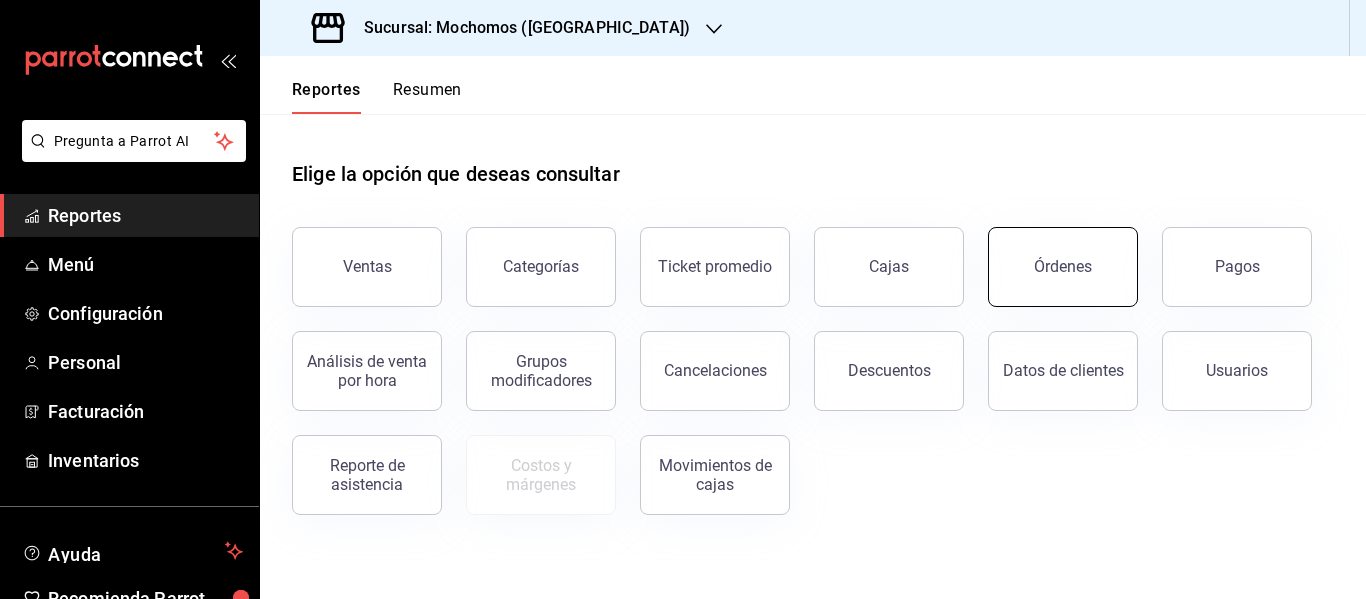 click on "Órdenes" at bounding box center [1063, 267] 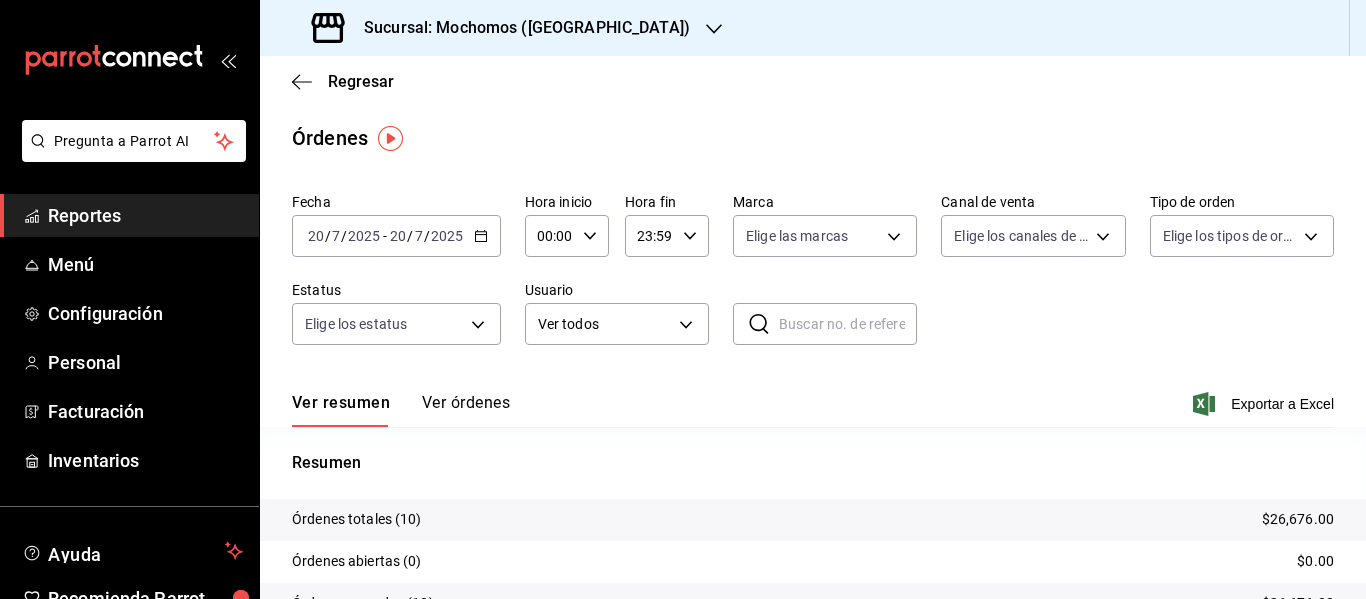 click on "2025" at bounding box center [447, 236] 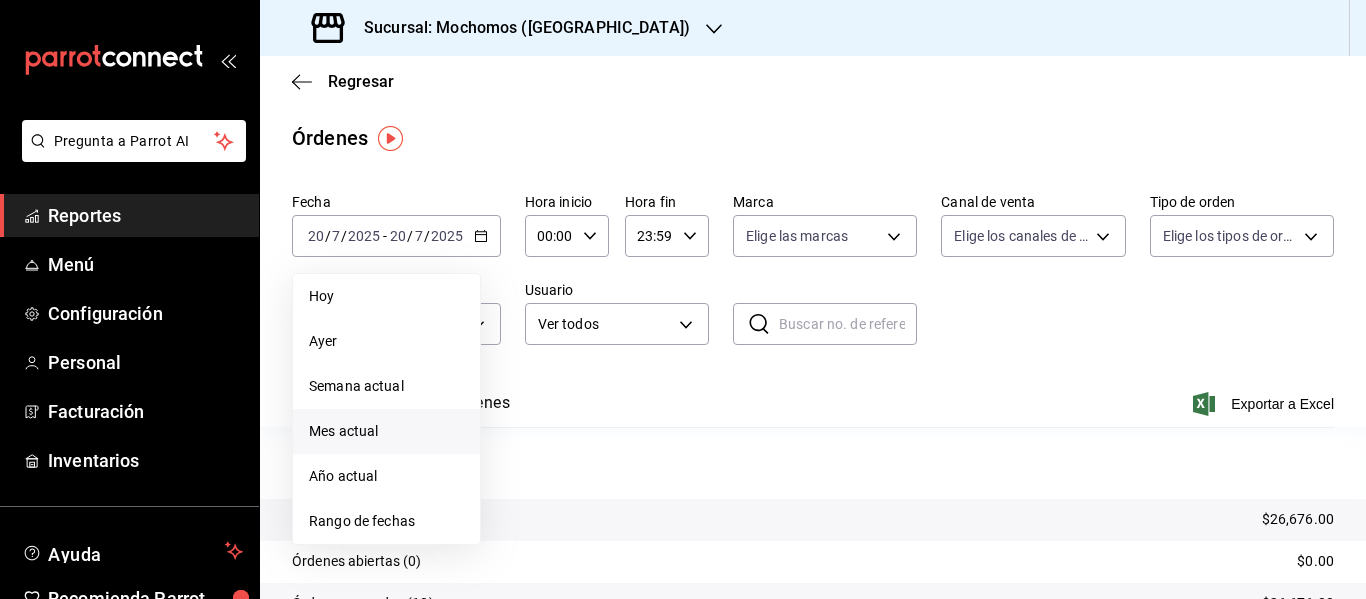 click on "Mes actual" at bounding box center (386, 431) 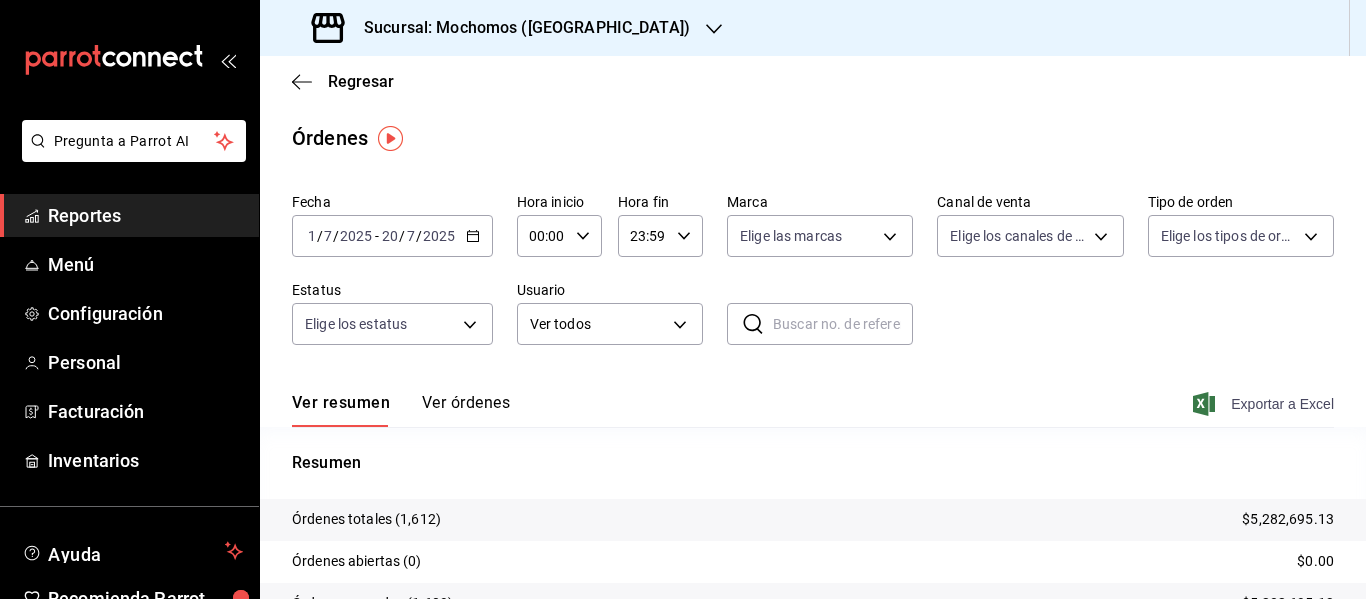 click on "Exportar a Excel" at bounding box center [1265, 404] 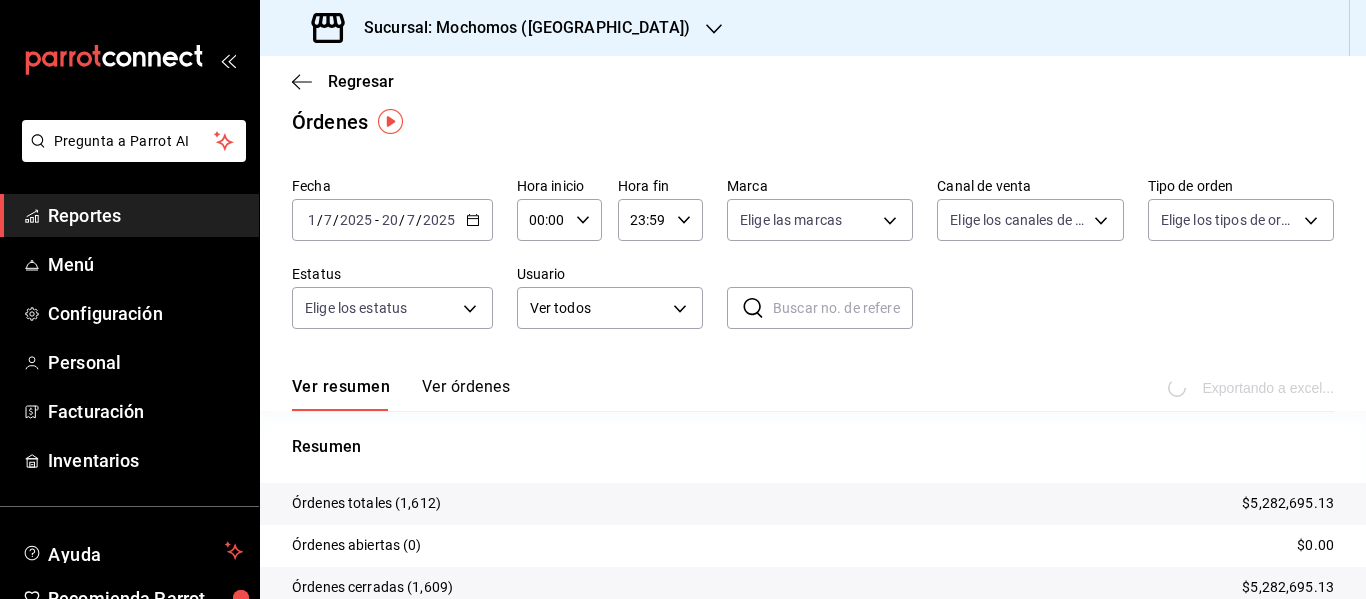 scroll, scrollTop: 17, scrollLeft: 0, axis: vertical 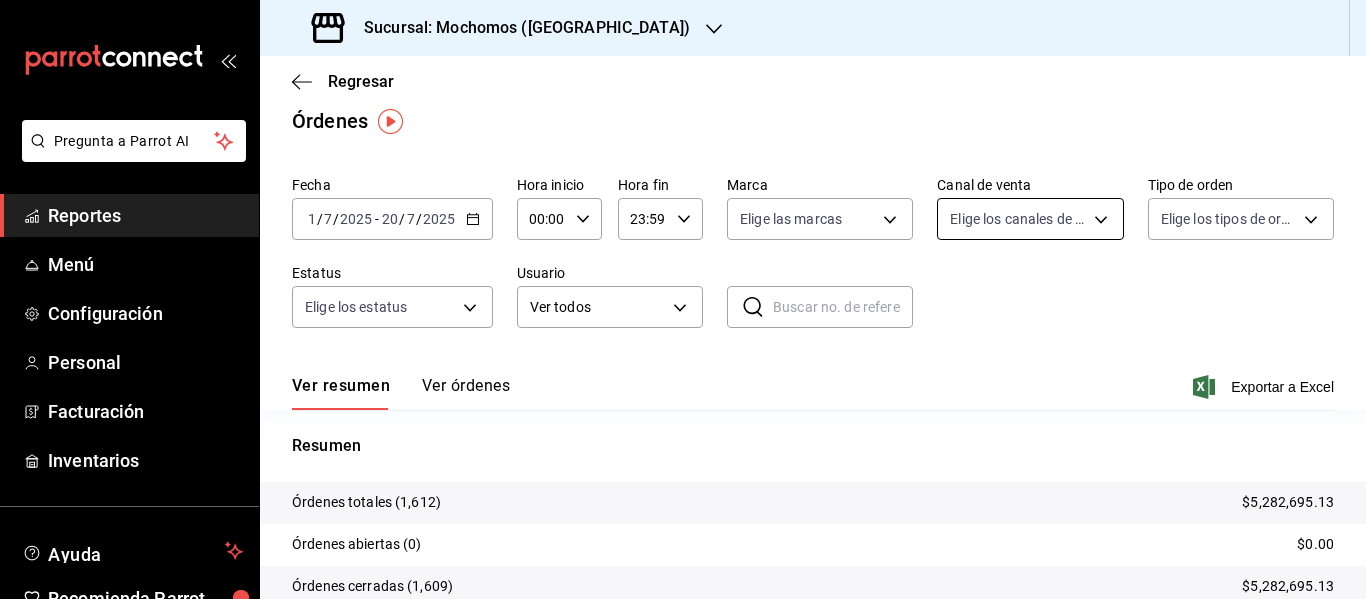 click on "Pregunta a Parrot AI Reportes   Menú   Configuración   Personal   Facturación   Inventarios   Ayuda Recomienda Parrot   [PERSON_NAME]   Sugerir nueva función   Sucursal: [GEOGRAPHIC_DATA] ([GEOGRAPHIC_DATA]) Regresar Órdenes Fecha [DATE] [DATE] - [DATE] [DATE] Hora inicio 00:00 Hora inicio Hora fin 23:59 Hora fin Marca Elige las marcas Canal de venta Elige los canales de venta Tipo de orden Elige los tipos de orden Estatus Elige los estatus Usuario Ver todos ALL ​ ​ Ver resumen Ver órdenes Exportar a Excel Resumen Órdenes totales (1,612) $5,282,695.13 Órdenes abiertas (0) $0.00 Órdenes cerradas (1,609) $5,282,695.13 Órdenes canceladas (3) $0.00 Órdenes negadas (0) $0.00 ¿Quieres ver el consumo promedio por orden y comensal? Ve al reporte de Ticket promedio GANA 1 MES GRATIS EN TU SUSCRIPCIÓN AQUÍ Ver video tutorial Ir a video Pregunta a Parrot AI Reportes   Menú   Configuración   Personal   Facturación   Inventarios   Ayuda Recomienda Parrot   [PERSON_NAME]   Sugerir nueva función" at bounding box center [683, 299] 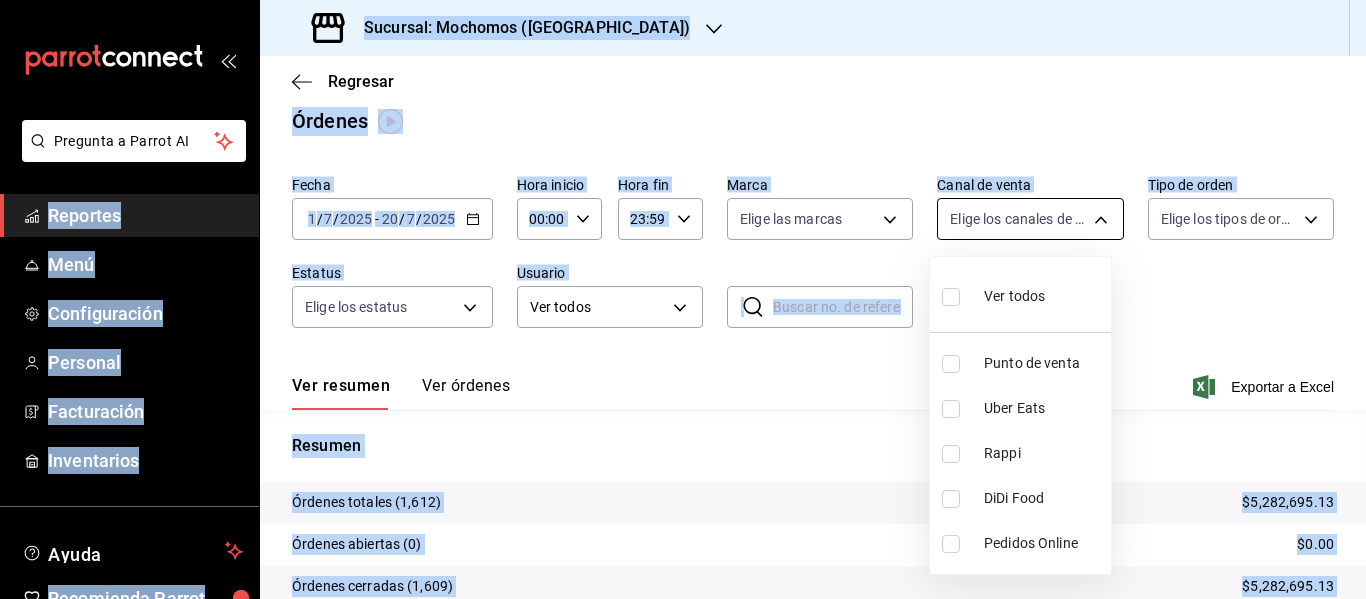 click on "Pregunta a Parrot AI Reportes   Menú   Configuración   Personal   Facturación   Inventarios   Ayuda Recomienda Parrot   [PERSON_NAME]   Sugerir nueva función   Sucursal: [GEOGRAPHIC_DATA] ([GEOGRAPHIC_DATA]) Regresar Órdenes Fecha [DATE] [DATE] - [DATE] [DATE] Hora inicio 00:00 Hora inicio Hora fin 23:59 Hora fin Marca Elige las marcas Canal de venta Elige los canales de venta Tipo de orden Elige los tipos de orden Estatus Elige los estatus Usuario Ver todos ALL ​ ​ Ver resumen Ver órdenes Exportar a Excel Resumen Órdenes totales (1,612) $5,282,695.13 Órdenes abiertas (0) $0.00 Órdenes cerradas (1,609) $5,282,695.13 Órdenes canceladas (3) $0.00 Órdenes negadas (0) $0.00 ¿Quieres ver el consumo promedio por orden y comensal? Ve al reporte de Ticket promedio GANA 1 MES GRATIS EN TU SUSCRIPCIÓN AQUÍ Ver video tutorial Ir a video Pregunta a Parrot AI Reportes   Menú   Configuración   Personal   Facturación   Inventarios   Ayuda Recomienda Parrot   [PERSON_NAME]   Sugerir nueva función" at bounding box center (683, 299) 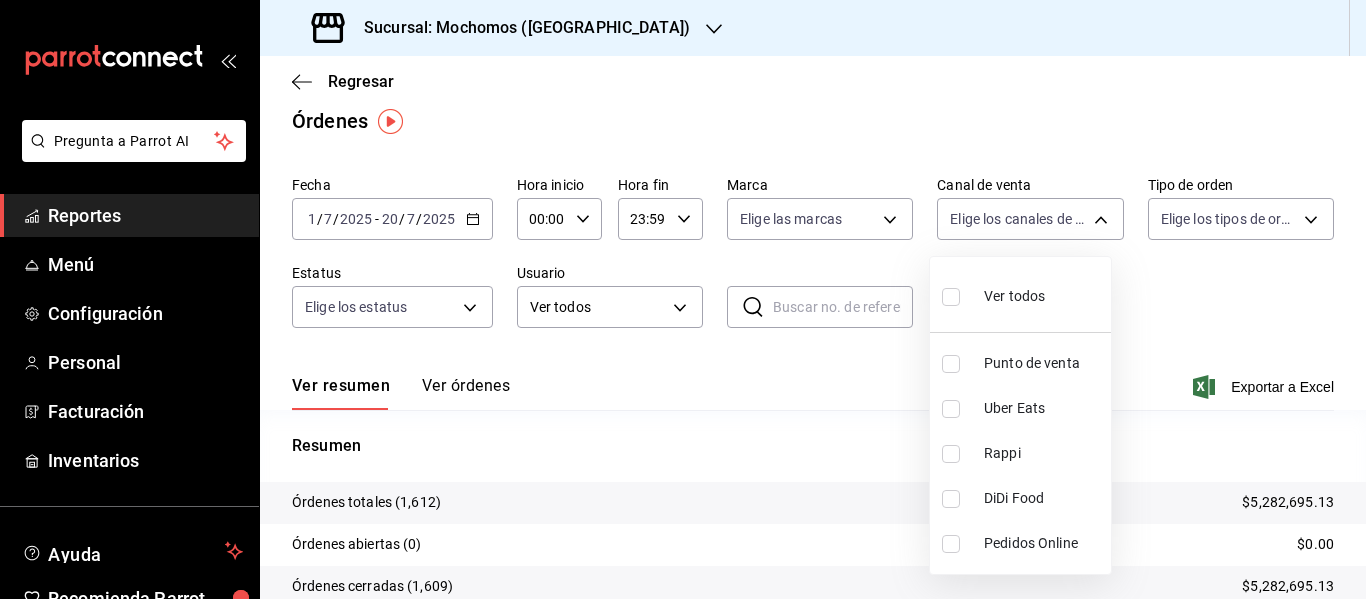 click at bounding box center [683, 299] 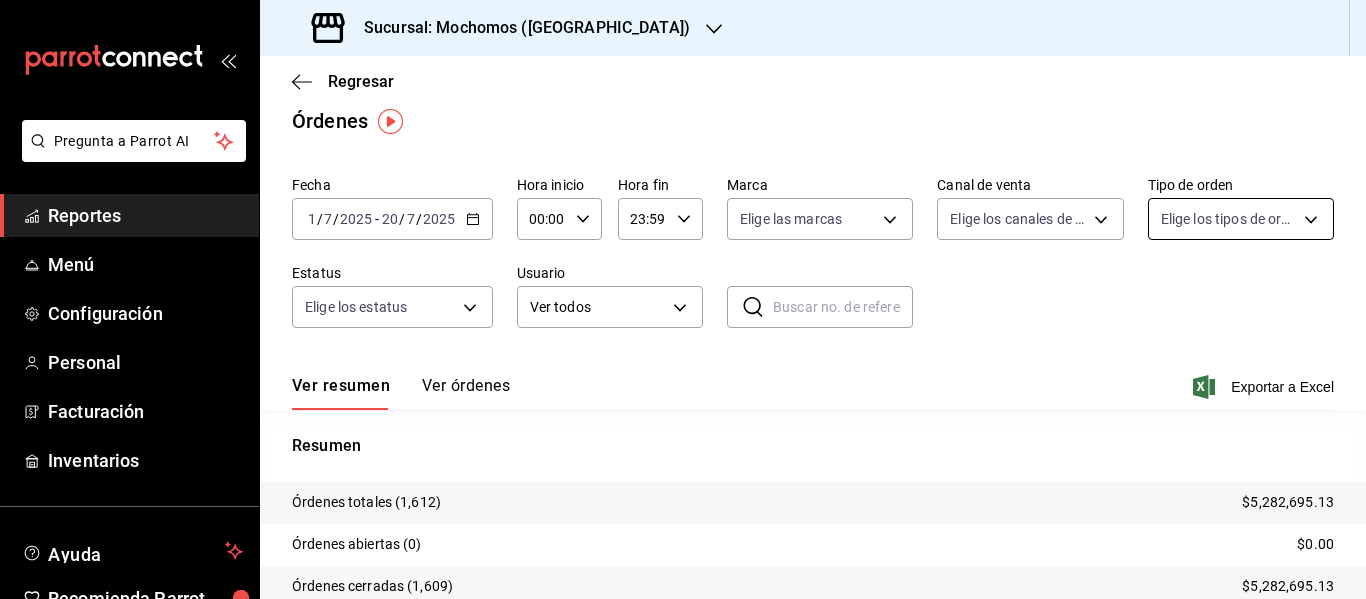 click on "Pregunta a Parrot AI Reportes   Menú   Configuración   Personal   Facturación   Inventarios   Ayuda Recomienda Parrot   [PERSON_NAME]   Sugerir nueva función   Sucursal: [GEOGRAPHIC_DATA] ([GEOGRAPHIC_DATA]) Regresar Órdenes Fecha [DATE] [DATE] - [DATE] [DATE] Hora inicio 00:00 Hora inicio Hora fin 23:59 Hora fin Marca Elige las marcas Canal de venta Elige los canales de venta Tipo de orden Elige los tipos de orden Estatus Elige los estatus Usuario Ver todos ALL ​ ​ Ver resumen Ver órdenes Exportar a Excel Resumen Órdenes totales (1,612) $5,282,695.13 Órdenes abiertas (0) $0.00 Órdenes cerradas (1,609) $5,282,695.13 Órdenes canceladas (3) $0.00 Órdenes negadas (0) $0.00 ¿Quieres ver el consumo promedio por orden y comensal? Ve al reporte de Ticket promedio GANA 1 MES GRATIS EN TU SUSCRIPCIÓN AQUÍ Ver video tutorial Ir a video Pregunta a Parrot AI Reportes   Menú   Configuración   Personal   Facturación   Inventarios   Ayuda Recomienda Parrot   [PERSON_NAME]   Sugerir nueva función" at bounding box center (683, 299) 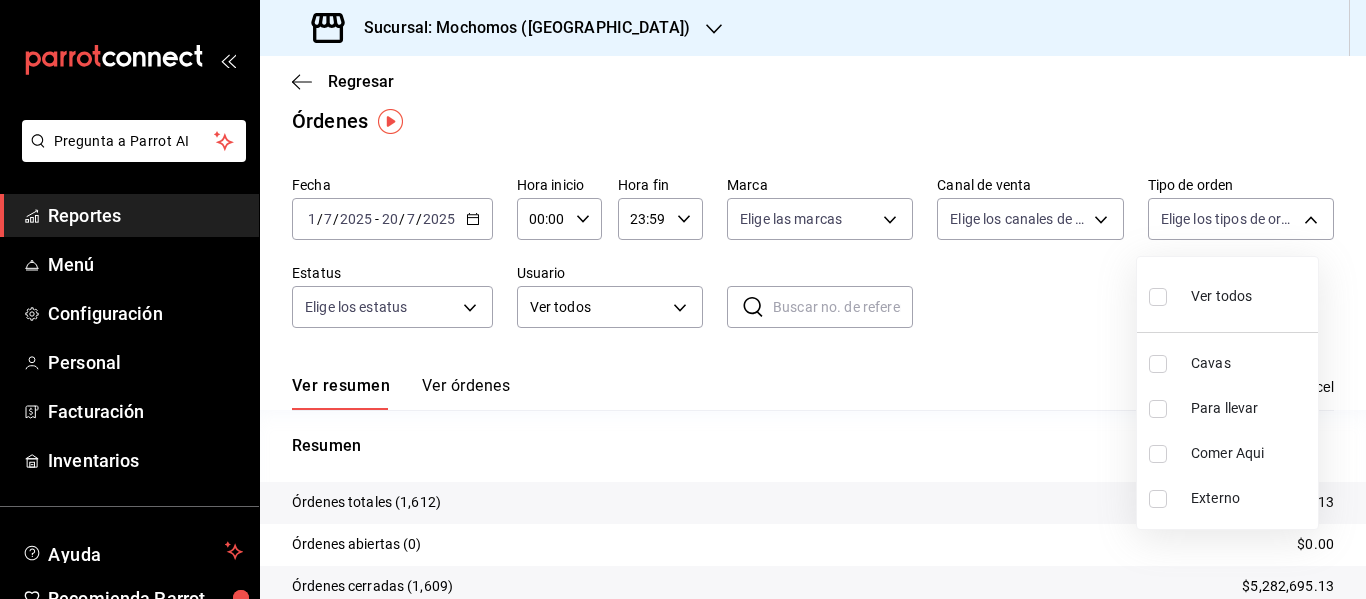 click at bounding box center [683, 299] 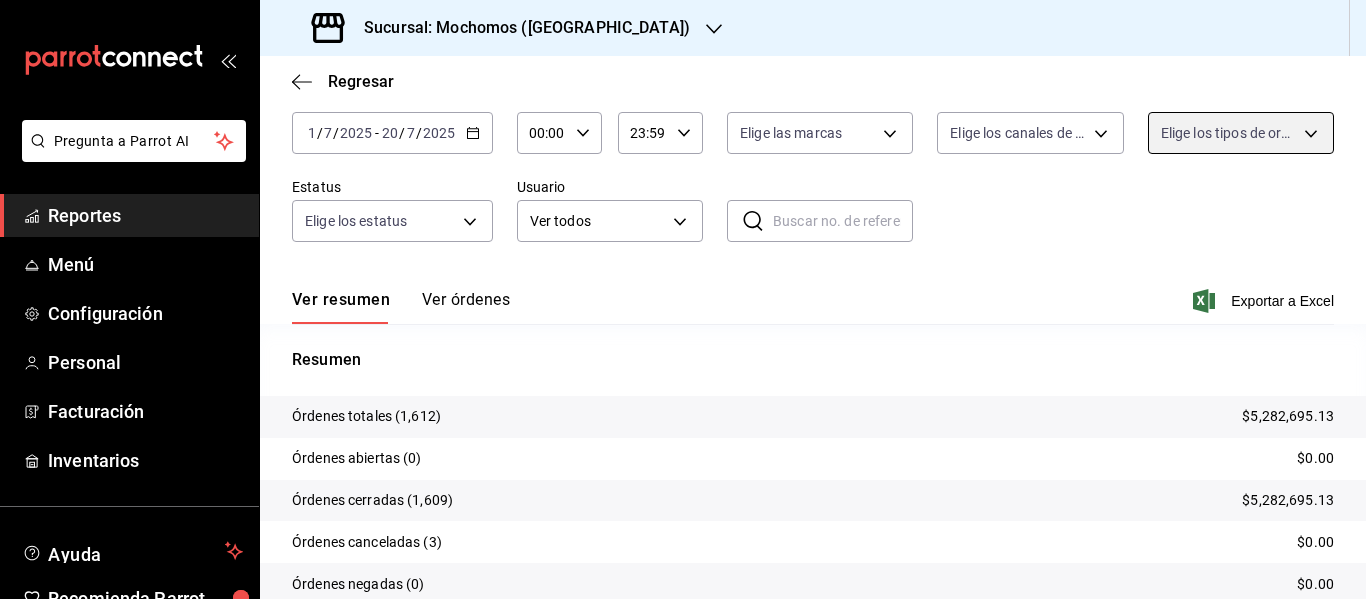 scroll, scrollTop: 104, scrollLeft: 0, axis: vertical 